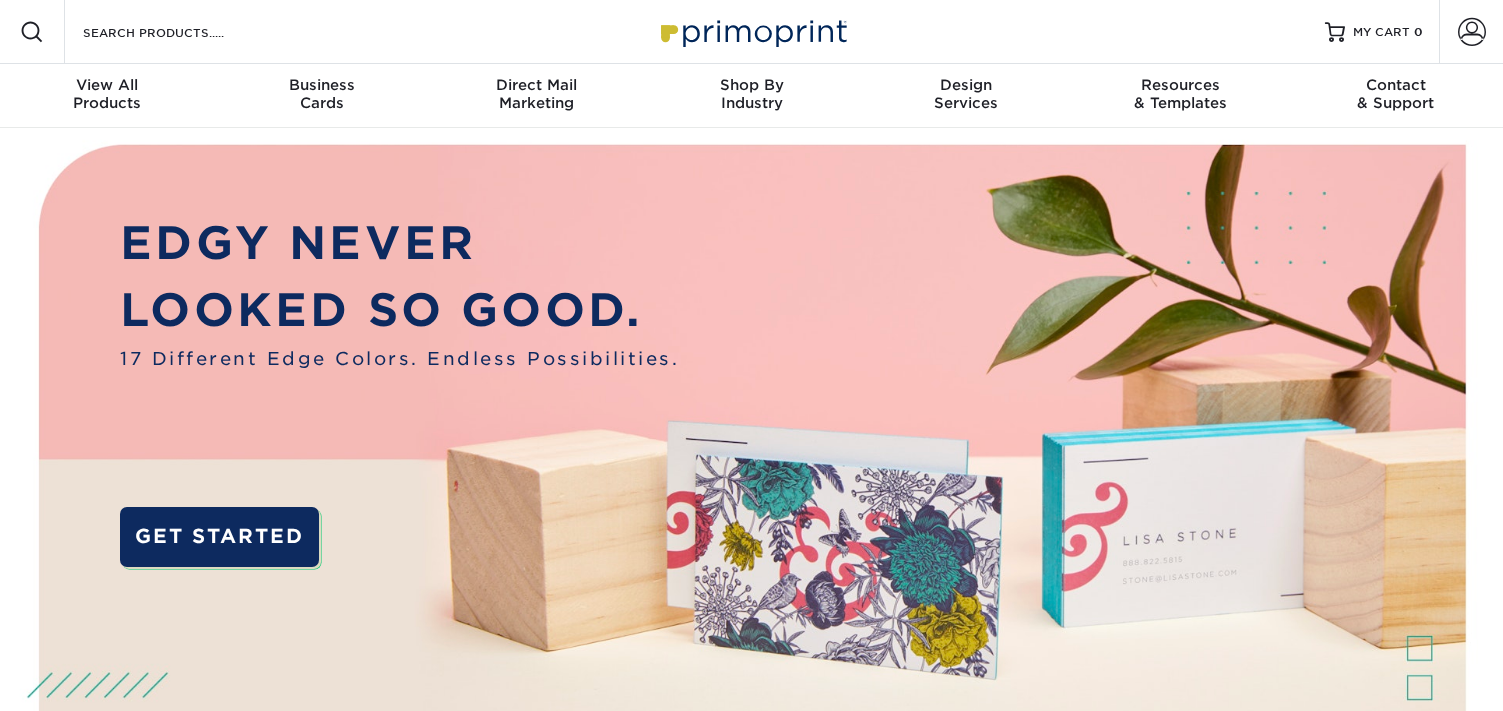 scroll, scrollTop: 0, scrollLeft: 0, axis: both 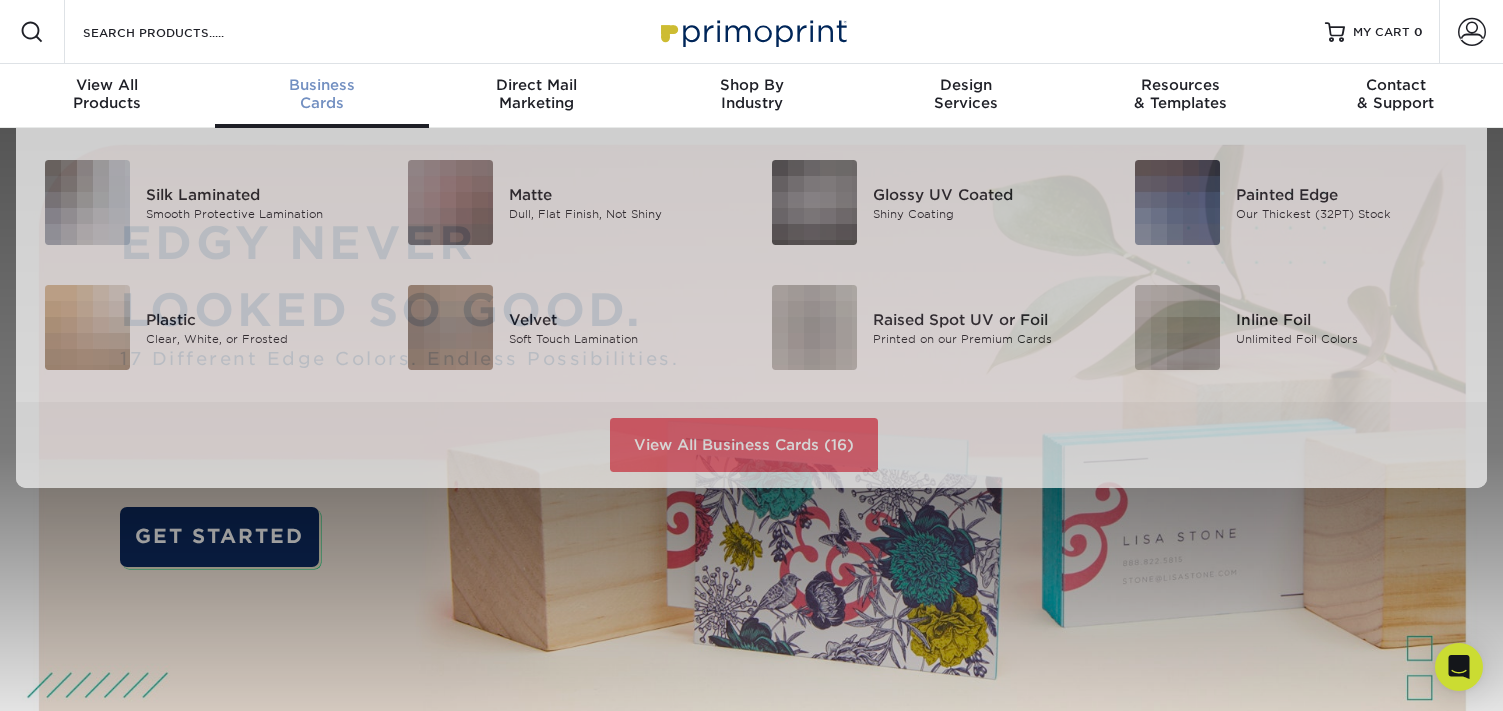 click on "Business  Cards" at bounding box center (322, 96) 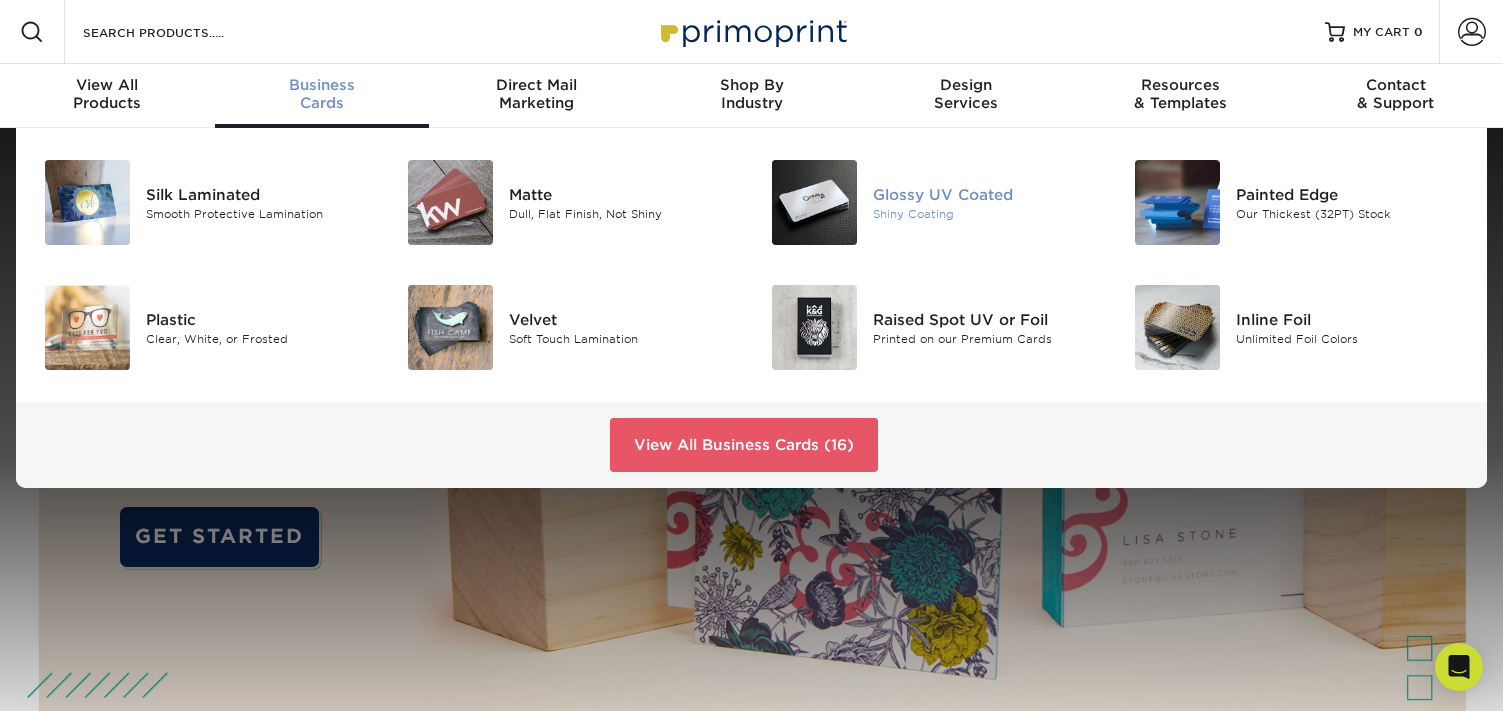 click on "Shiny Coating" at bounding box center (986, 213) 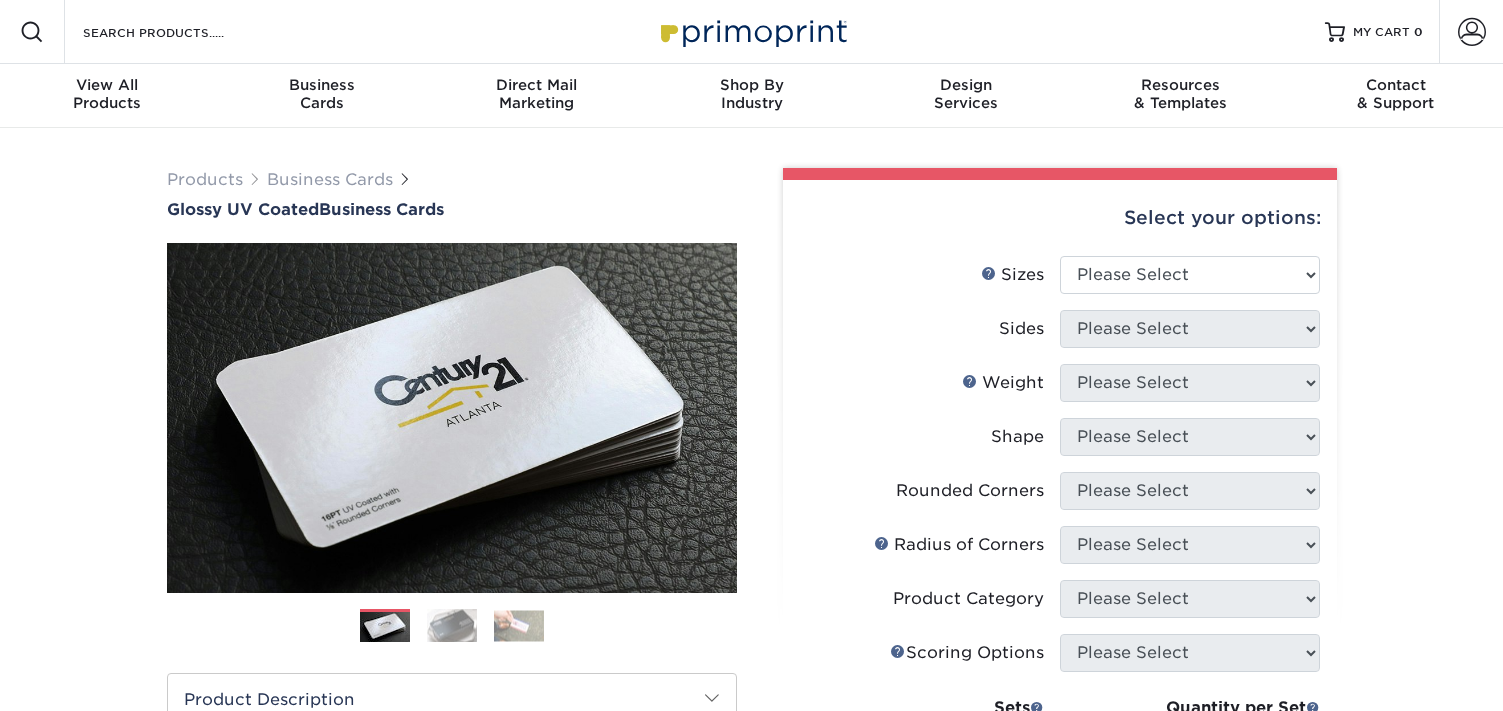 scroll, scrollTop: 0, scrollLeft: 0, axis: both 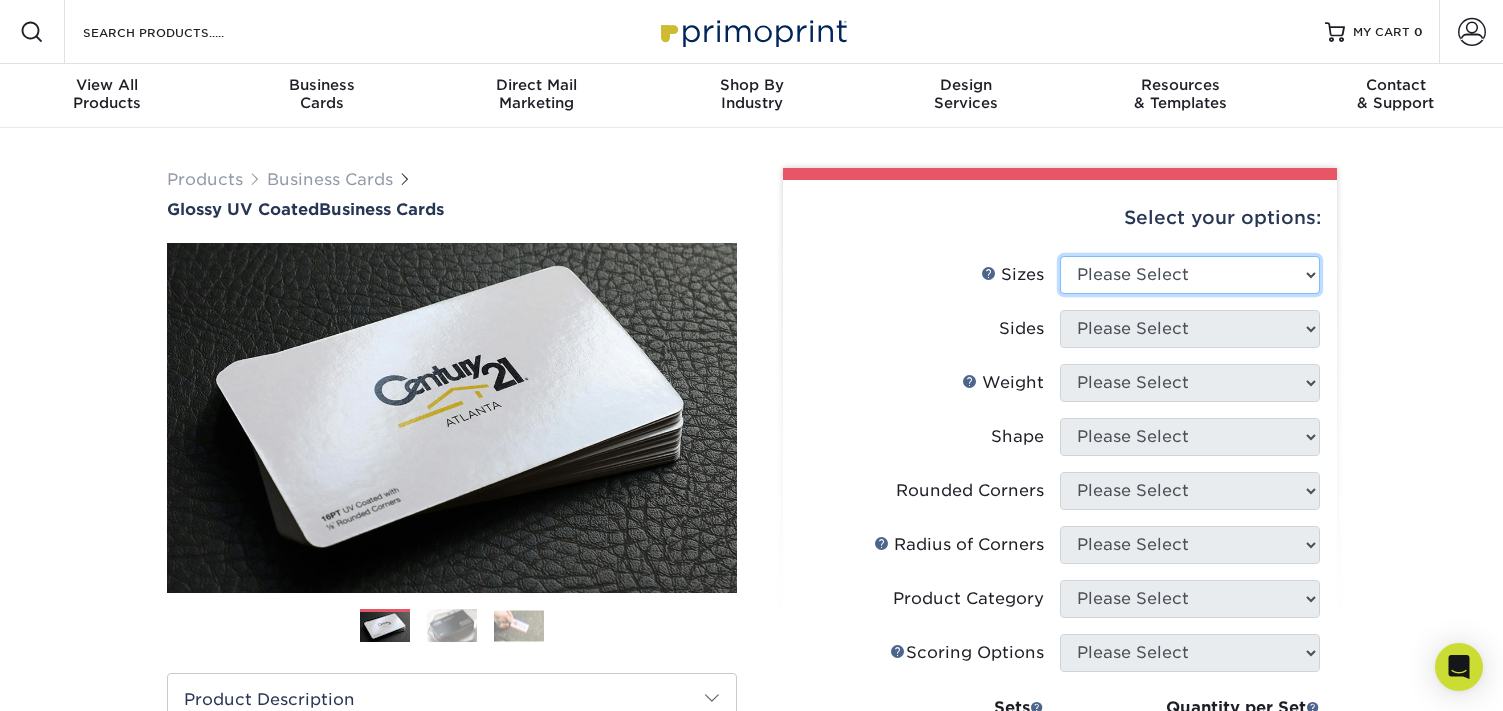 click on "Please Select
1.5" x 3.5"  - Mini
1.75" x 3.5" - Mini
2" x 2" - Square
2" x 3" - Mini
2" x 3.5" - Standard
2" x 7" - Foldover Card
2.125" x 3.375" - European
2.5" x 2.5" - Square 3.5" x 4" - Foldover Card" at bounding box center [1190, 275] 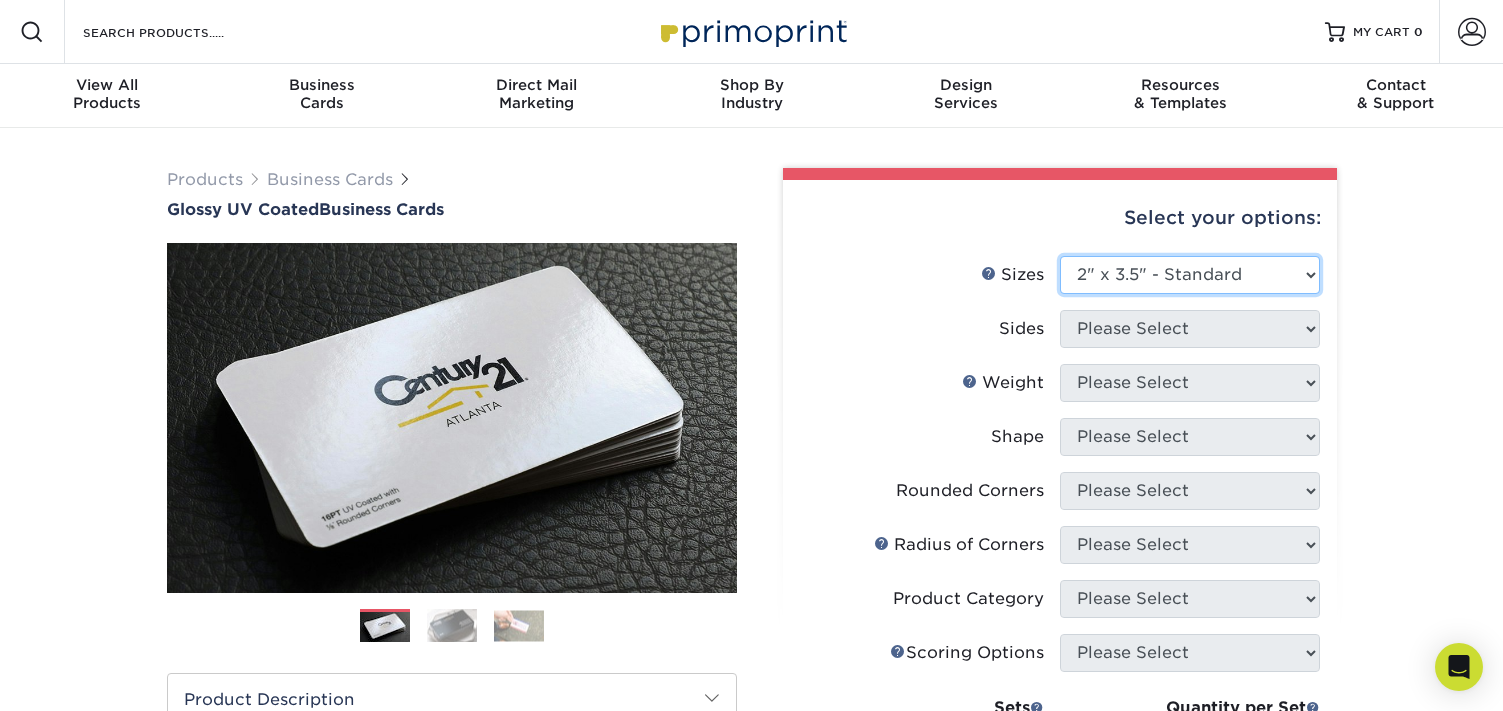 click on "2" x 3.5" - Standard" at bounding box center [0, 0] 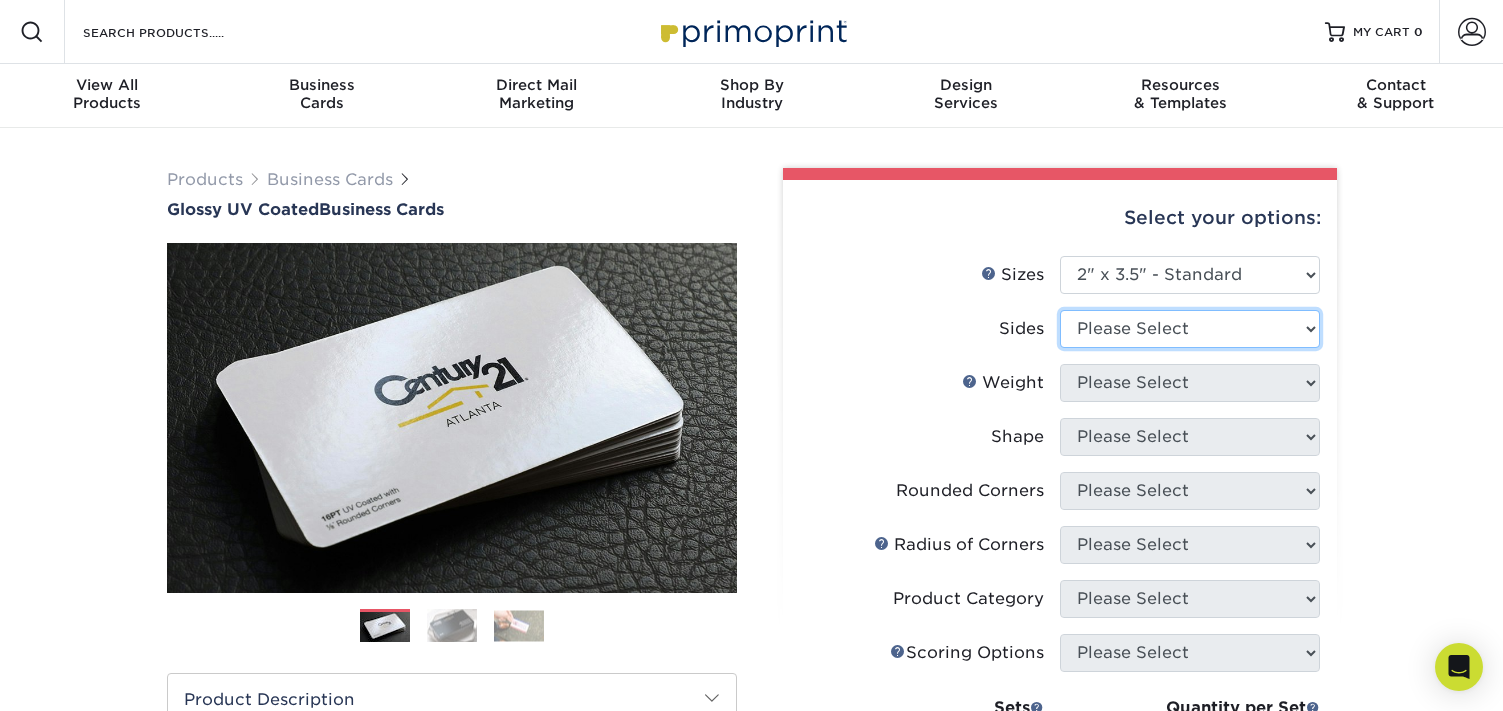 click on "Please Select Print Both Sides Print Front Only" at bounding box center [1190, 329] 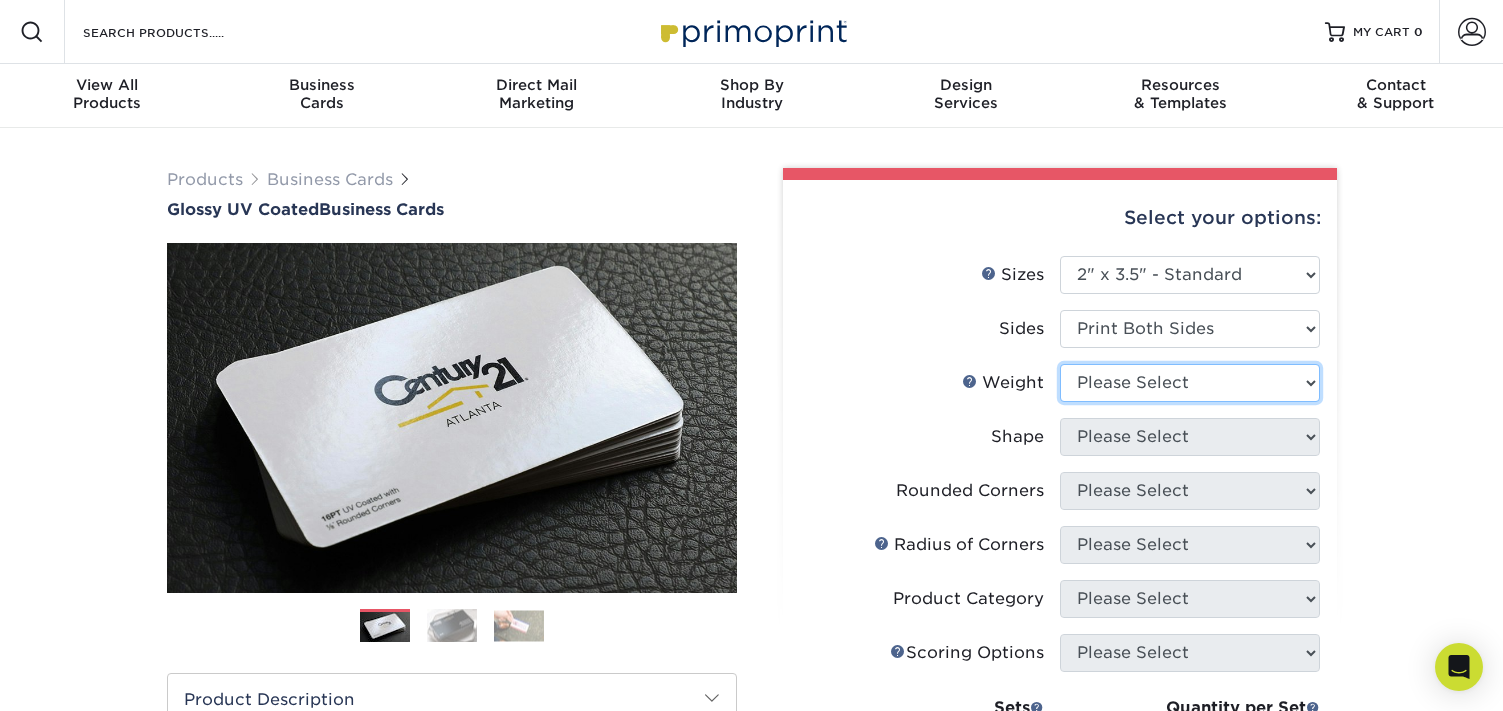 click on "Please Select 16PT 14PT" at bounding box center [1190, 383] 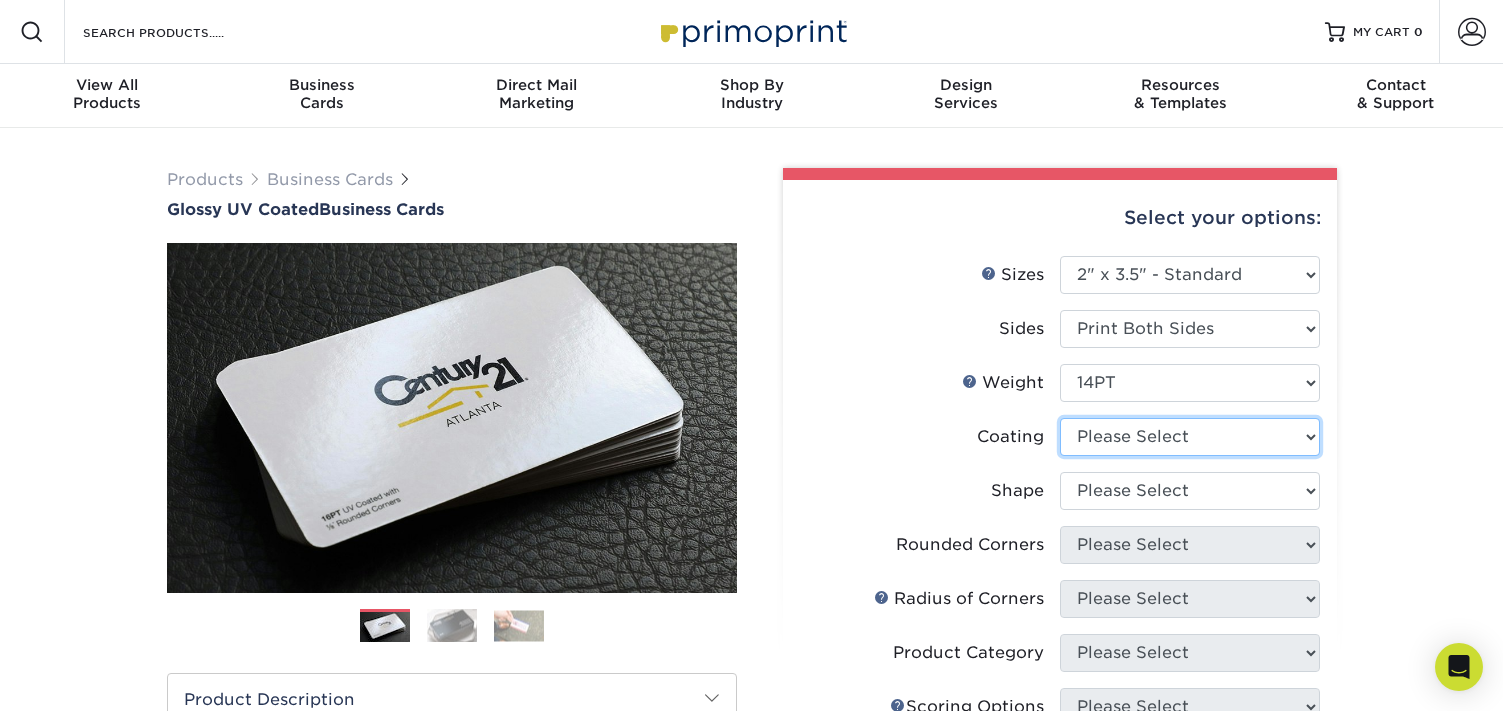 click at bounding box center (1190, 437) 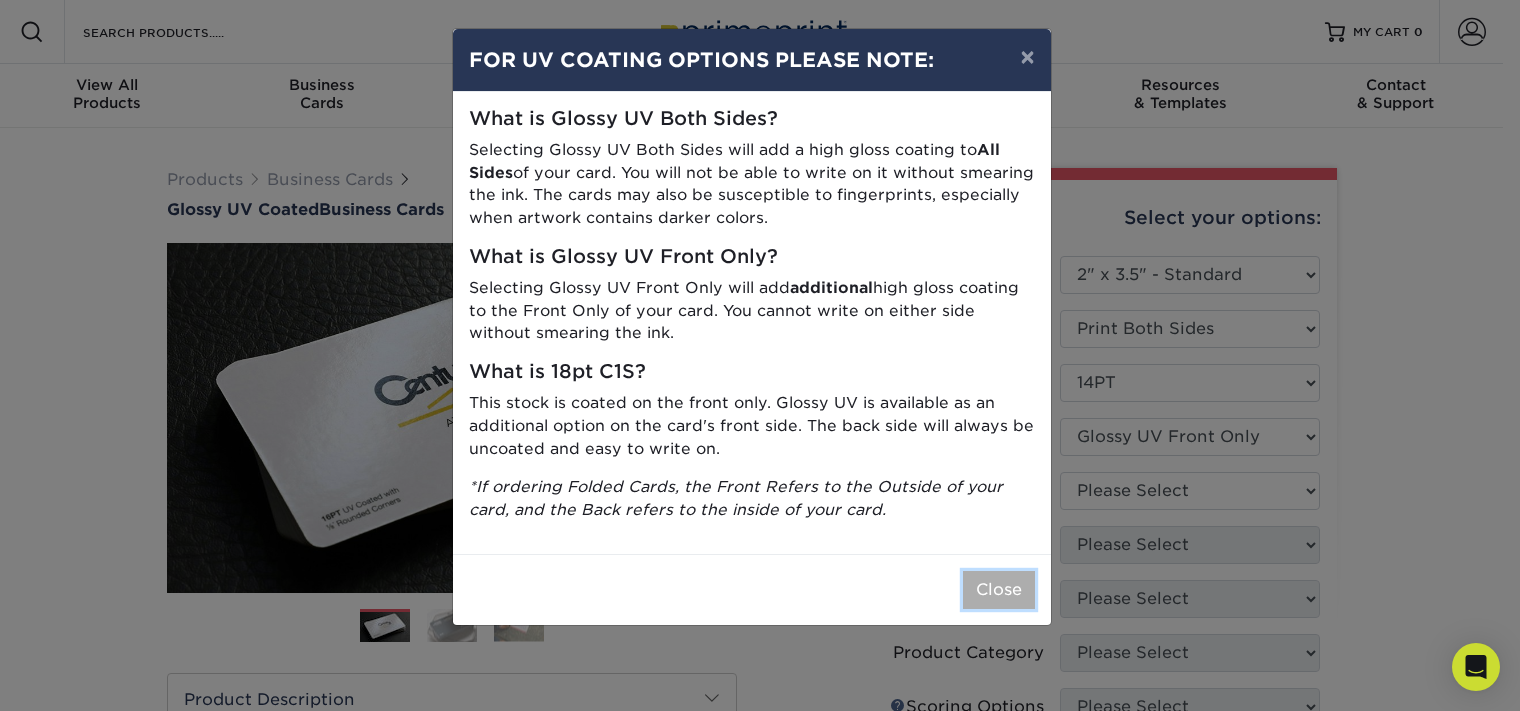 click on "Close" at bounding box center [999, 590] 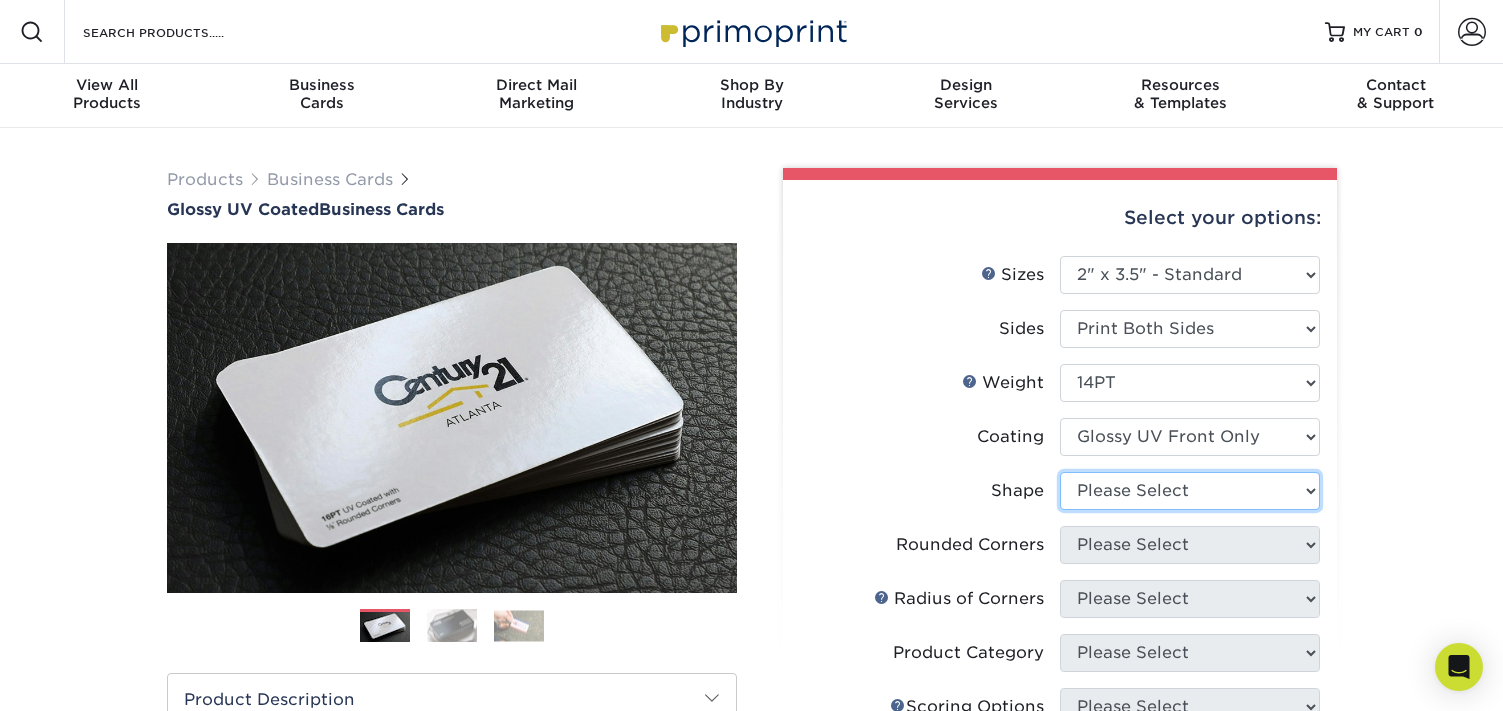 click on "Please Select Standard" at bounding box center [1190, 491] 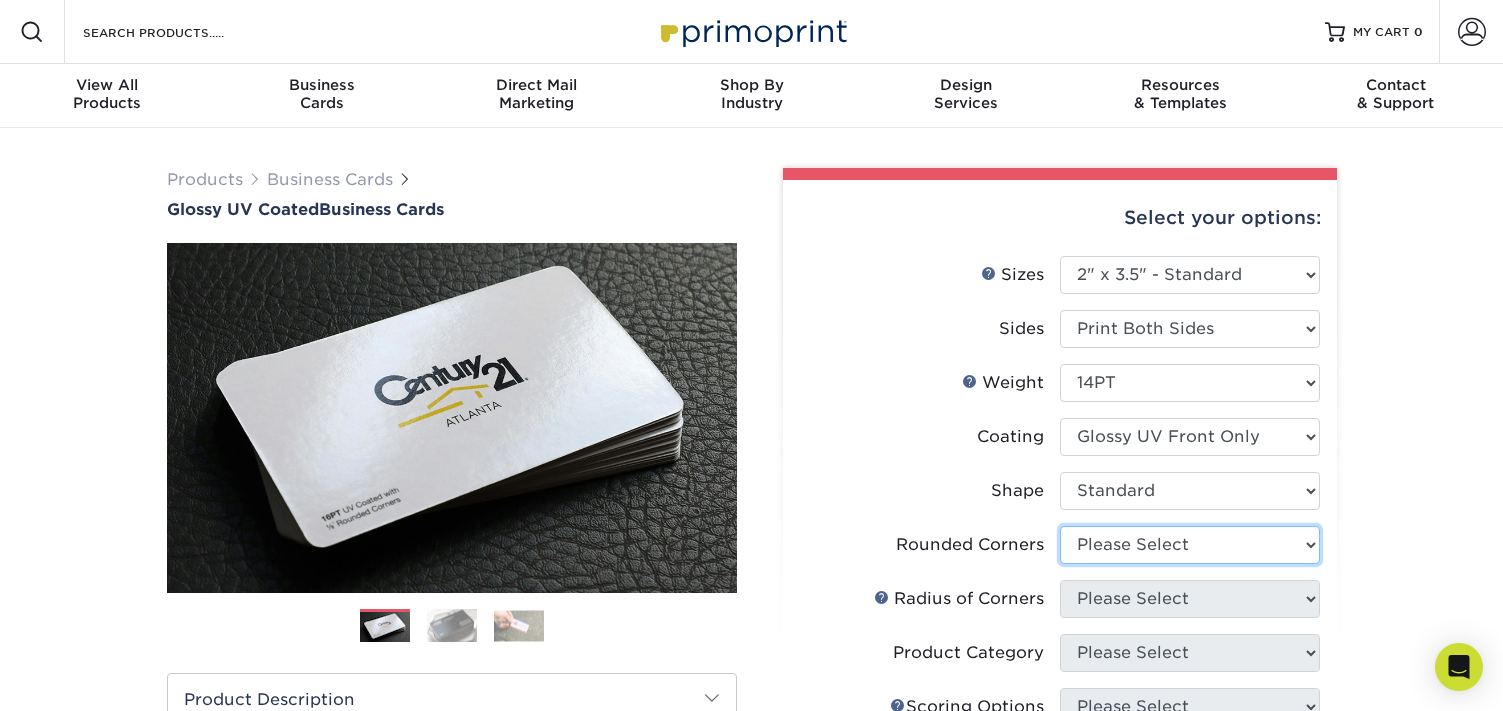 click on "Please Select
Yes - Round 2 Corners                                                    Yes - Round 4 Corners                                                    No" at bounding box center [1190, 545] 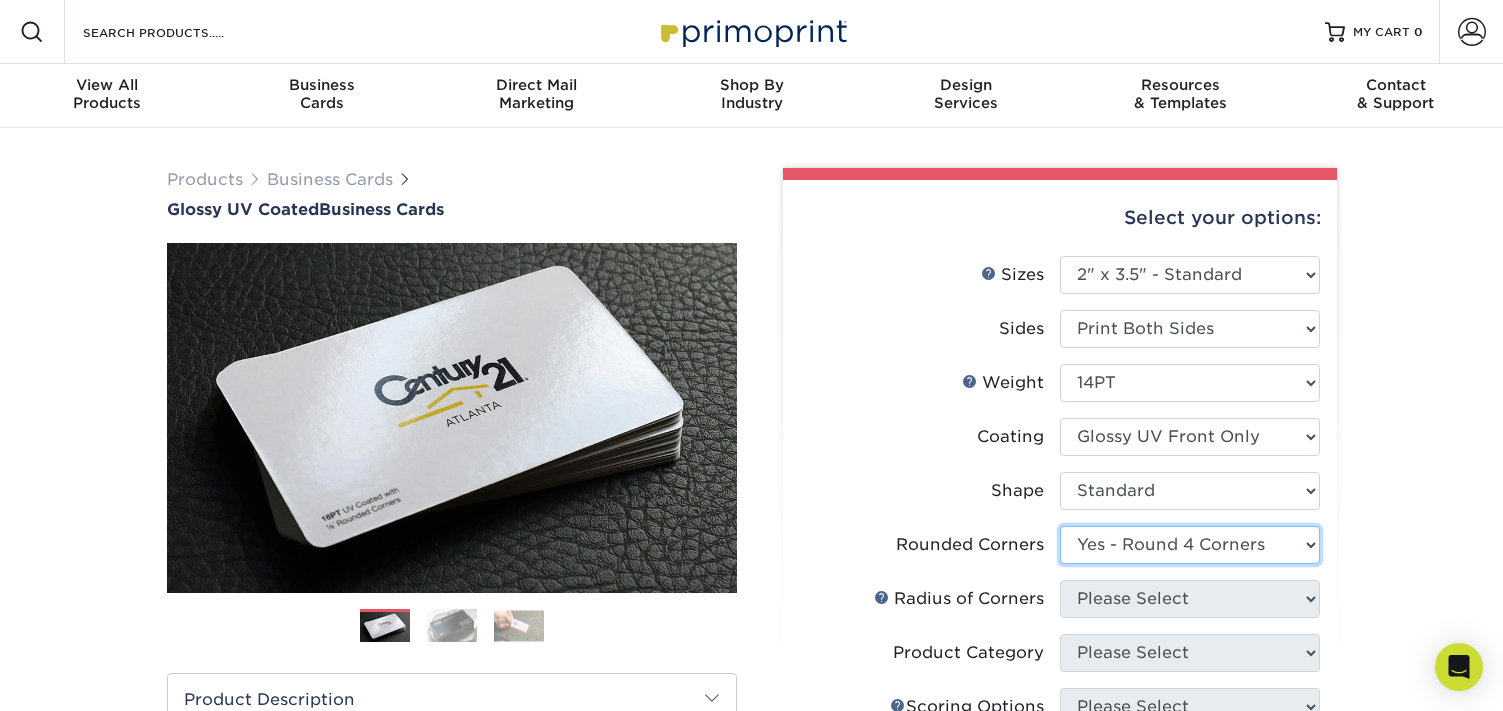 click on "Yes - Round 4 Corners" at bounding box center [0, 0] 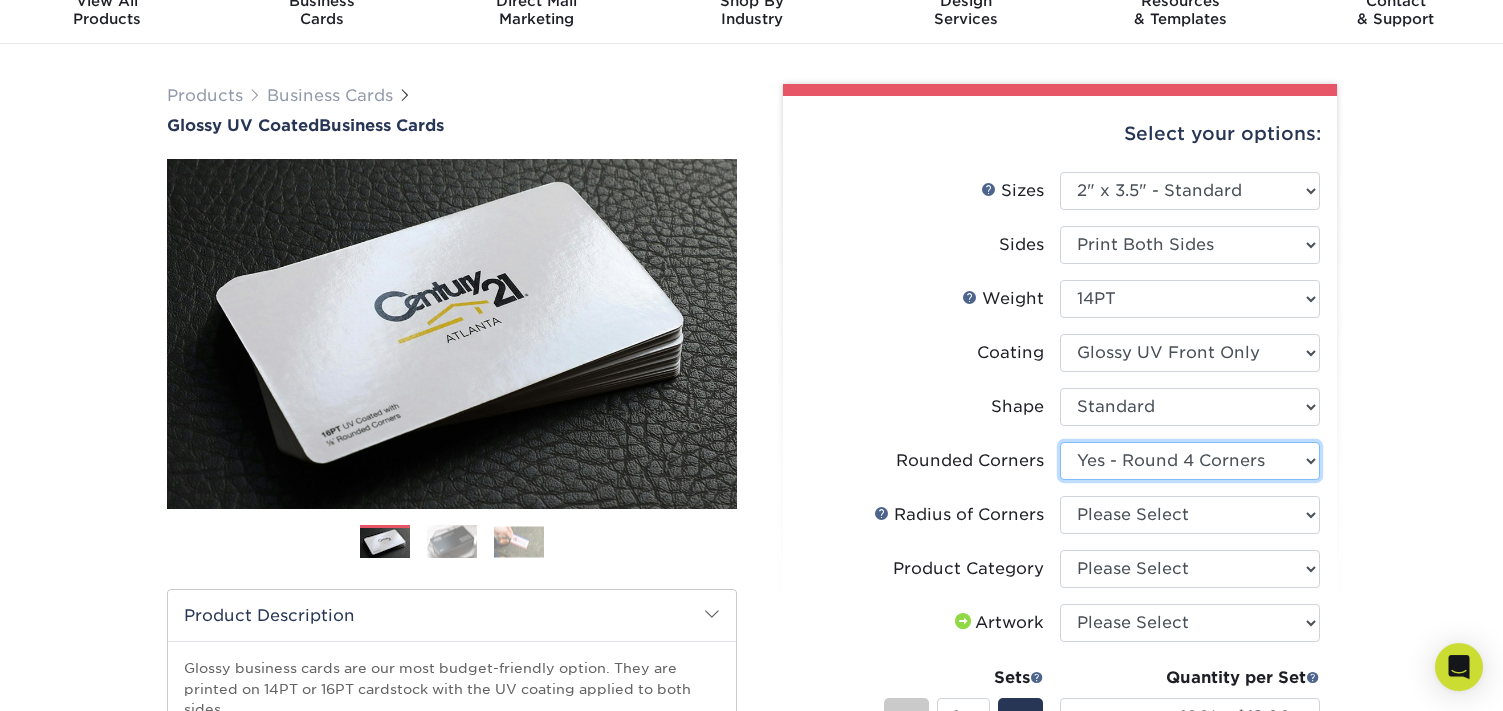 scroll, scrollTop: 102, scrollLeft: 0, axis: vertical 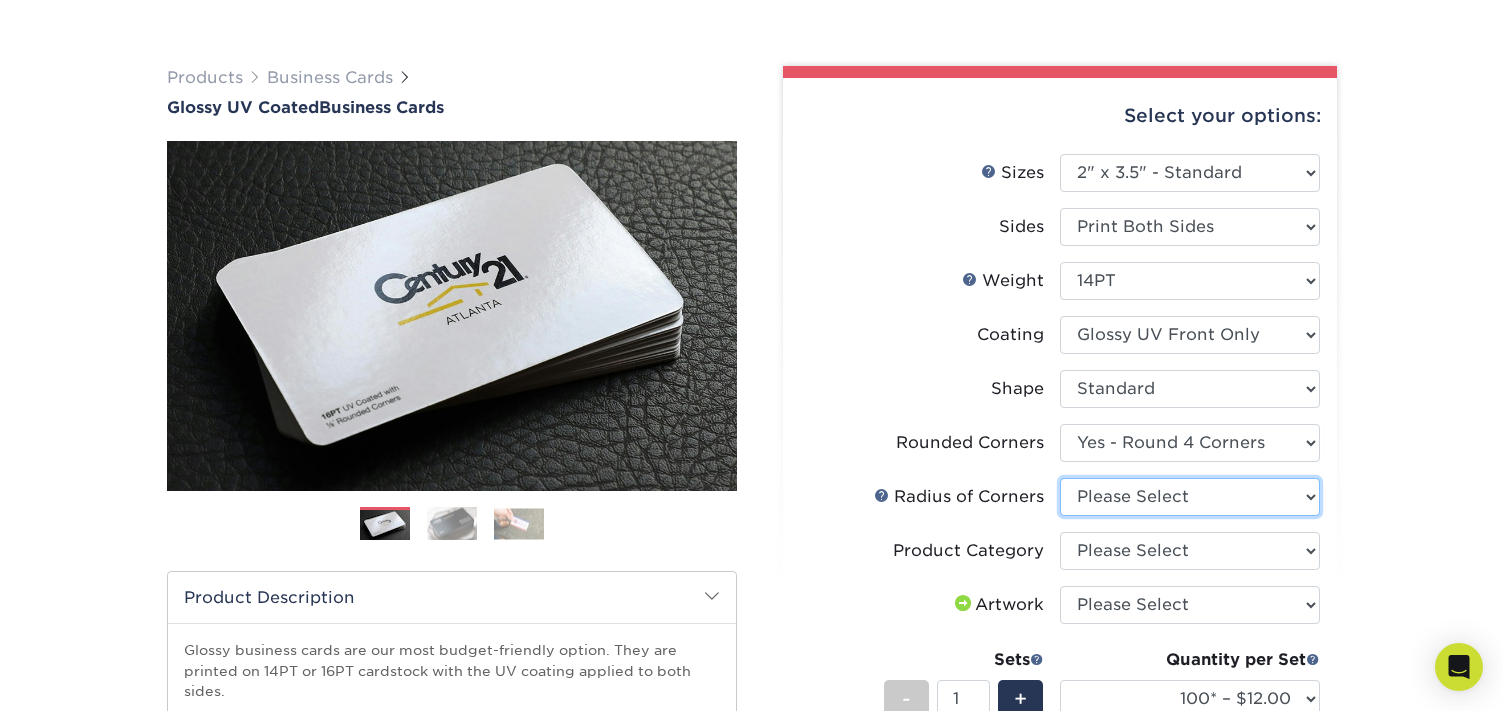 click on "Please Select Rounded 1/8" Rounded 1/4"" at bounding box center (1190, 497) 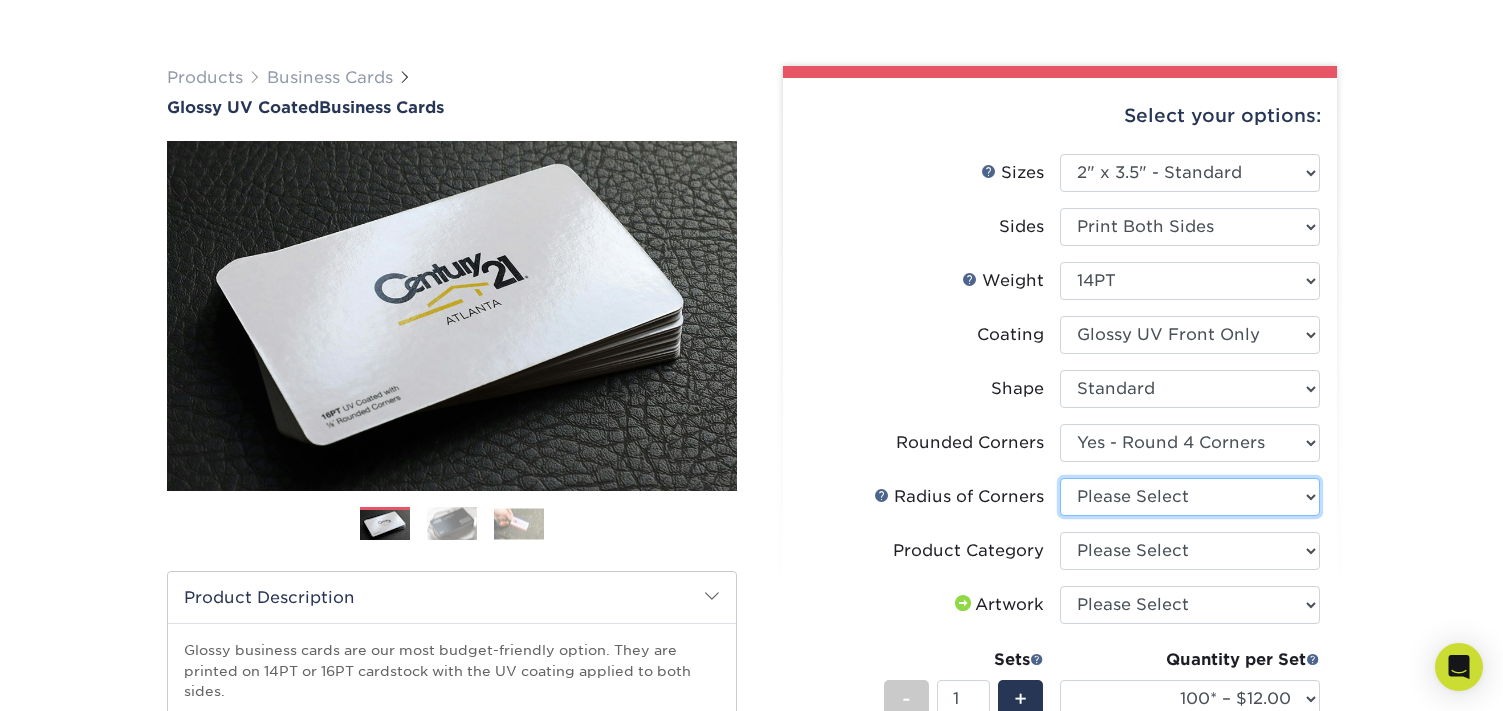 select on "479fbfe7-6a0c-4895-8c9a-81739b7486c9" 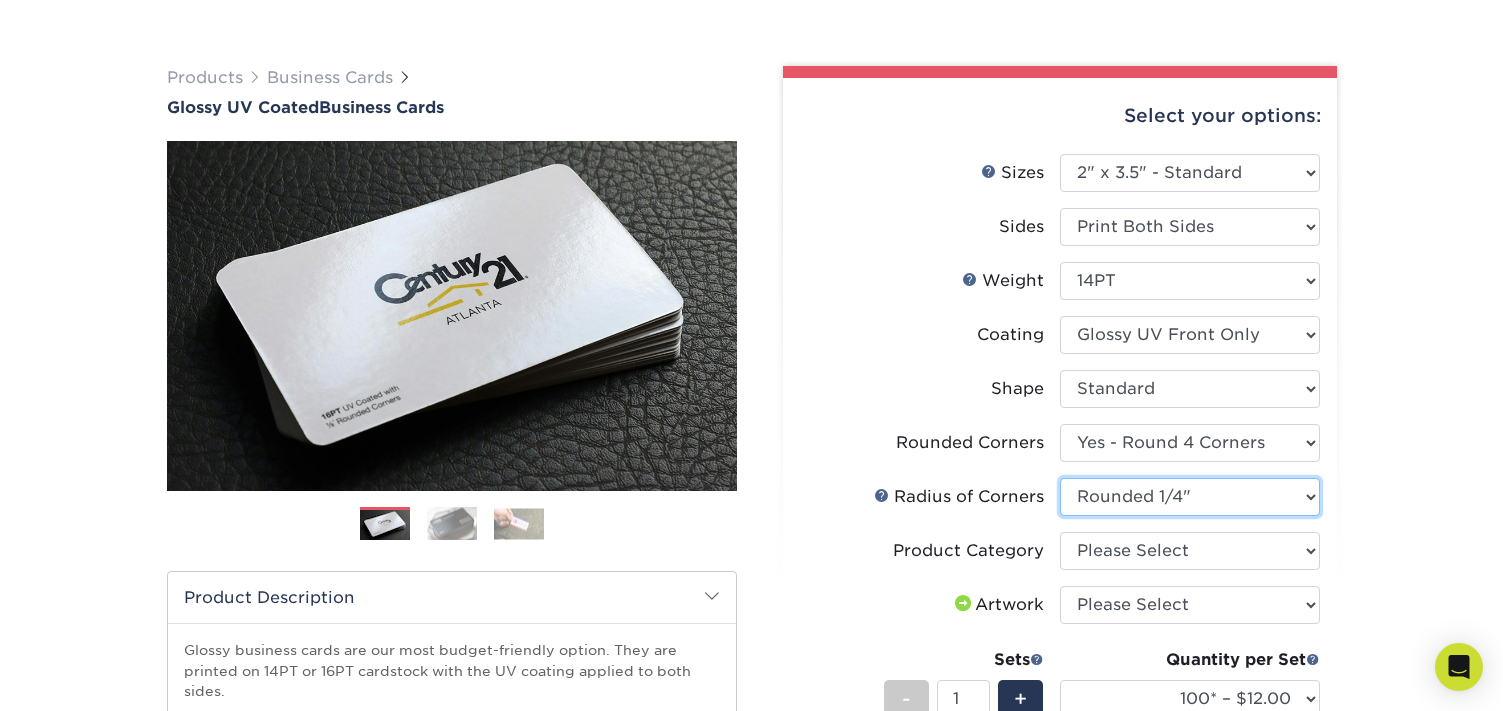 click on "Rounded 1/4"" at bounding box center (0, 0) 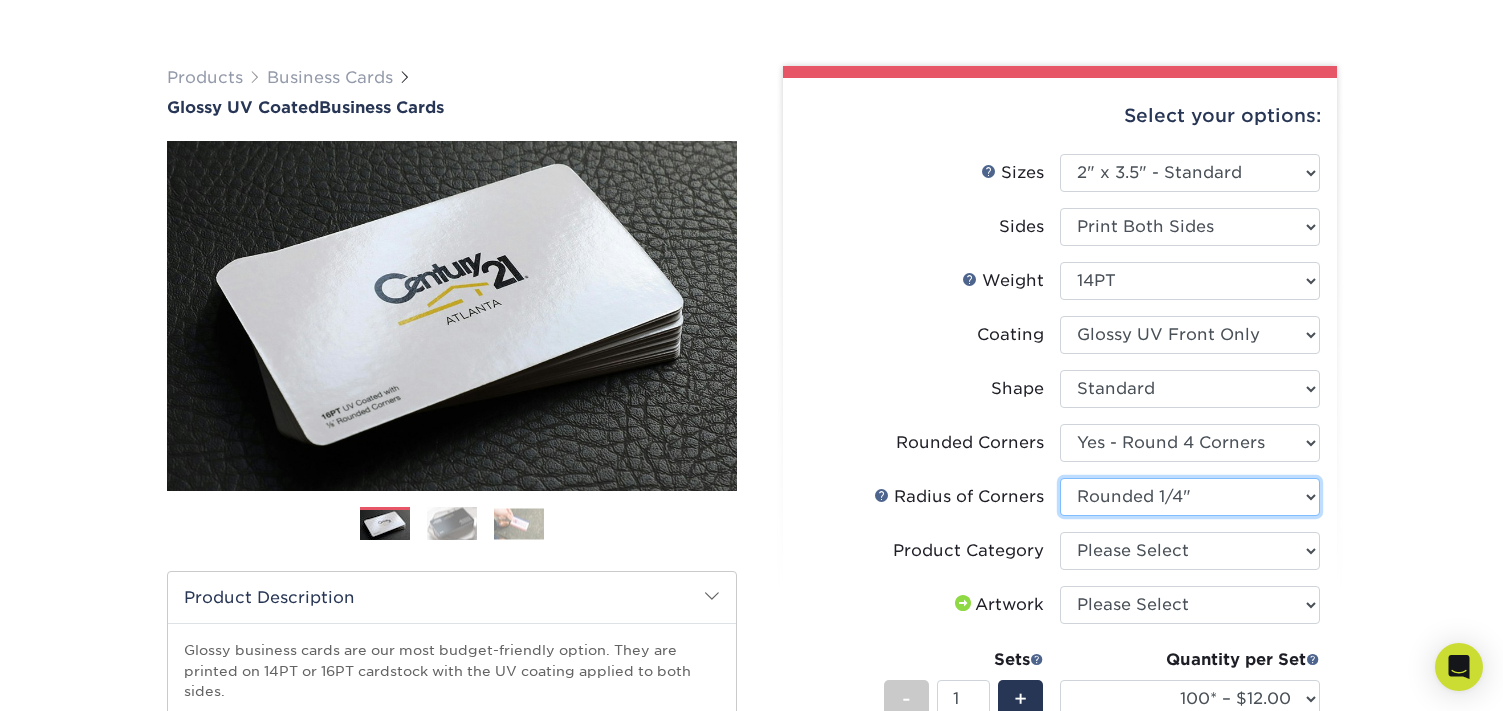 scroll, scrollTop: 204, scrollLeft: 0, axis: vertical 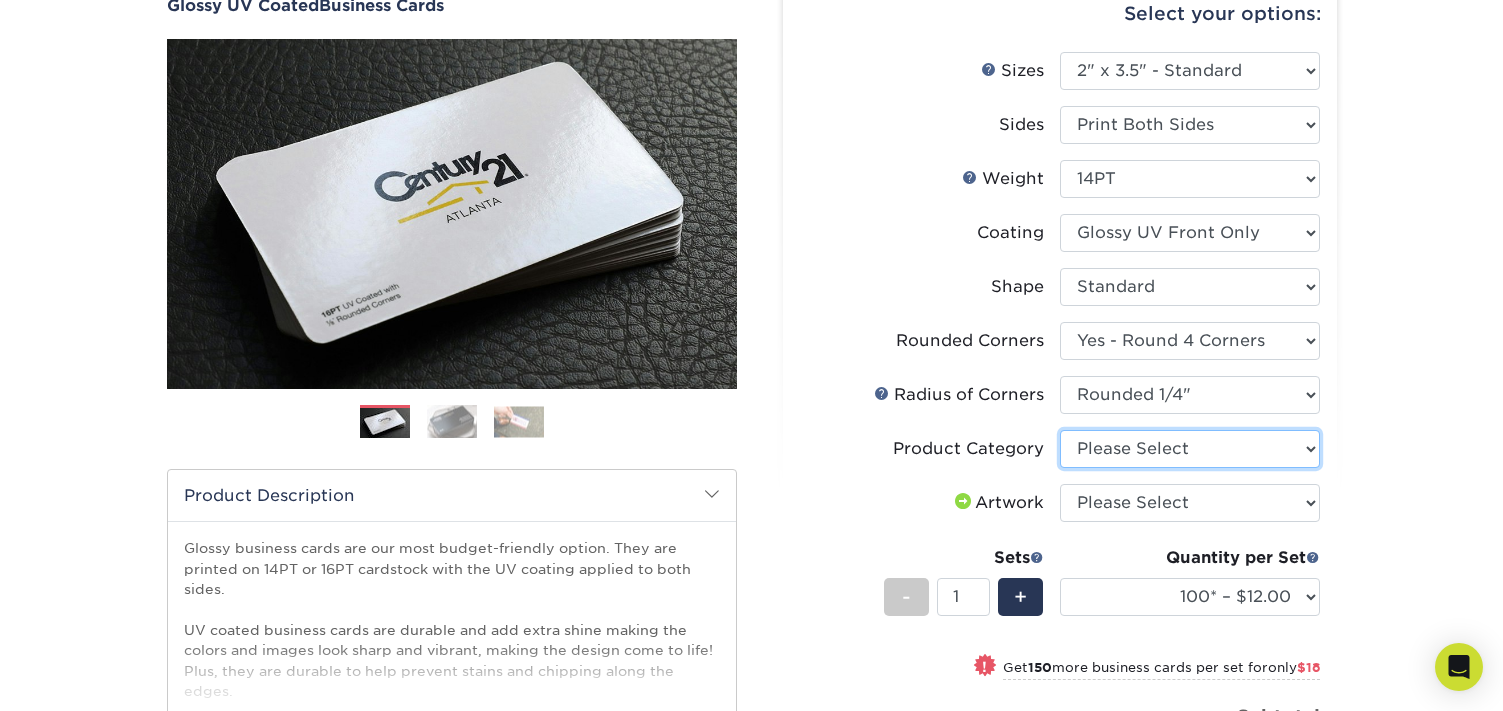 click on "Please Select Business Cards" at bounding box center [1190, 449] 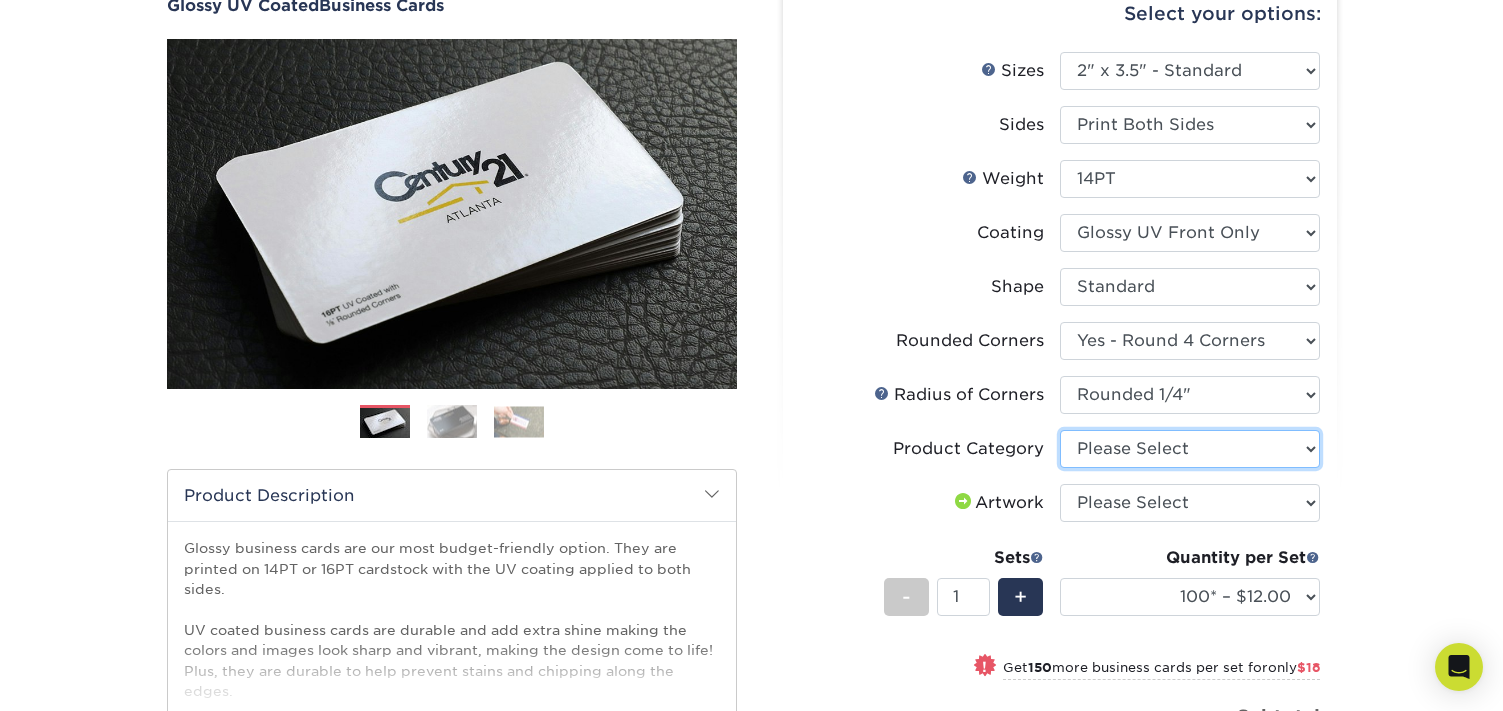 select on "3b5148f1-0588-4f88-a218-97bcfdce65c1" 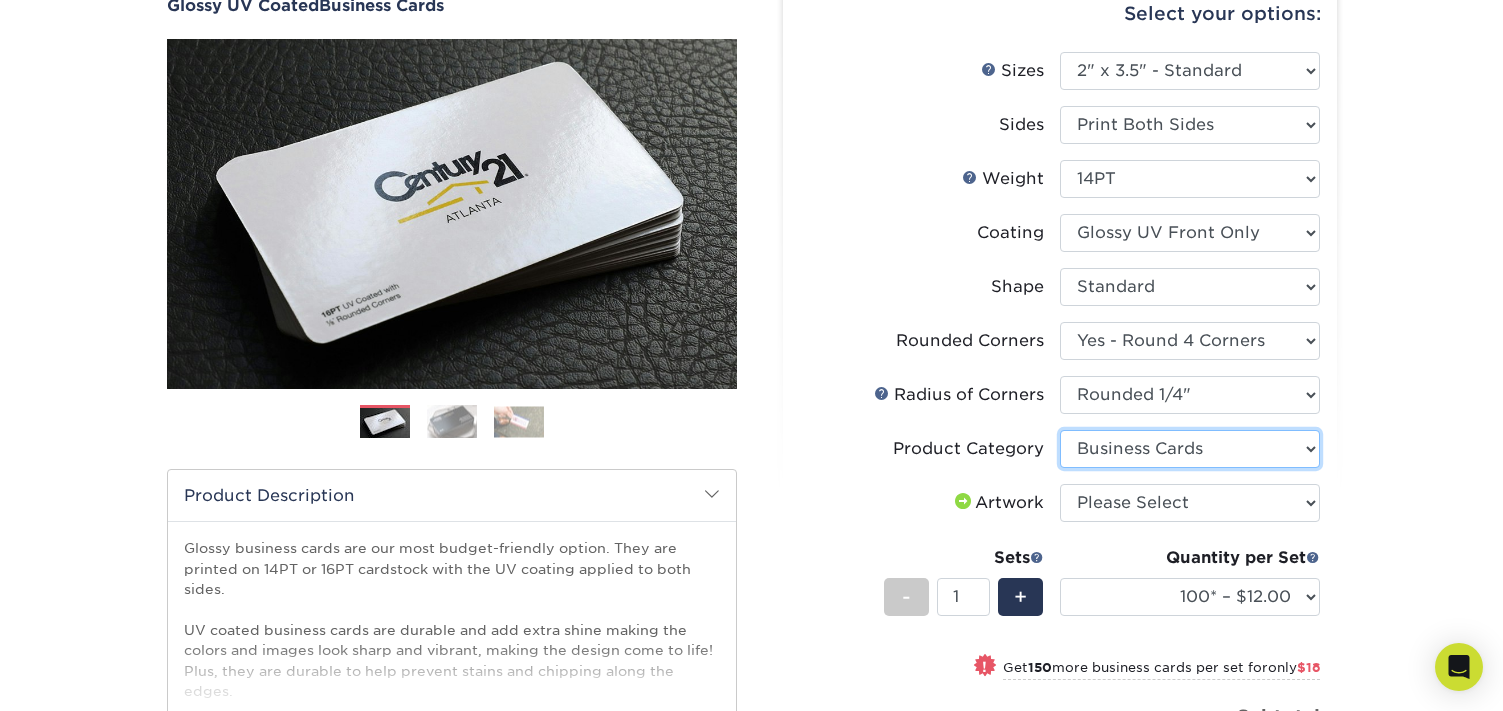 click on "Business Cards" at bounding box center (0, 0) 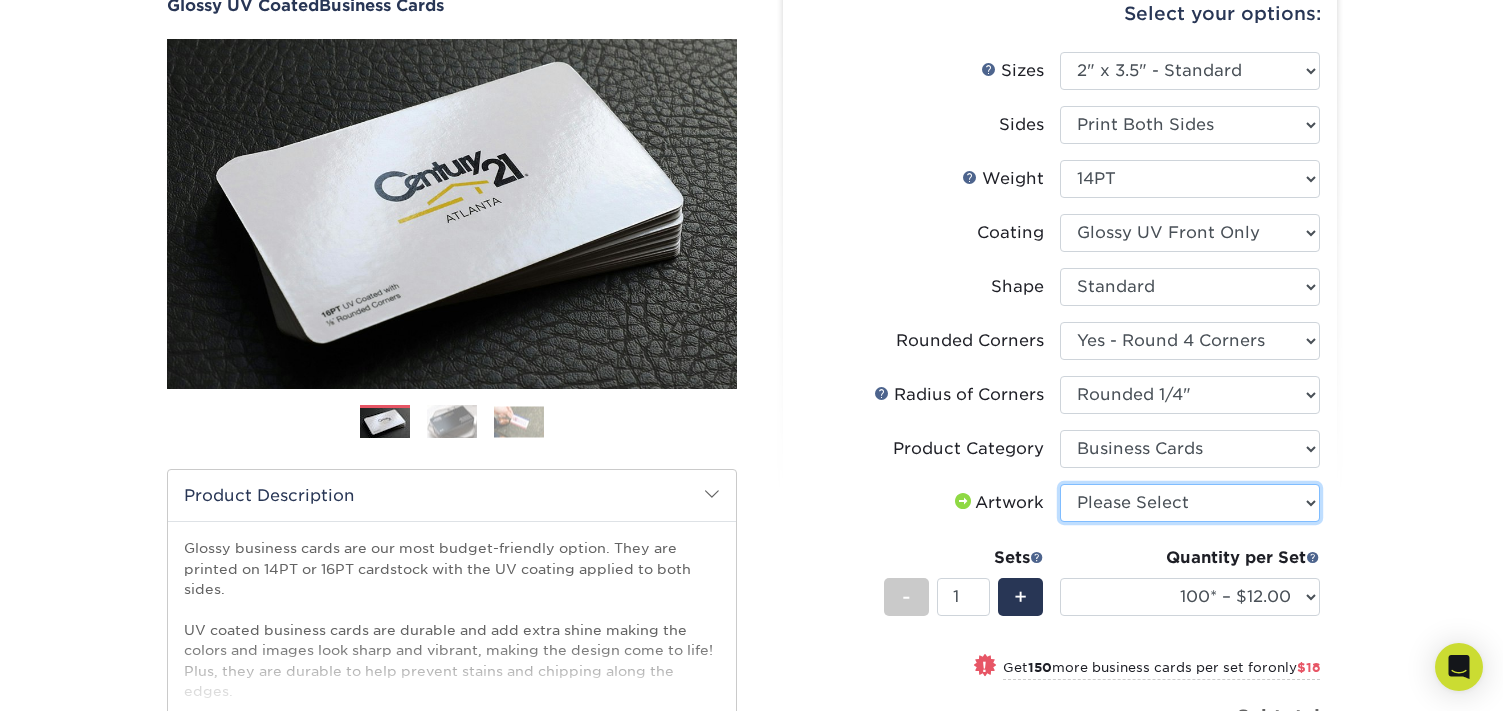 click on "Please Select I will upload files I need a design - $100" at bounding box center [1190, 503] 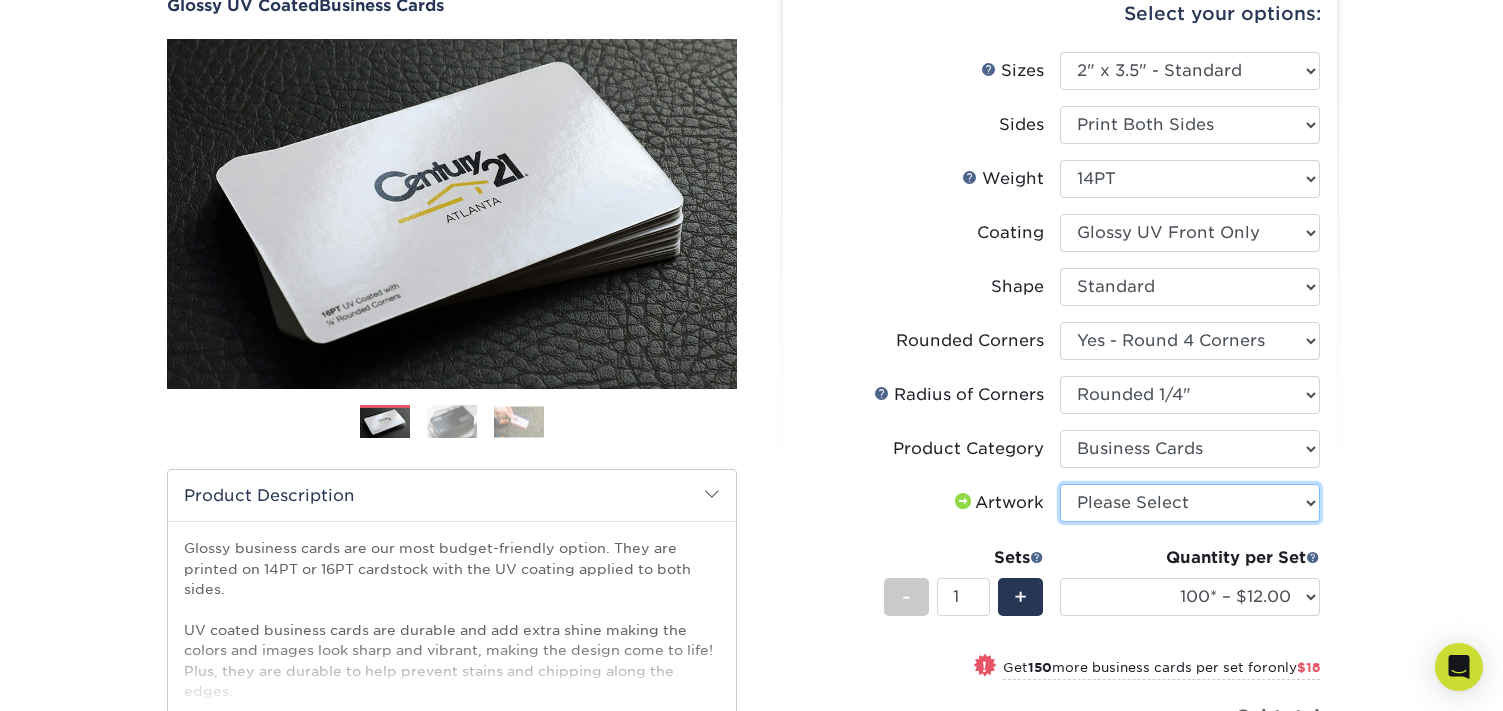 select on "upload" 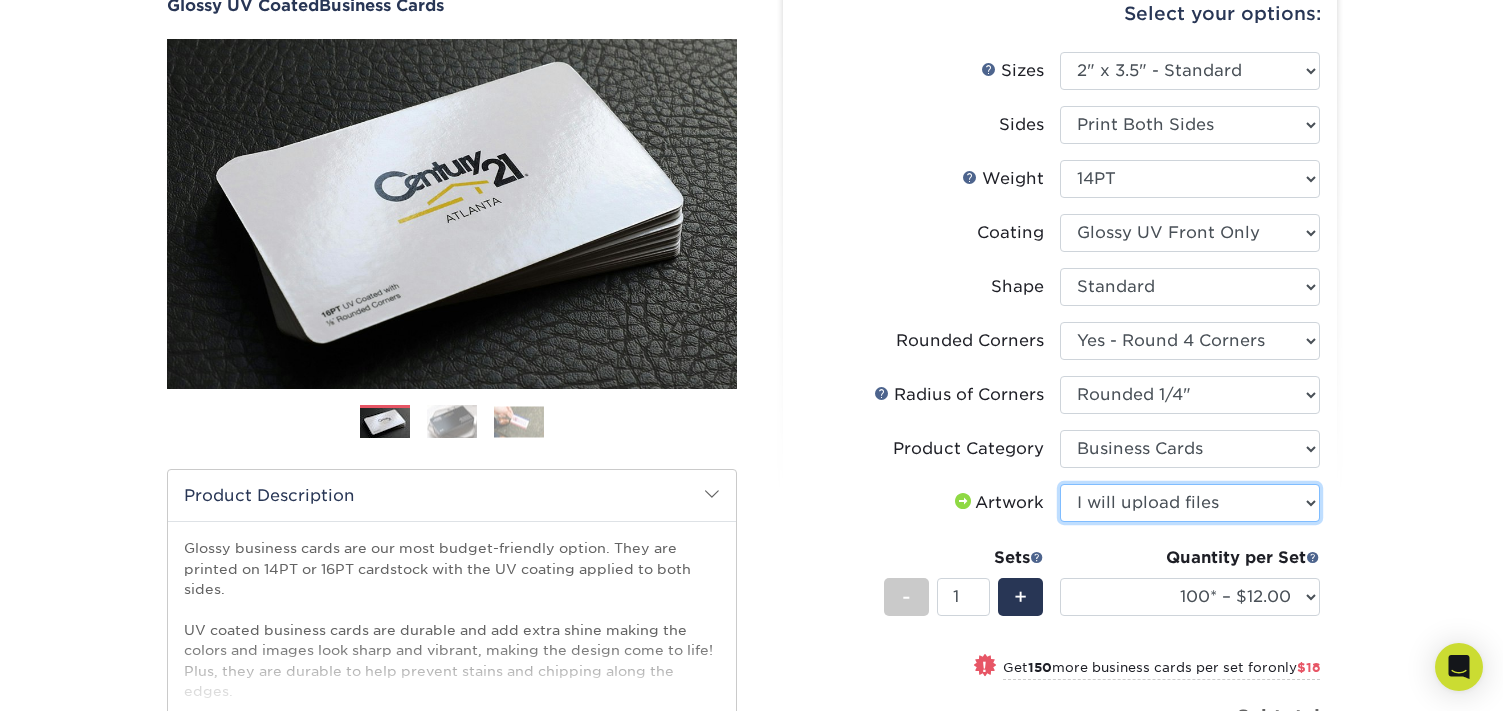 click on "I will upload files" at bounding box center (0, 0) 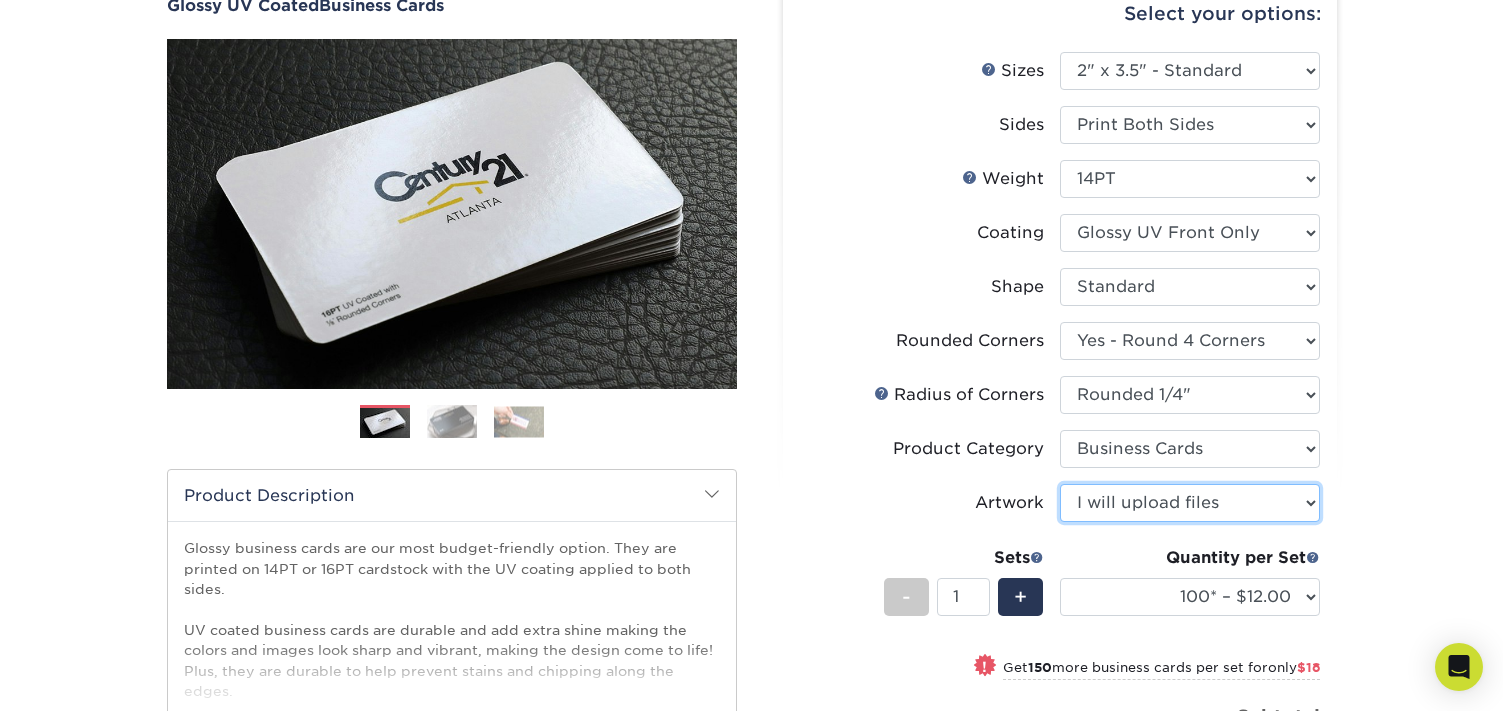 scroll, scrollTop: 306, scrollLeft: 0, axis: vertical 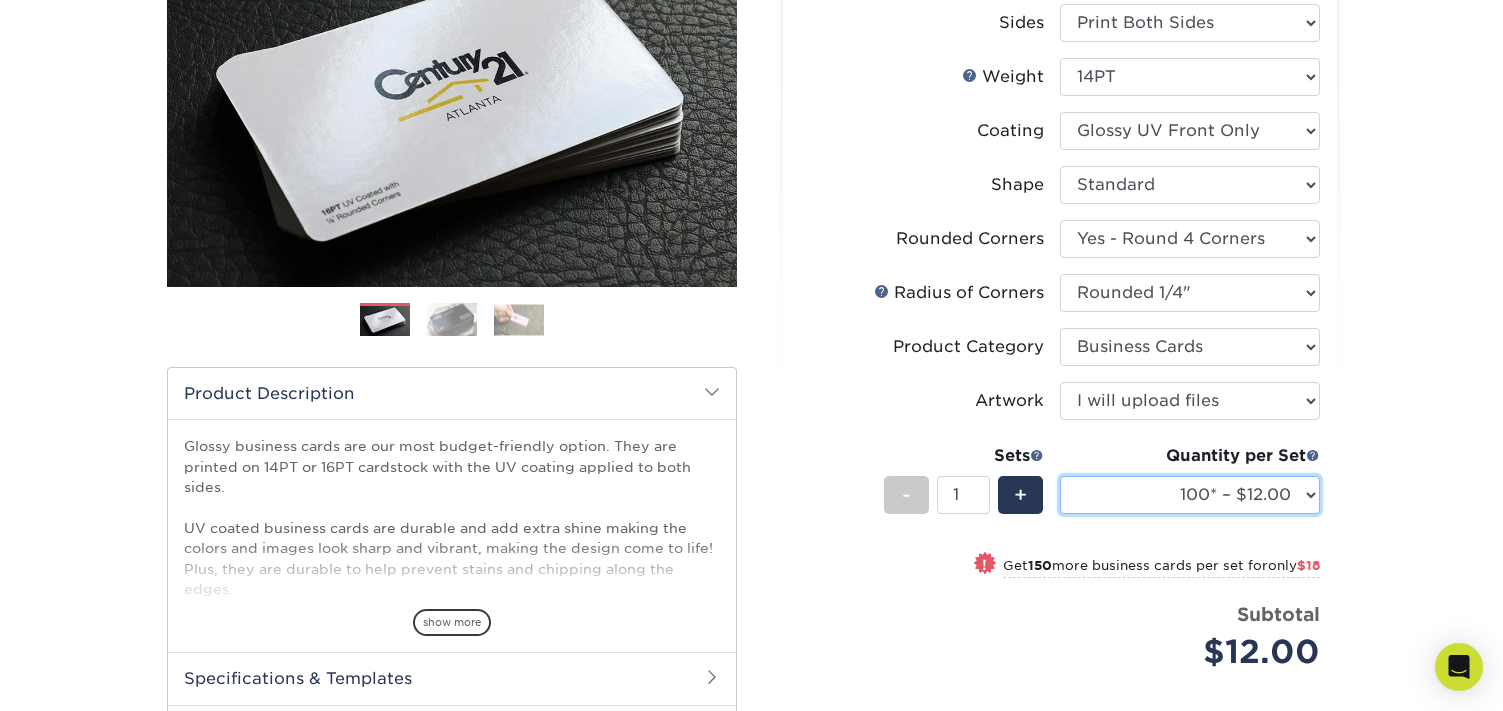 click on "100* – $12.00 250* – $30.00 500 – $60.00 1000 – $74.00 2500 – $136.00 5000 – $201.00 10000 – $383.00 15000 – $549.00 20000 – $727.00 25000 – $897.00" at bounding box center (1190, 495) 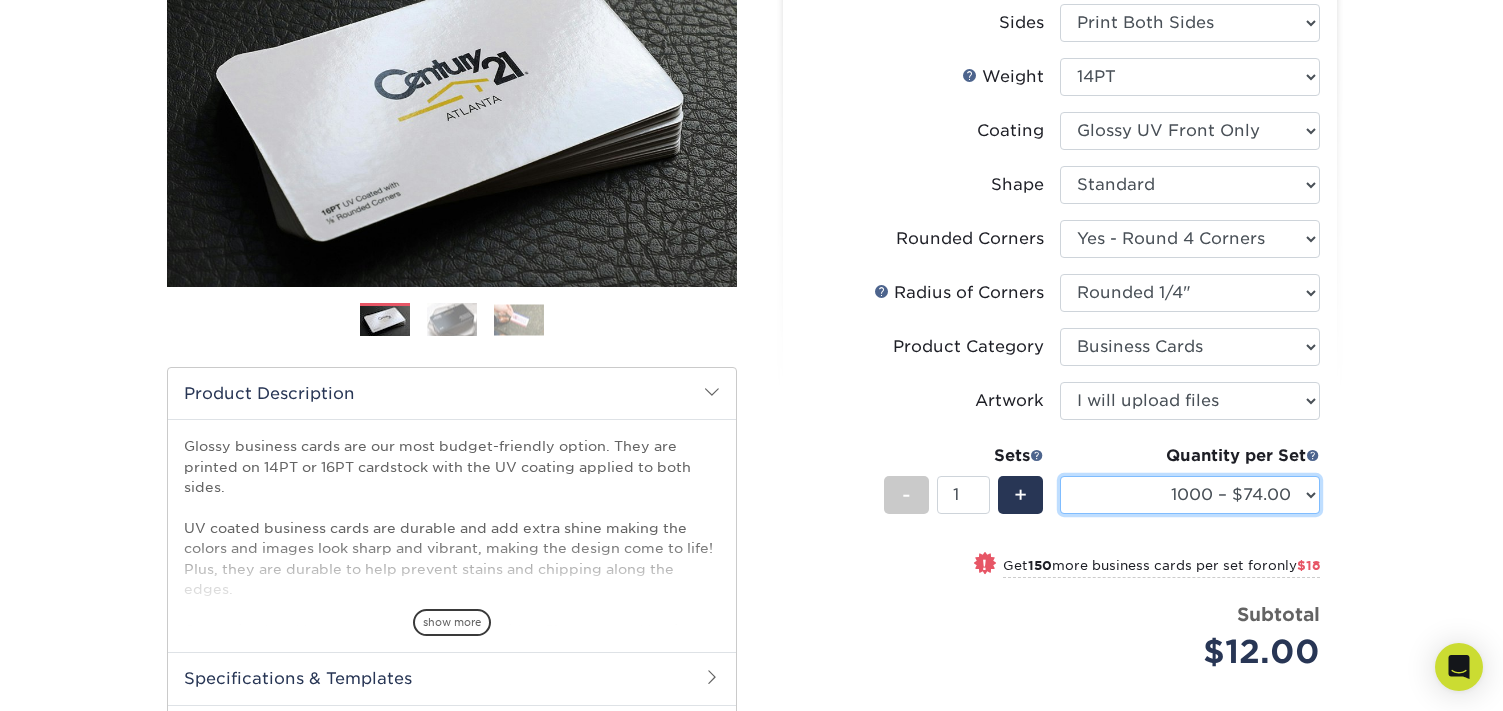 click on "1000 – $74.00" at bounding box center [0, 0] 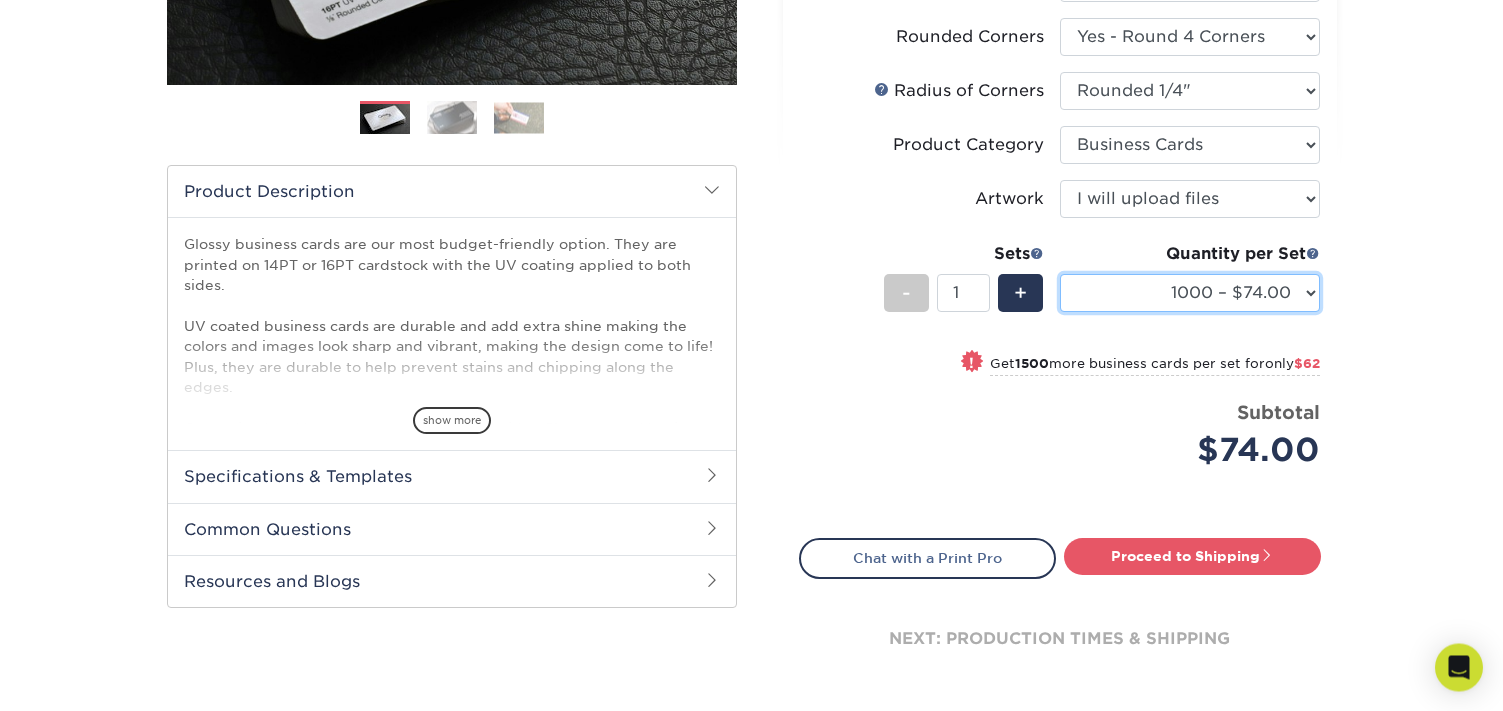 scroll, scrollTop: 510, scrollLeft: 0, axis: vertical 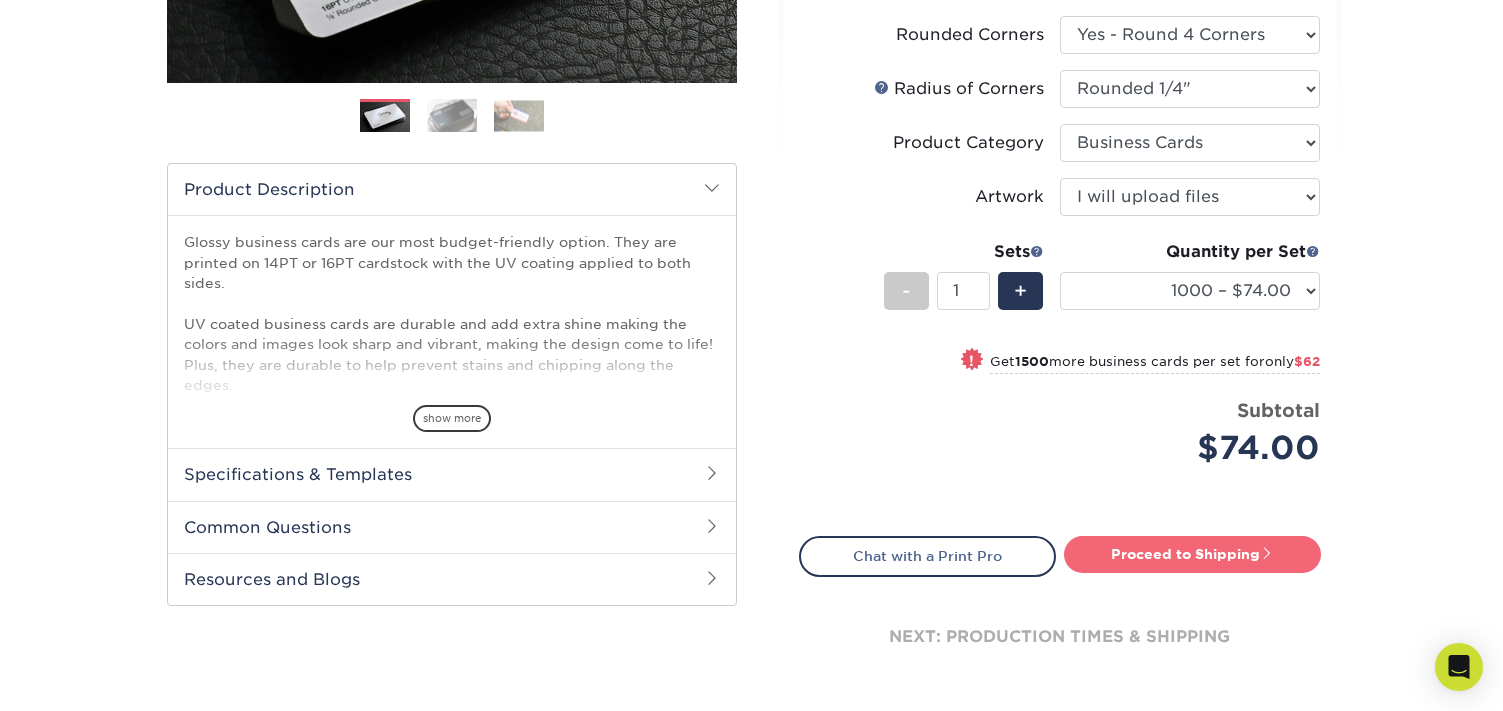 click on "Proceed to Shipping" at bounding box center [1192, 554] 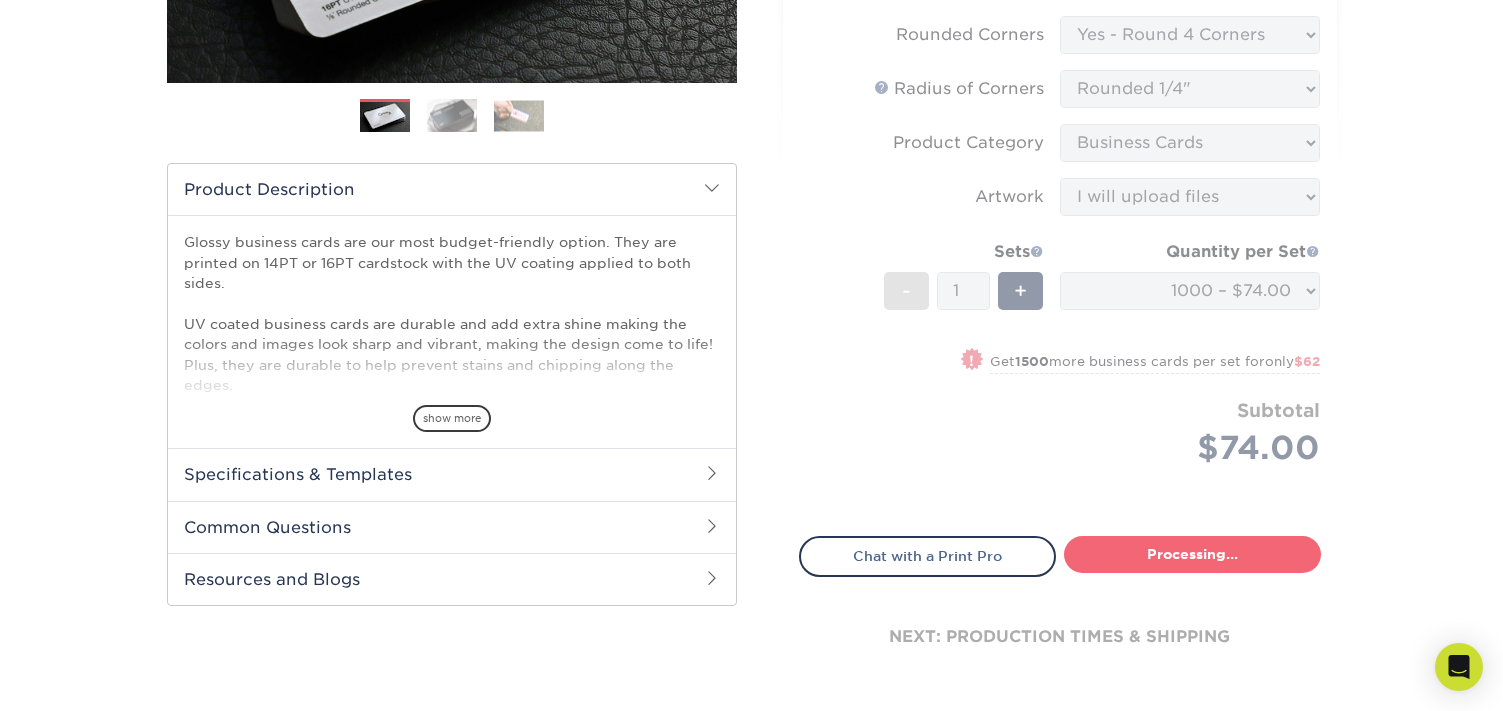 type on "Set 1" 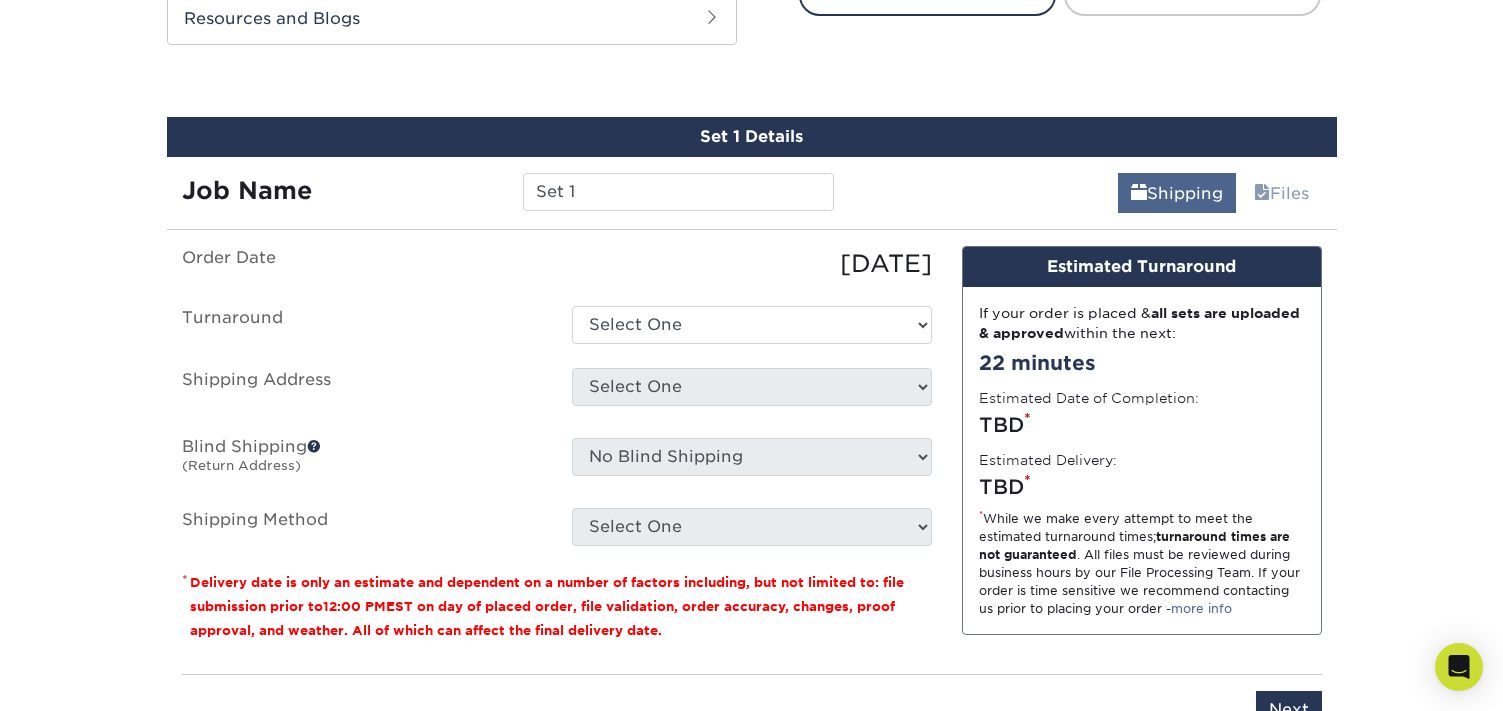 scroll, scrollTop: 1100, scrollLeft: 0, axis: vertical 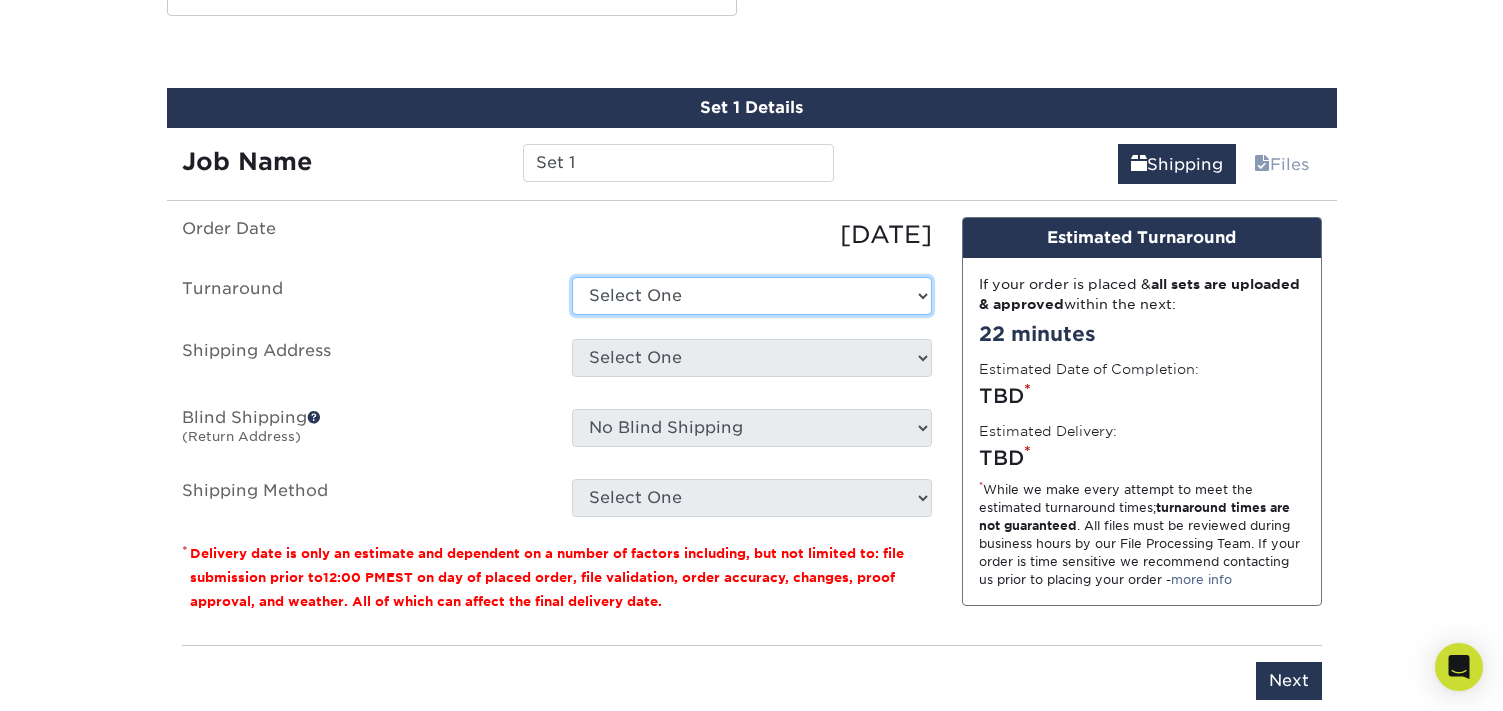 click on "Select One 2-4 Business Days 2 Day Next Business Day" at bounding box center [752, 296] 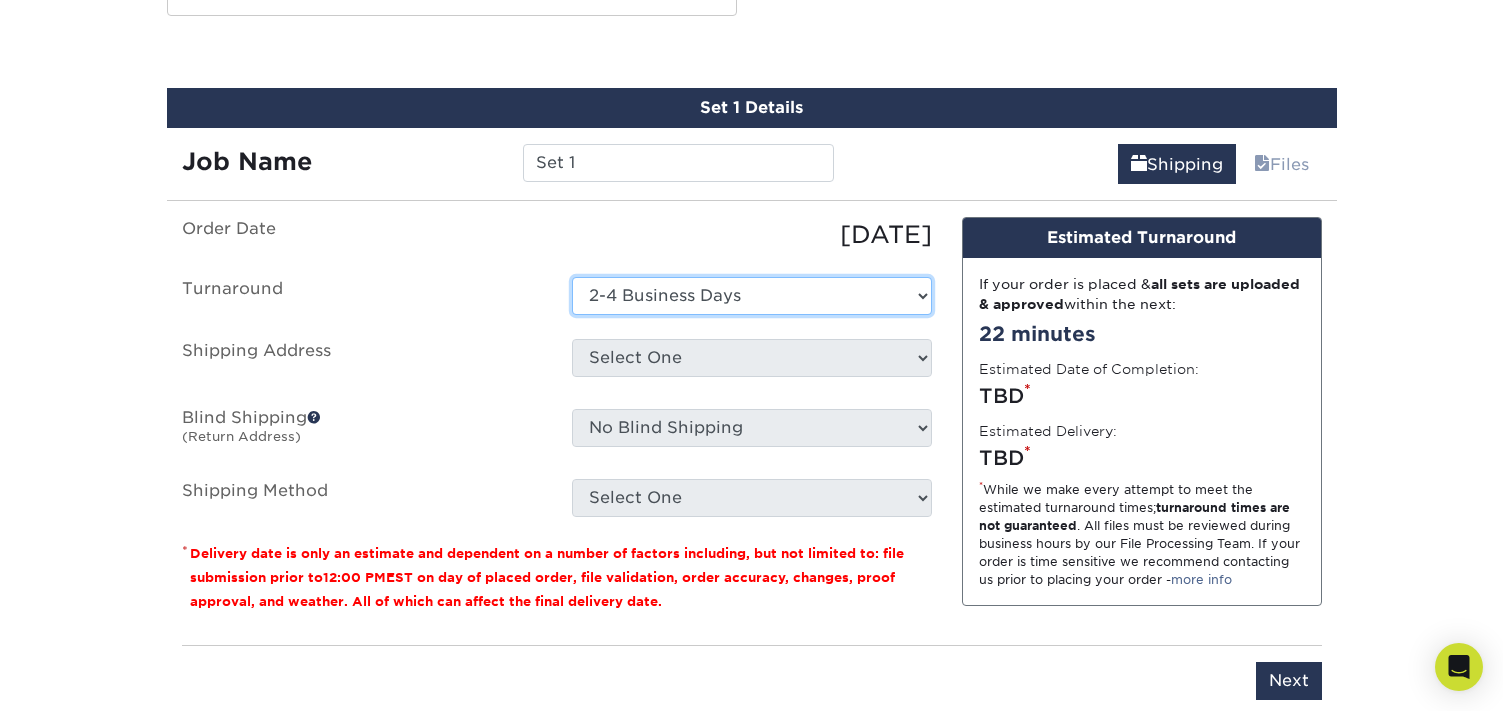 click on "2-4 Business Days" at bounding box center [0, 0] 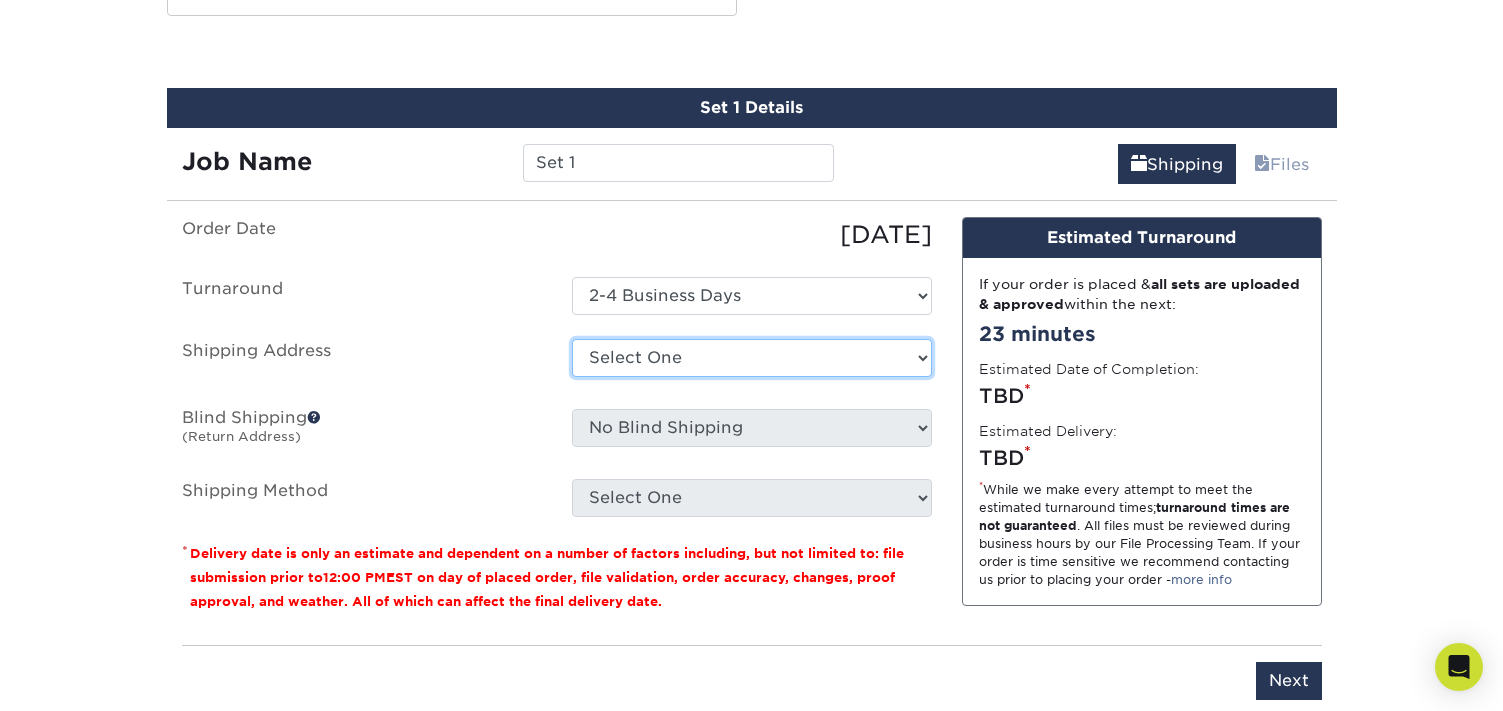 click on "Select One
+ Add New Address
- Login" at bounding box center [752, 358] 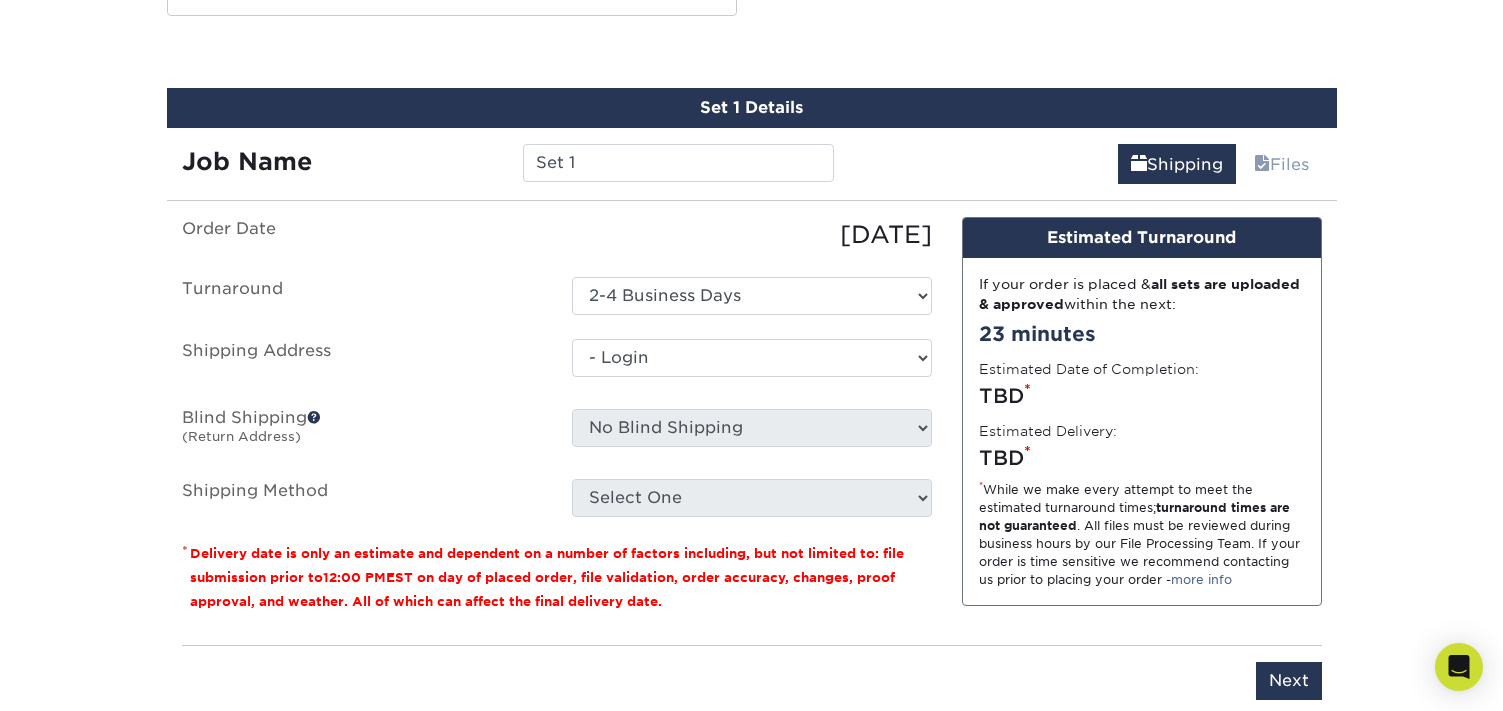 click on "- Login" at bounding box center [0, 0] 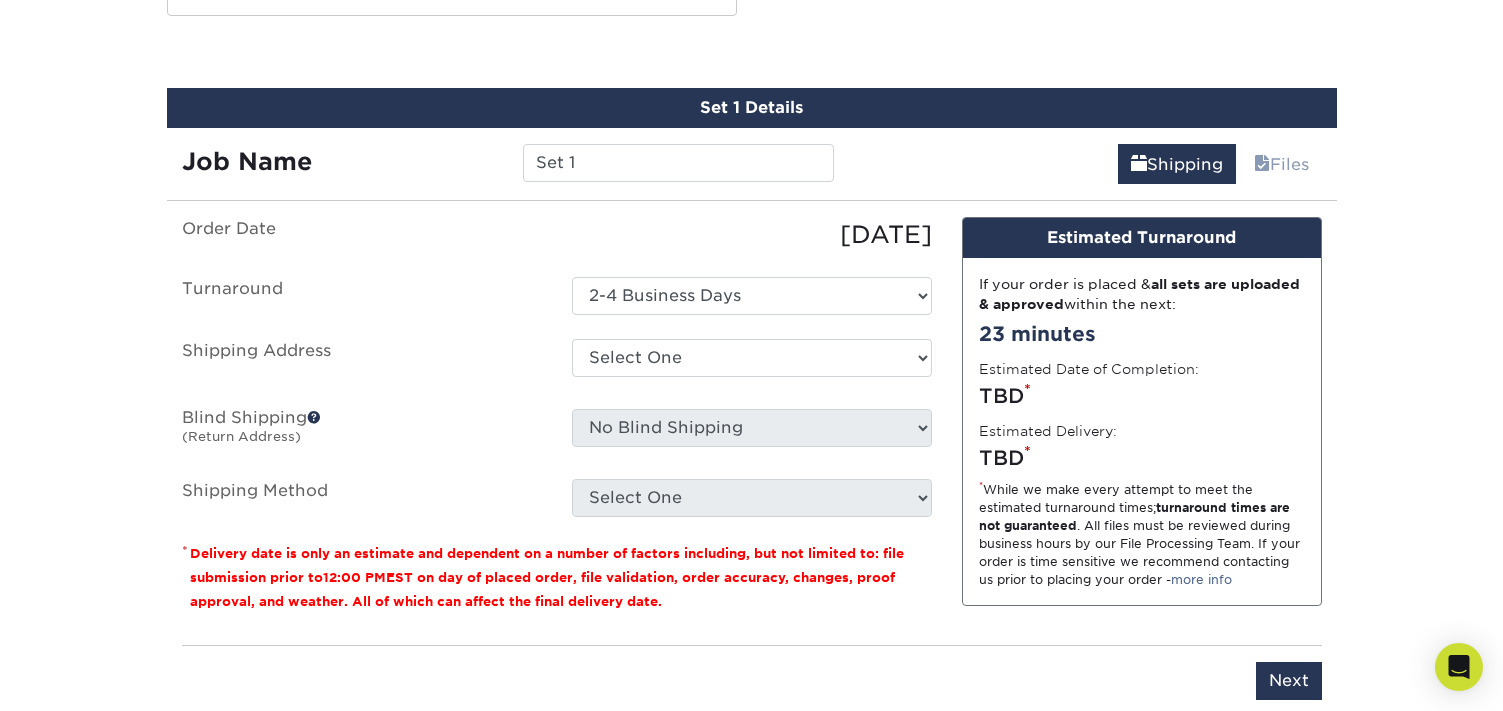 scroll, scrollTop: 0, scrollLeft: 0, axis: both 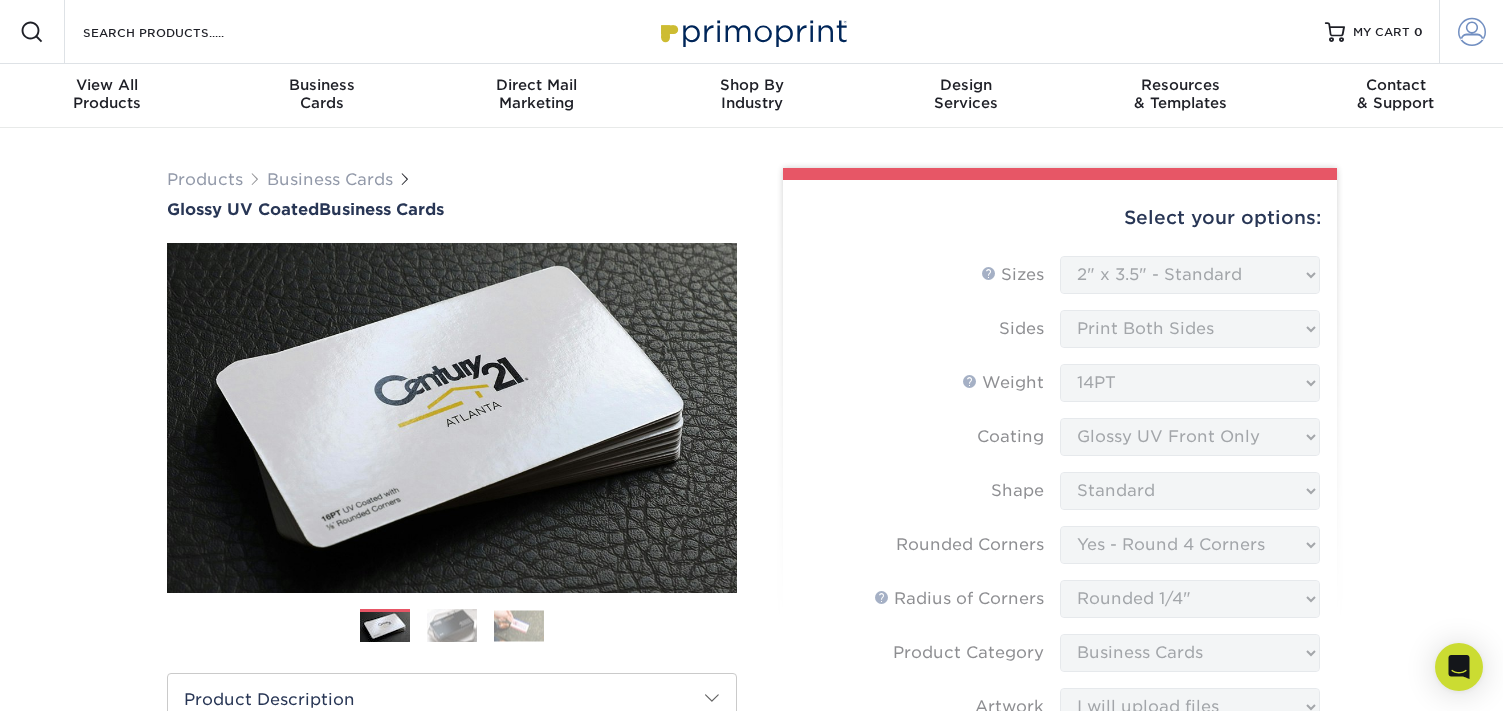 click on "Account" at bounding box center [1471, 32] 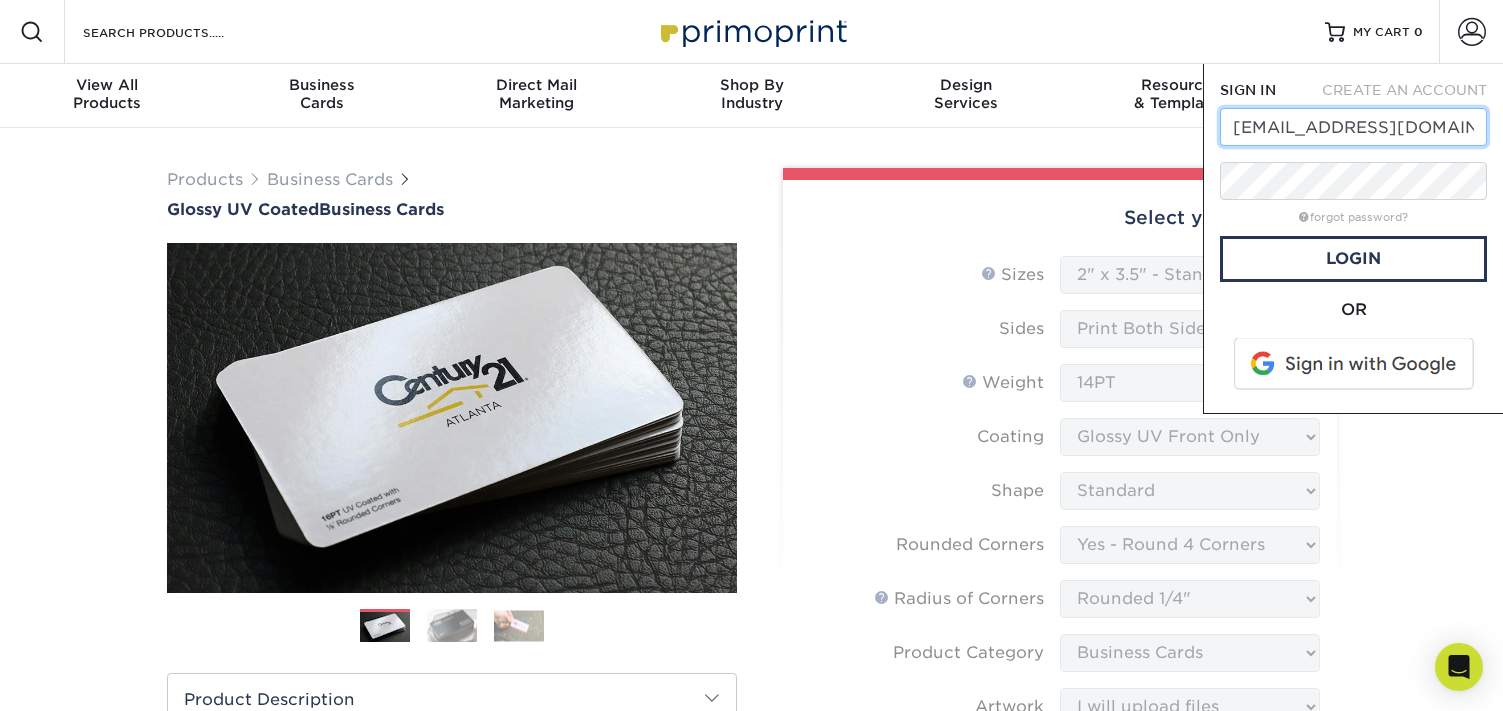 type on "[EMAIL_ADDRESS][DOMAIN_NAME]" 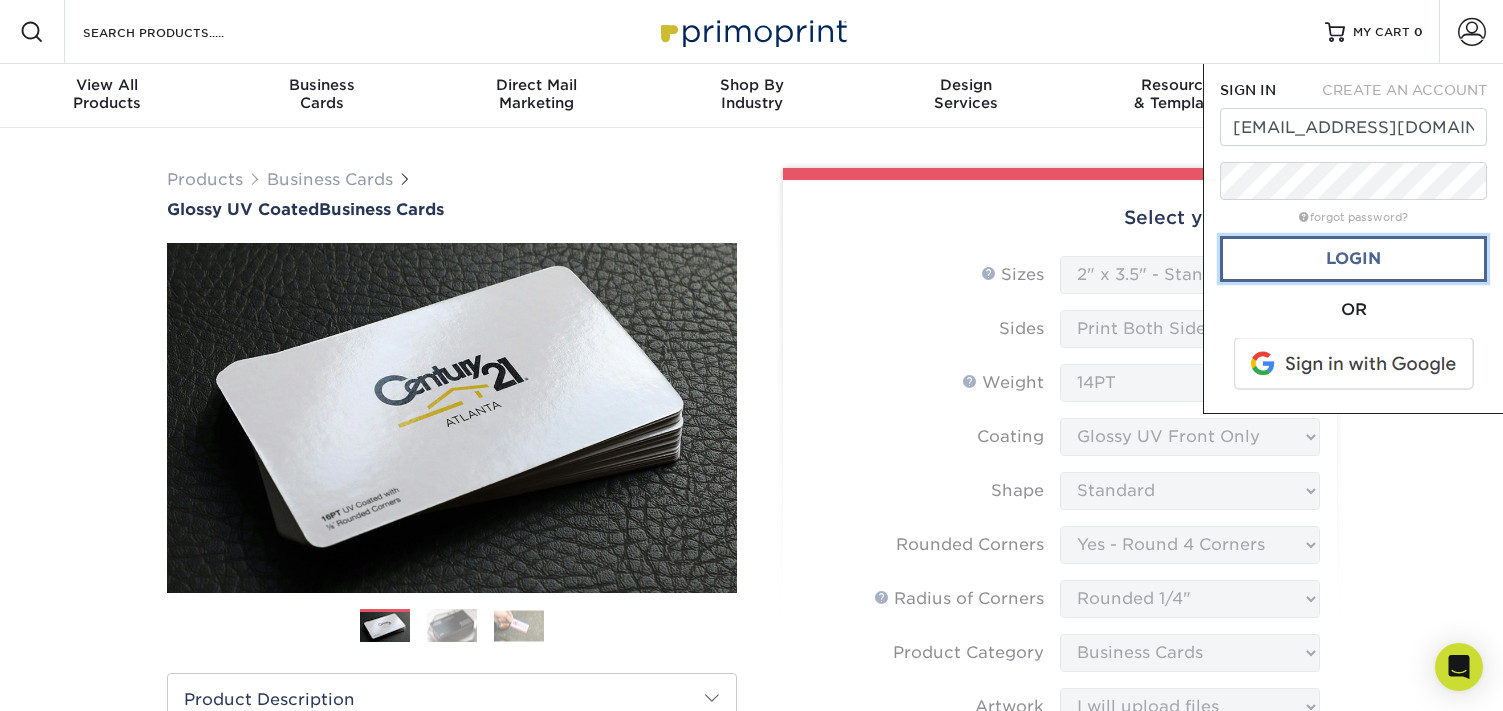 click on "Login" at bounding box center [1353, 259] 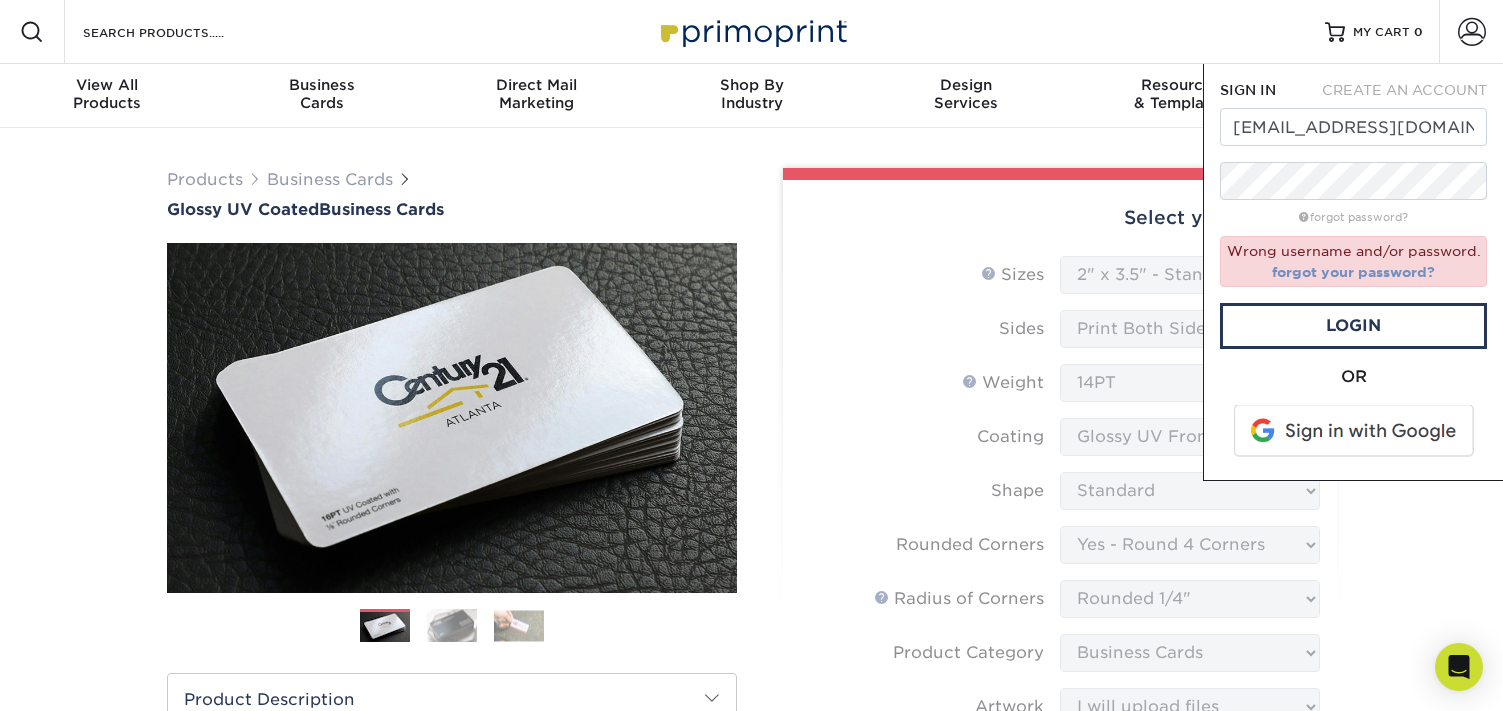 click on "forgot your password?" at bounding box center (1353, 272) 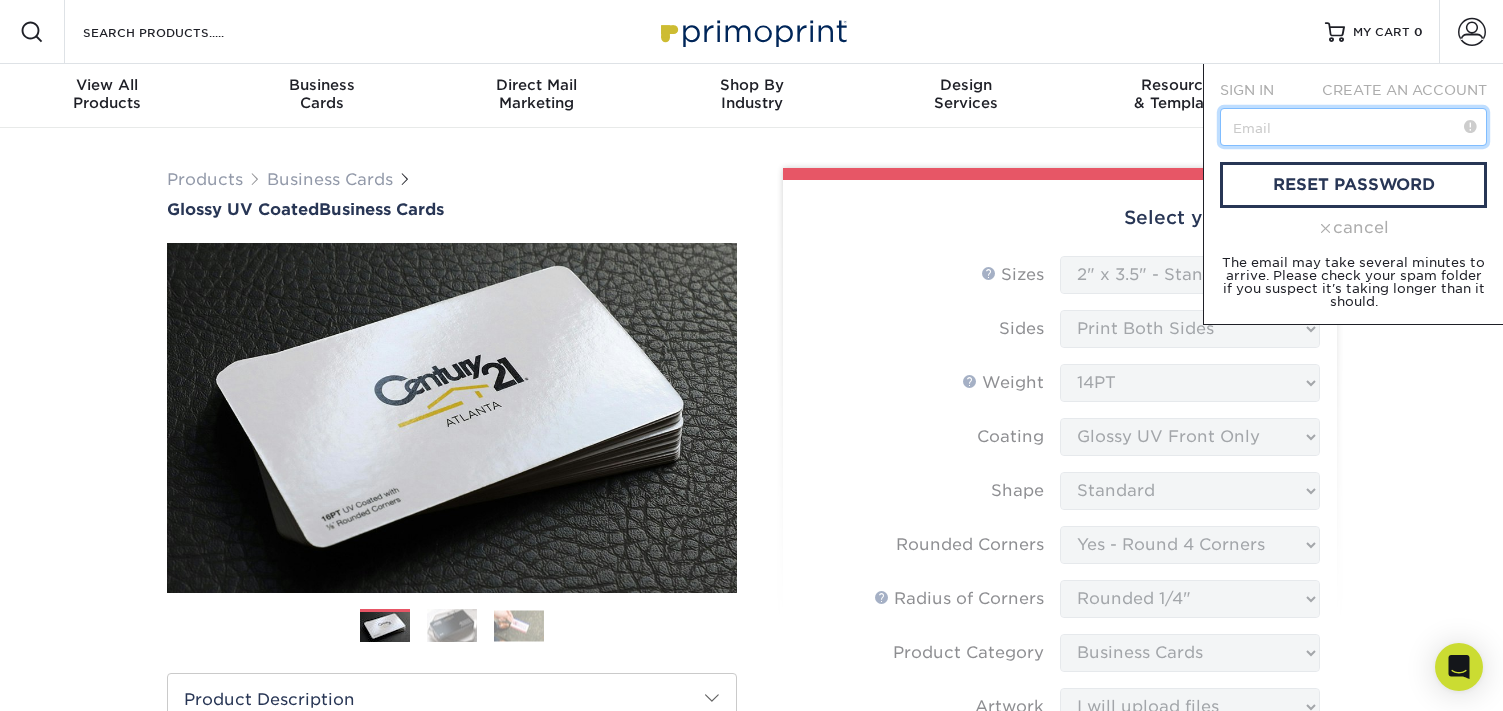 click at bounding box center [1353, 127] 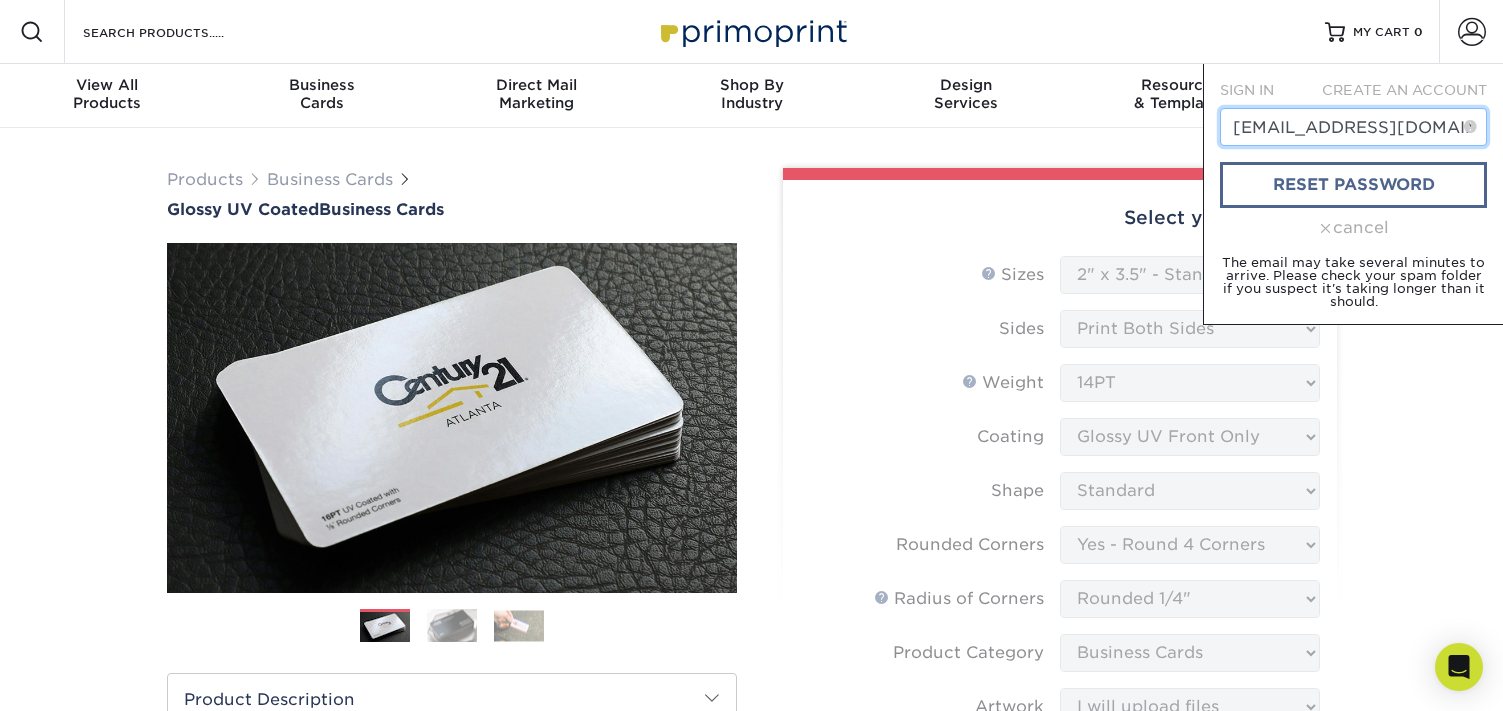type on "[EMAIL_ADDRESS][DOMAIN_NAME]" 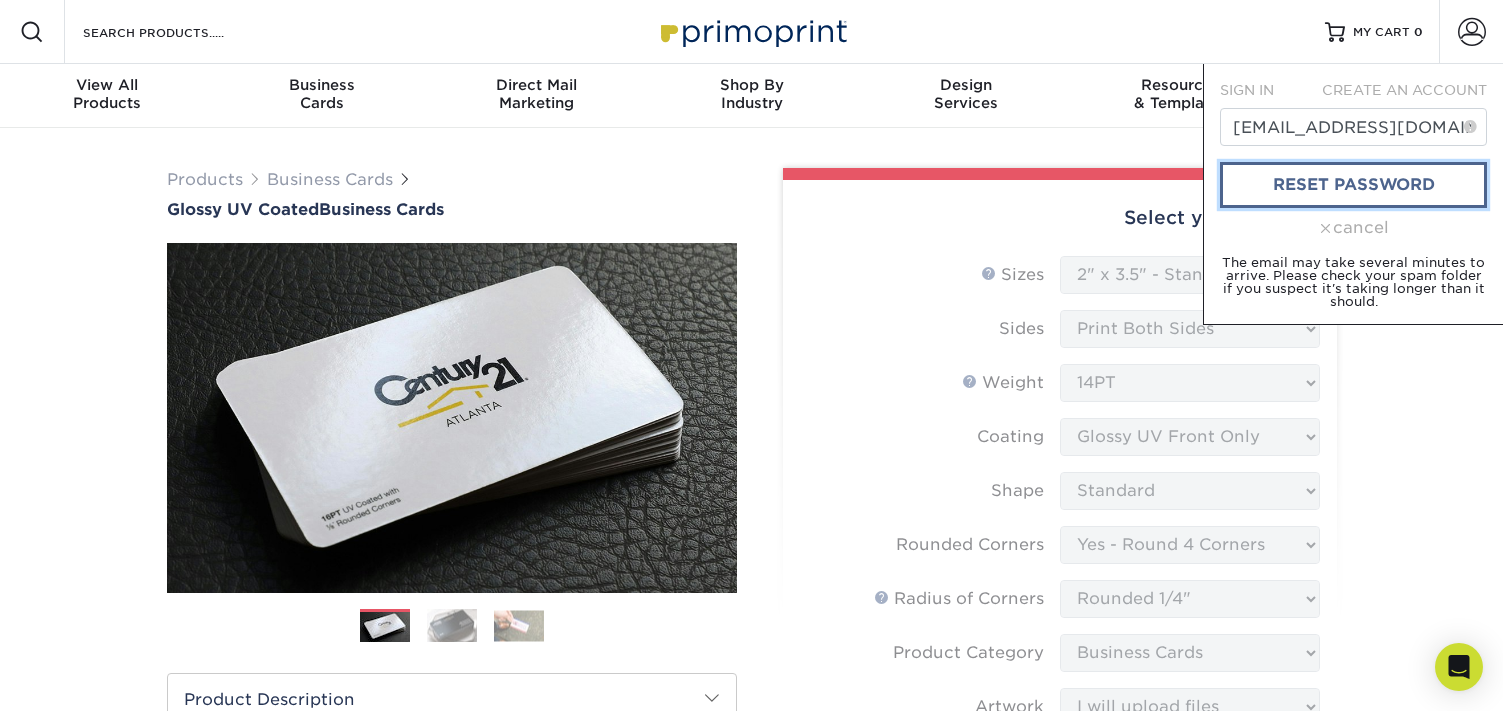 click on "reset password" at bounding box center [1353, 185] 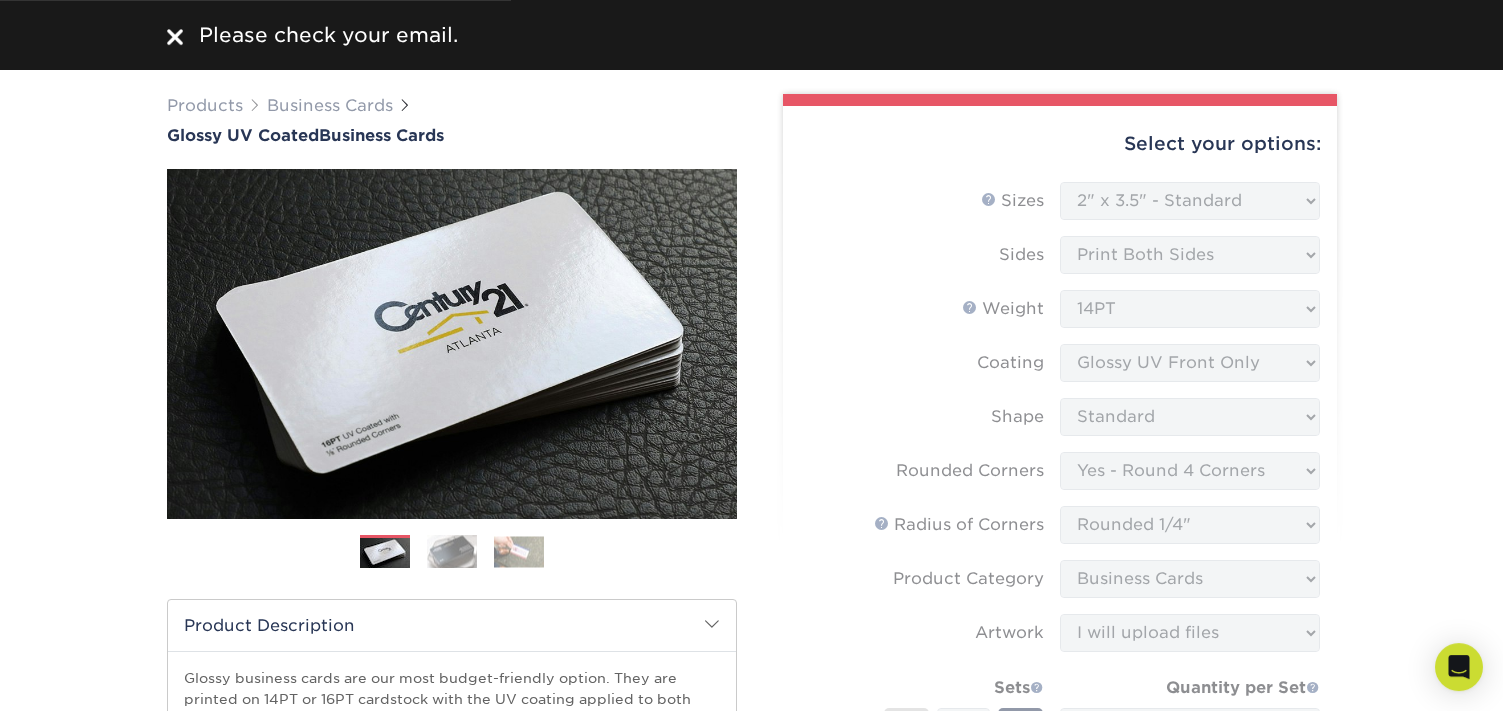 scroll, scrollTop: 184, scrollLeft: 0, axis: vertical 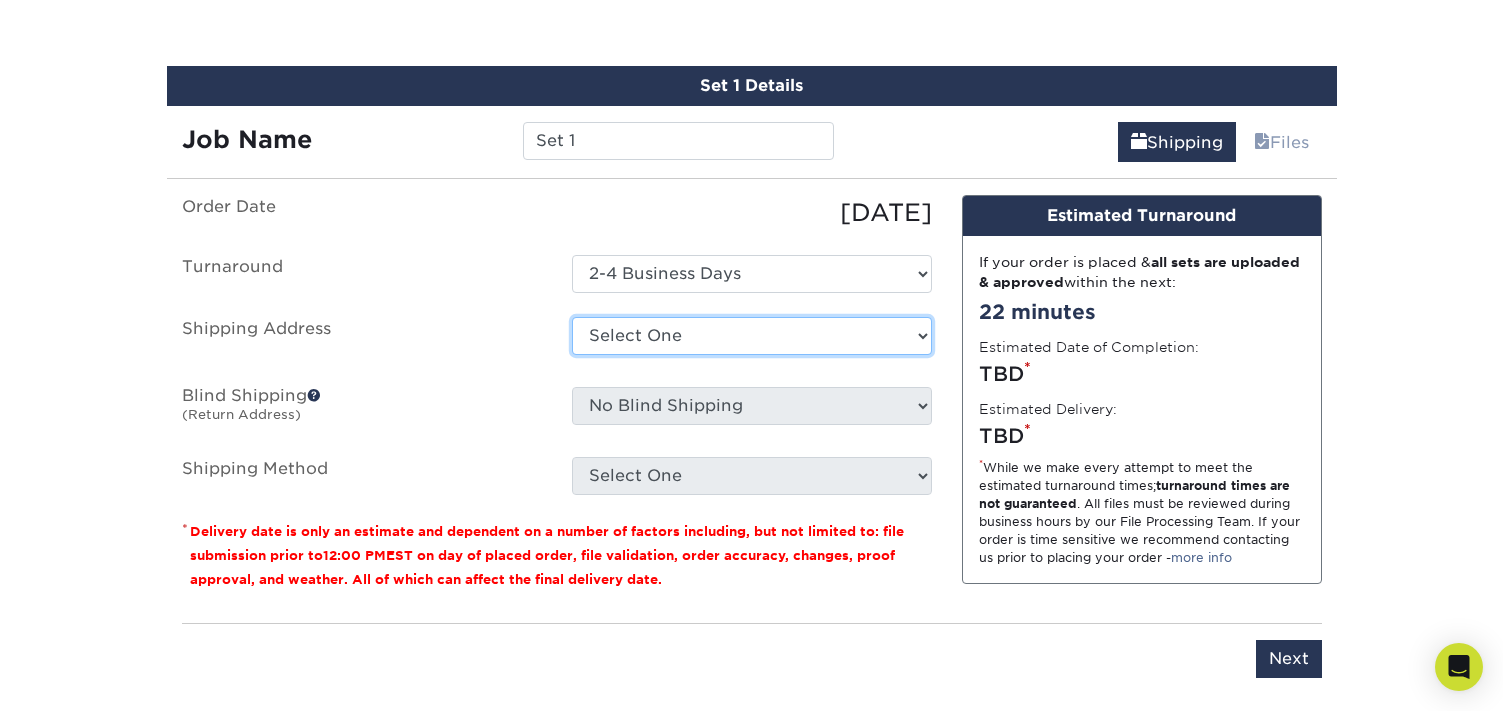 click on "Select One
+ Add New Address
- Login" at bounding box center (752, 336) 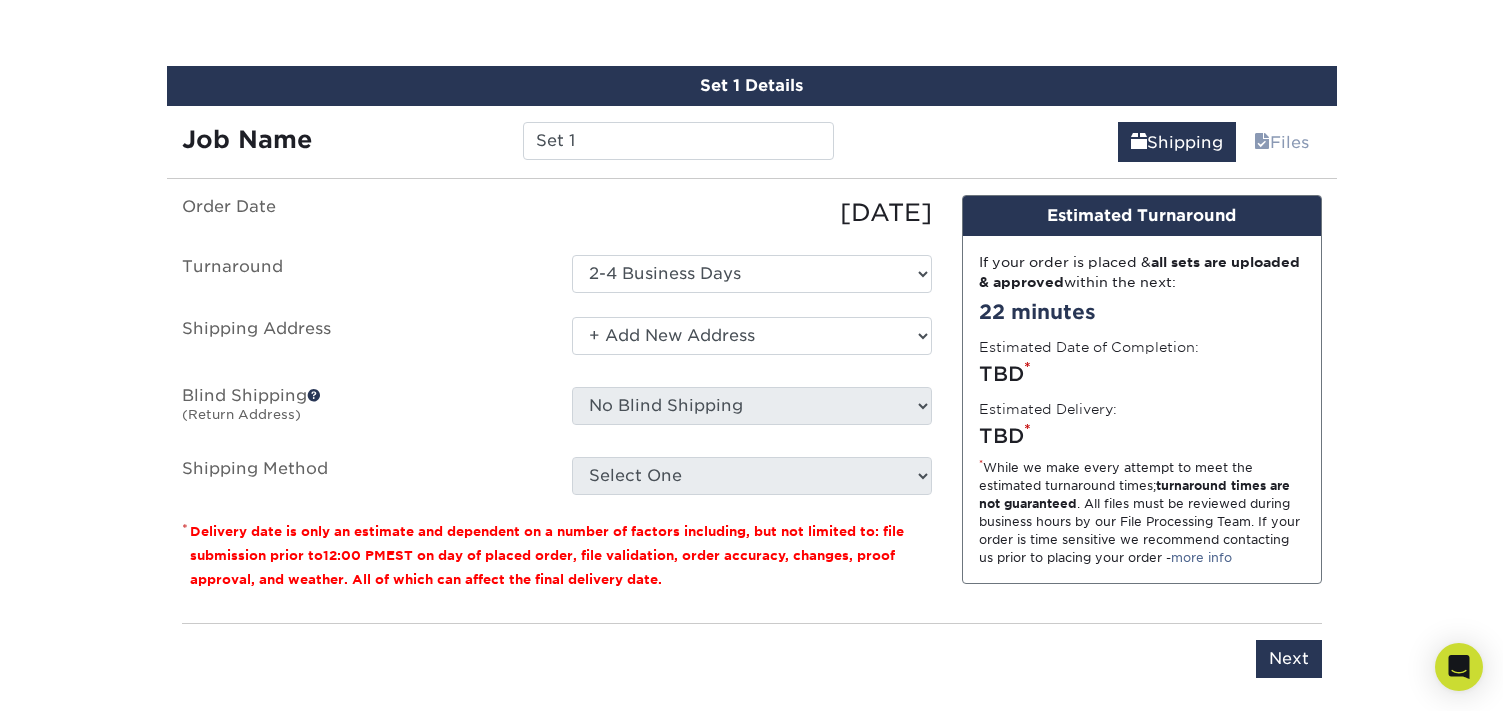 click on "+ Add New Address" at bounding box center [0, 0] 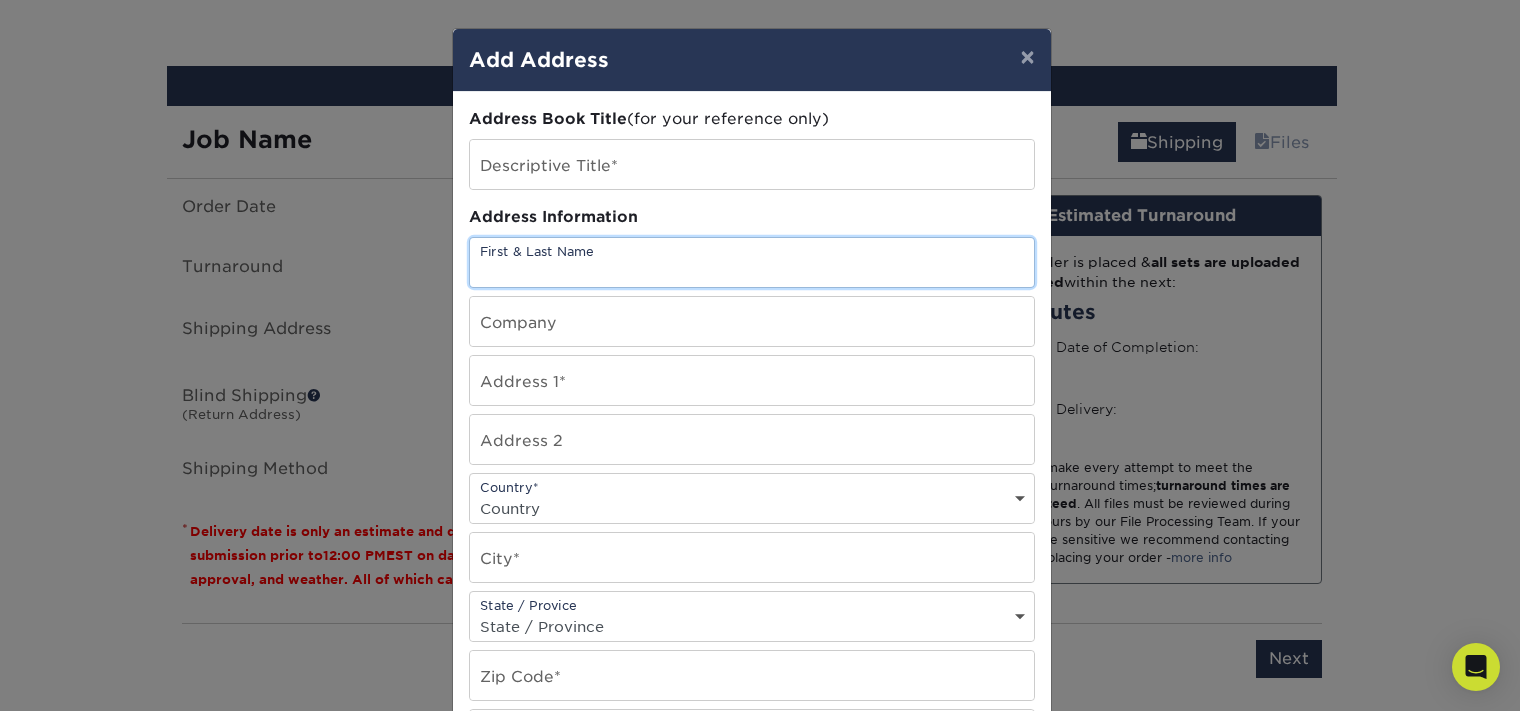 click at bounding box center [752, 262] 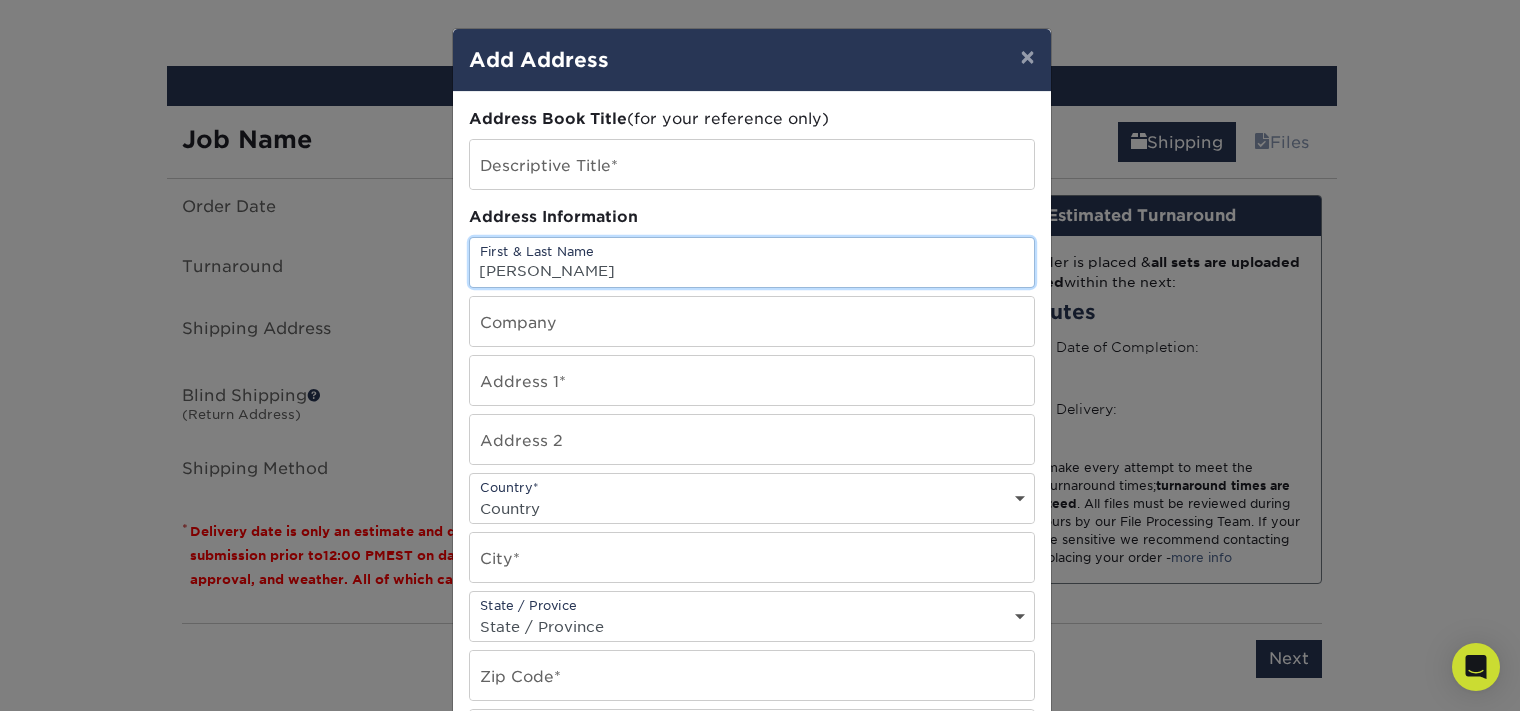 type on "[PERSON_NAME]" 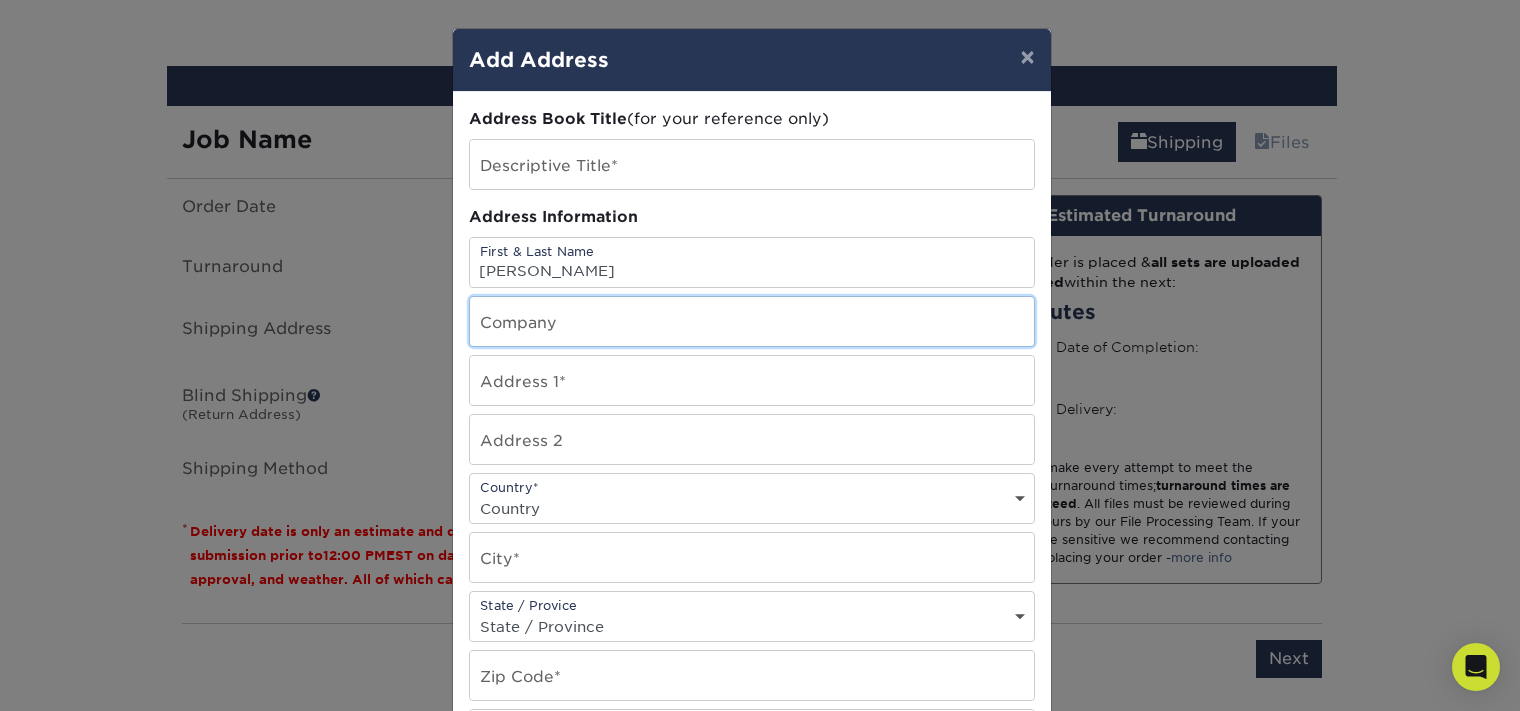 click at bounding box center [752, 321] 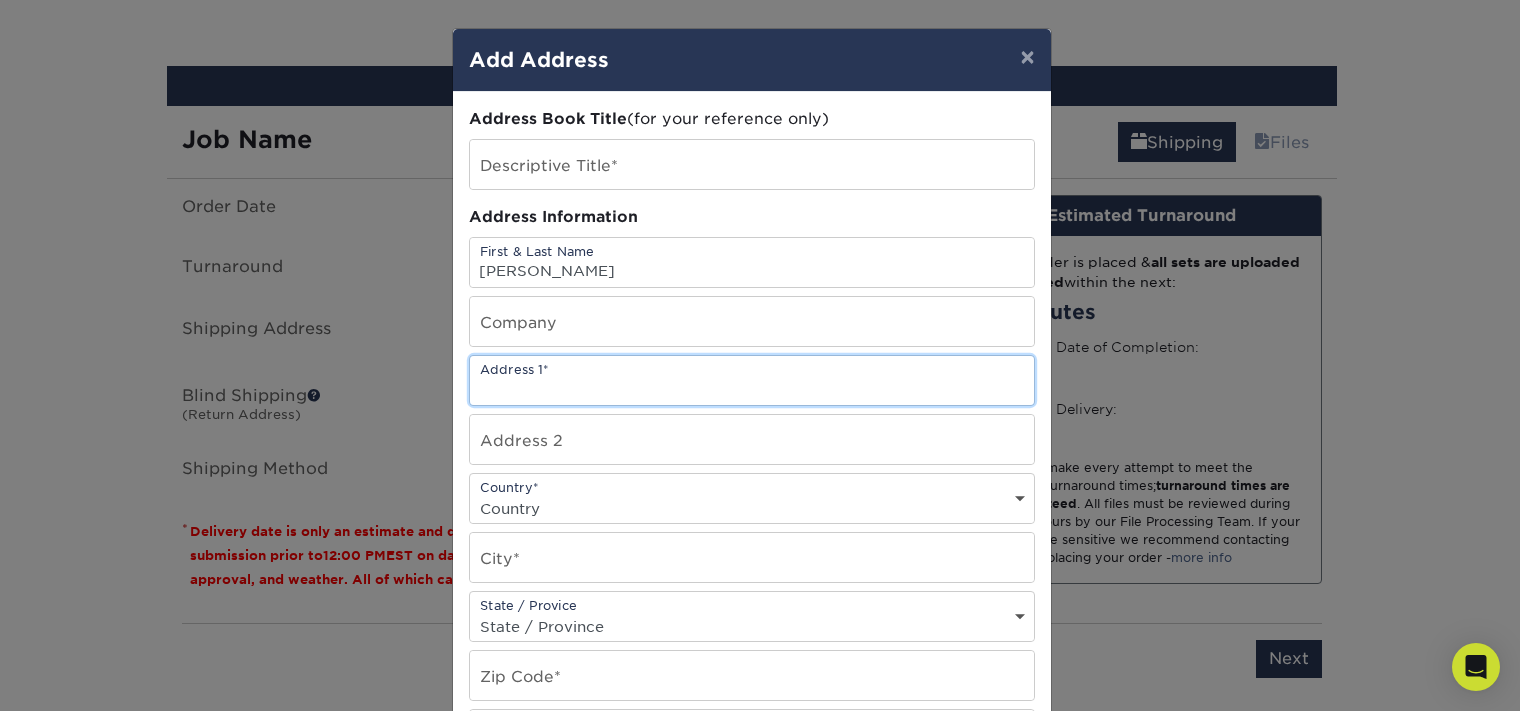 click at bounding box center [752, 380] 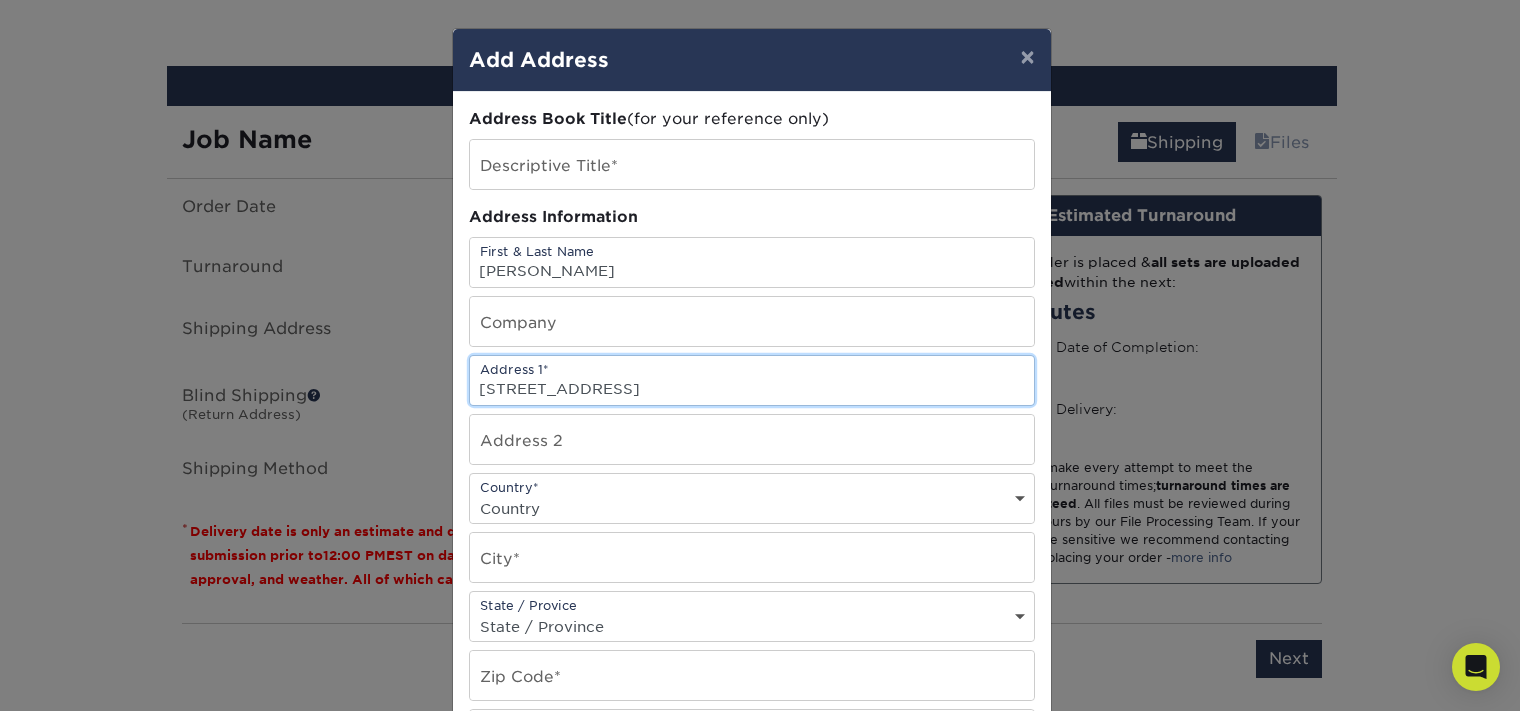 type on "[STREET_ADDRESS]" 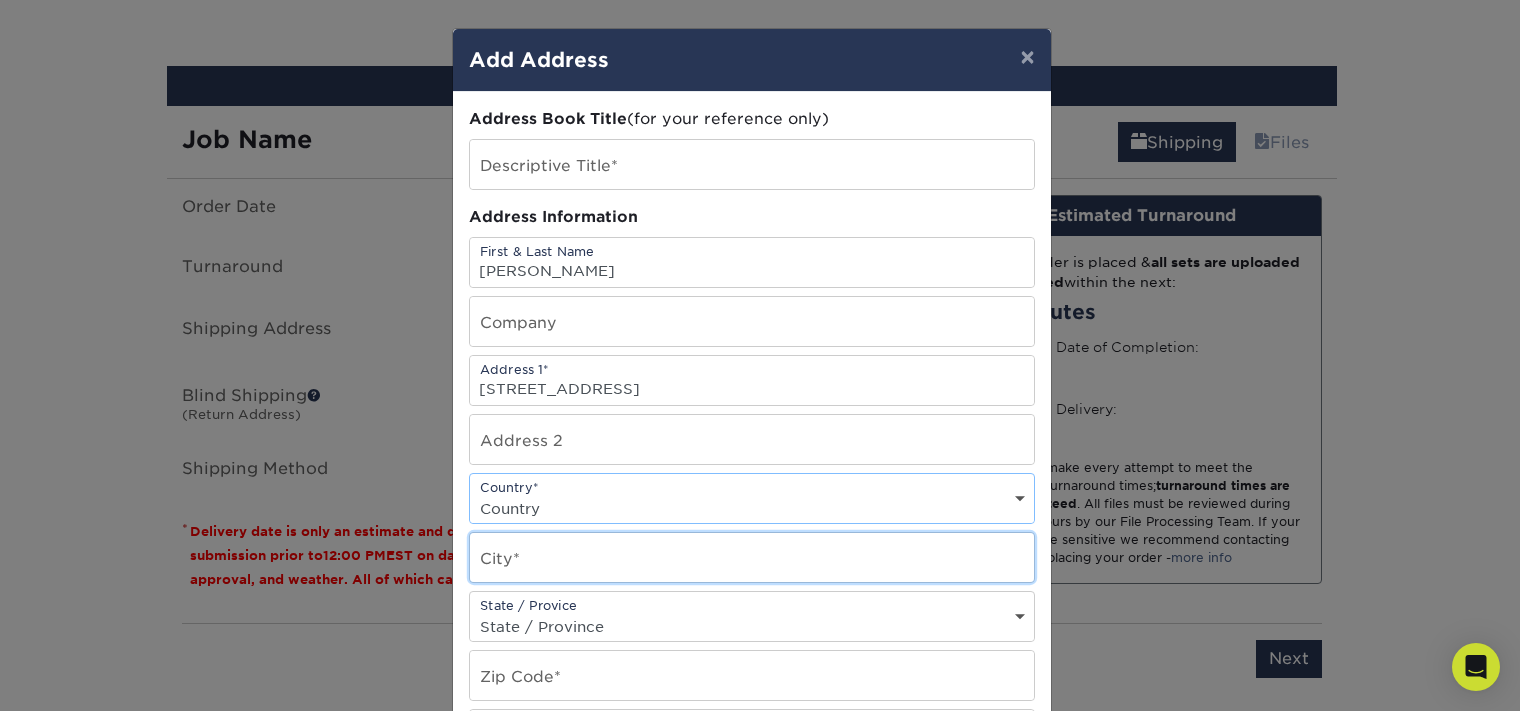 click at bounding box center (752, 557) 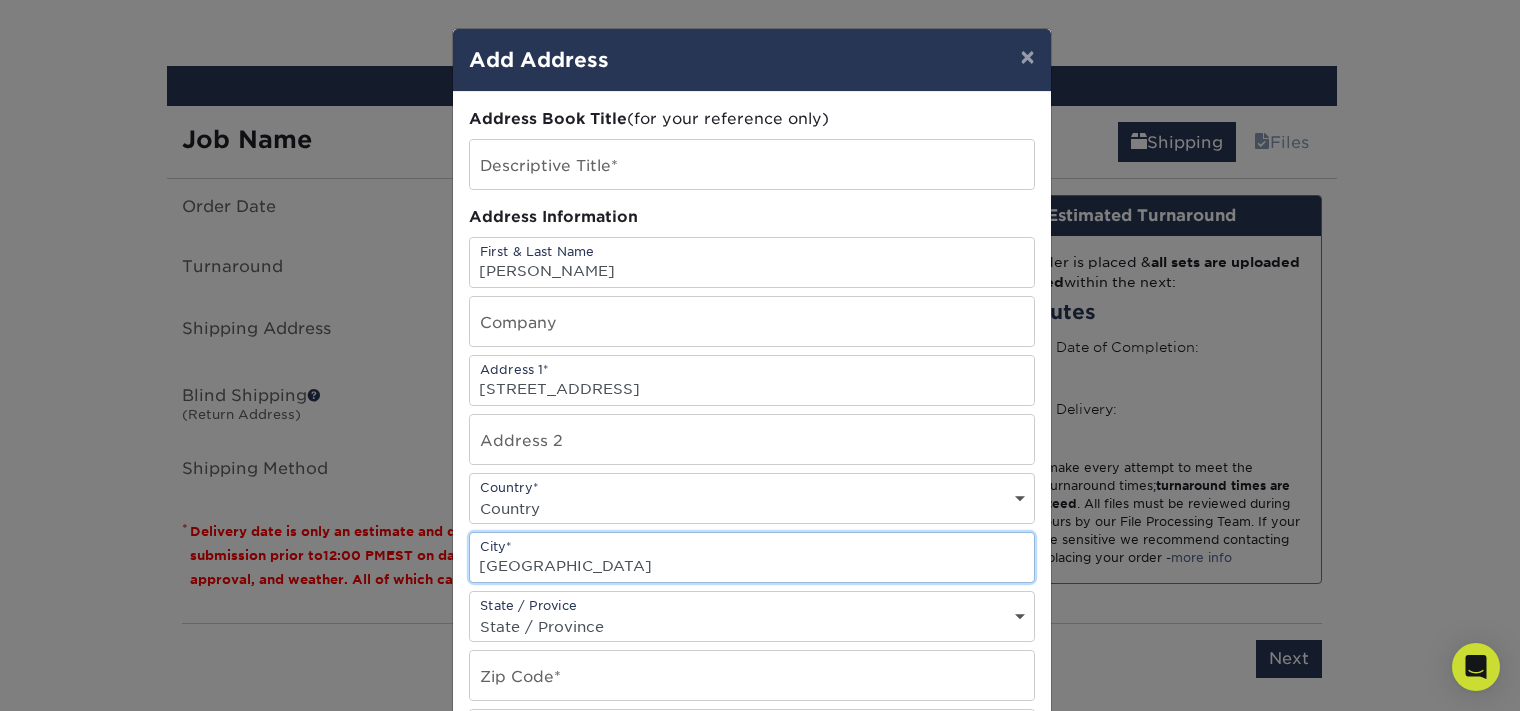 click on "Manila" at bounding box center (752, 557) 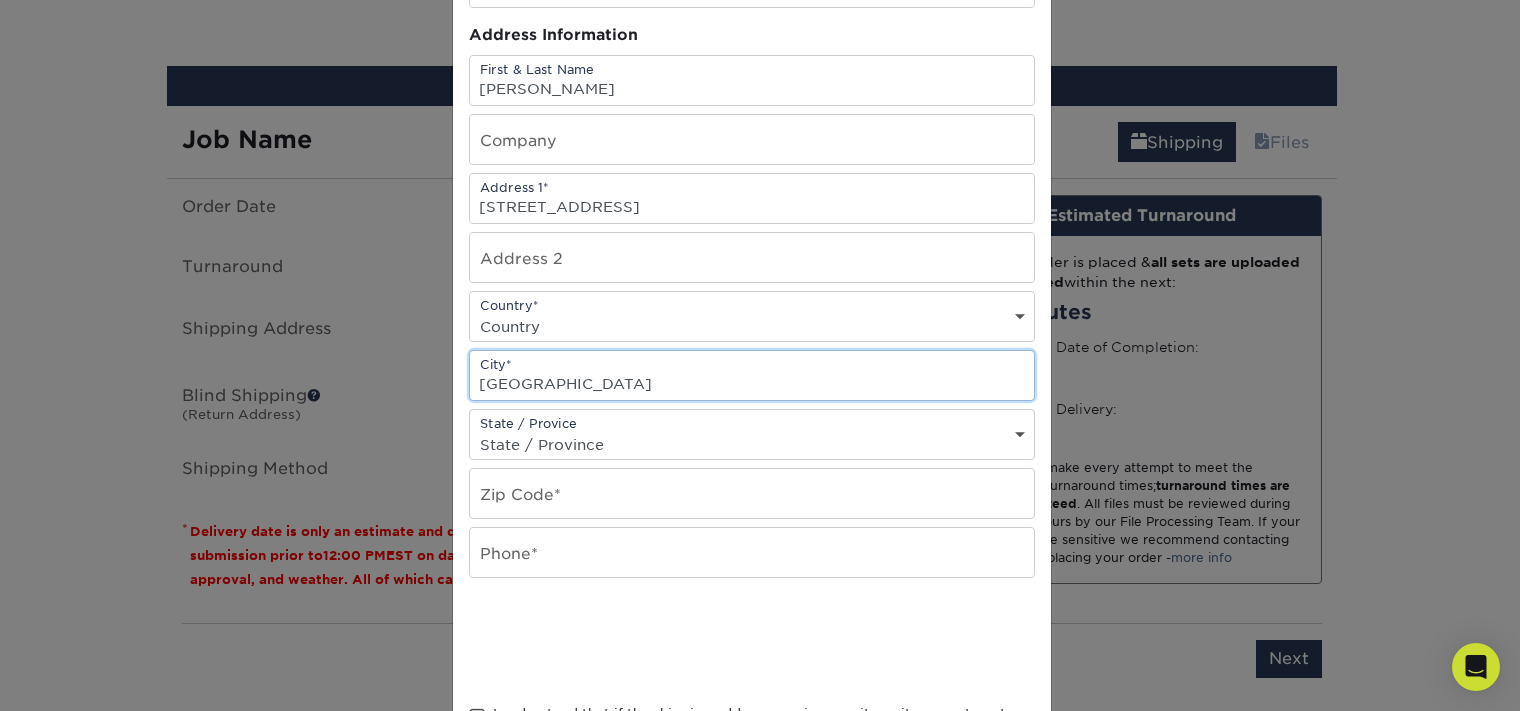 scroll, scrollTop: 228, scrollLeft: 0, axis: vertical 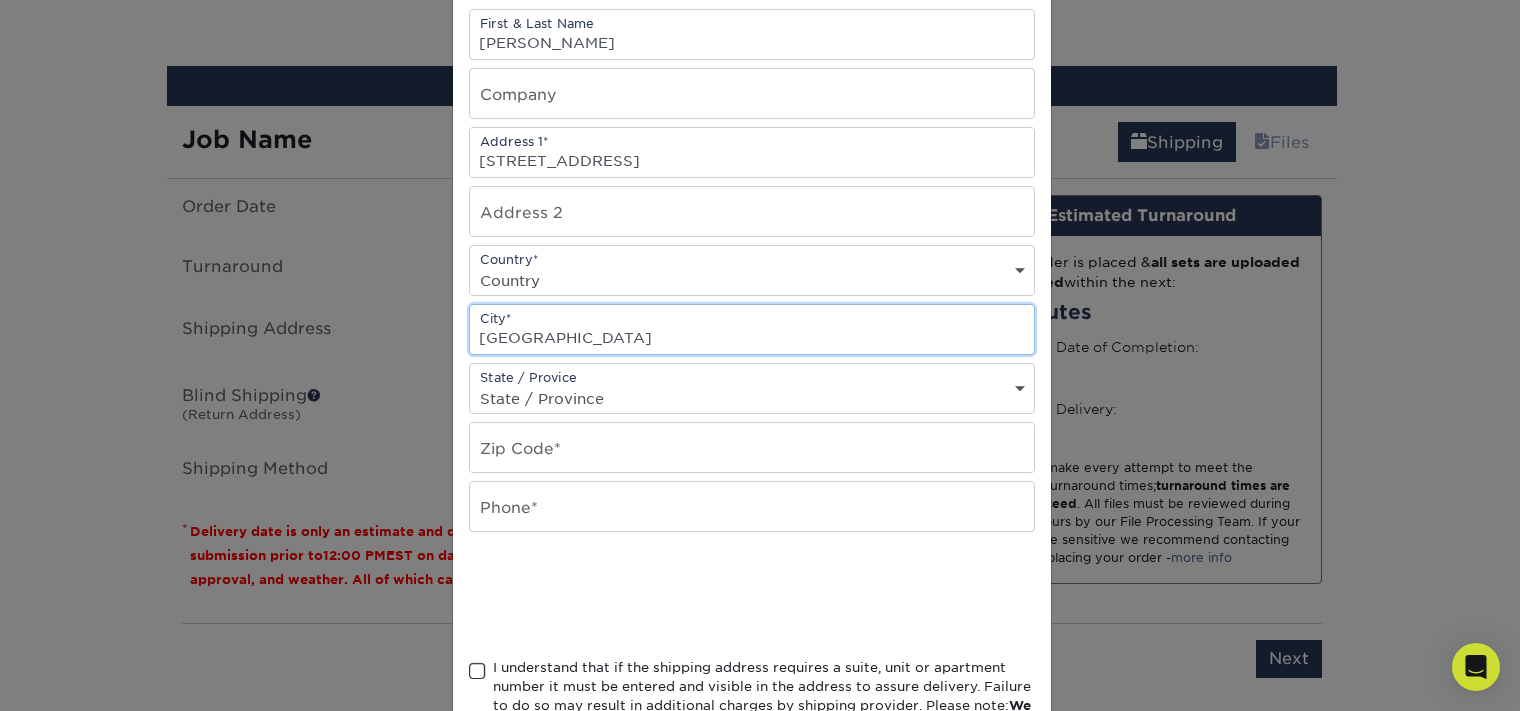 type on "Manila" 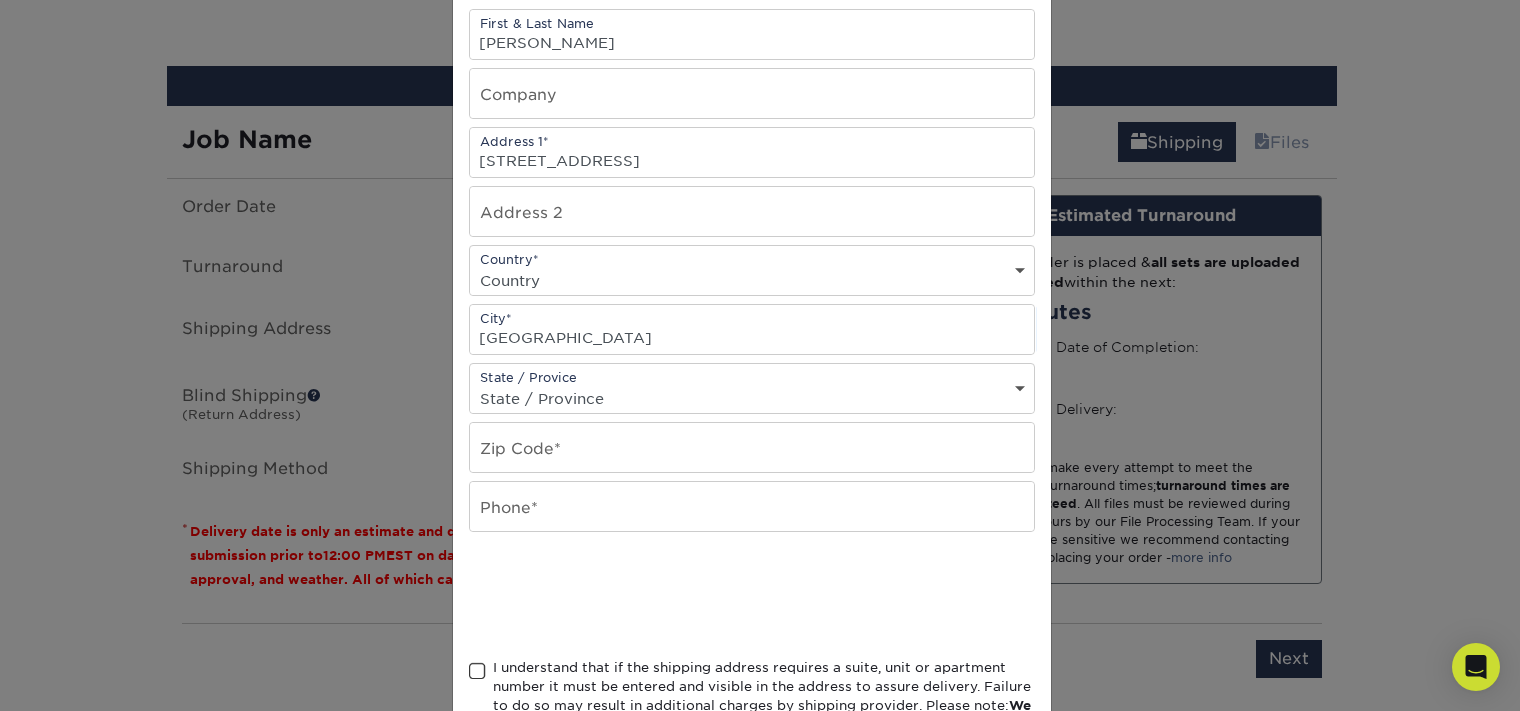 click on "State / Province Alabama Alaska Arizona Arkansas California Colorado Connecticut Delaware District of Columbia Florida Georgia Hawaii Idaho Illinois Indiana Iowa Kansas Kentucky Louisiana Maine Maryland Massachusetts Michigan Minnesota Mississippi Missouri Montana Nebraska Nevada New Hampshire New Jersey New Mexico New York North Carolina North Dakota Ohio Oklahoma Oregon Pennsylvania Rhode Island South Carolina South Dakota Tennessee Texas Utah Vermont Virginia Washington West Virginia Wisconsin Wyoming ACT NSW NT QLD SA TAS VIC WA NZ Alberta British Columbia Manitoba New Brunswick Newfoundland Northwest Territories Nova Scotia Nunavut Ontario Prince Edward Island Quebec Saskatchewan Yukon Puerto Rico Aguascalientes Baja California Baja California Sur Campeche Chiapas Chihuahua Coahuila Colima Distrito Federal Durango Guanajuato Guerrero Hidalgo Jalisco Mexico Michoacan Morelos Nayarit Nuevo Leon Oaxaca Puebla Queretaro Quintana Roo San Luis Patosi Sinaloa Sonora Tabasco Tamaulipas Tlaxcala Veracruz Yucatan" at bounding box center (752, 398) 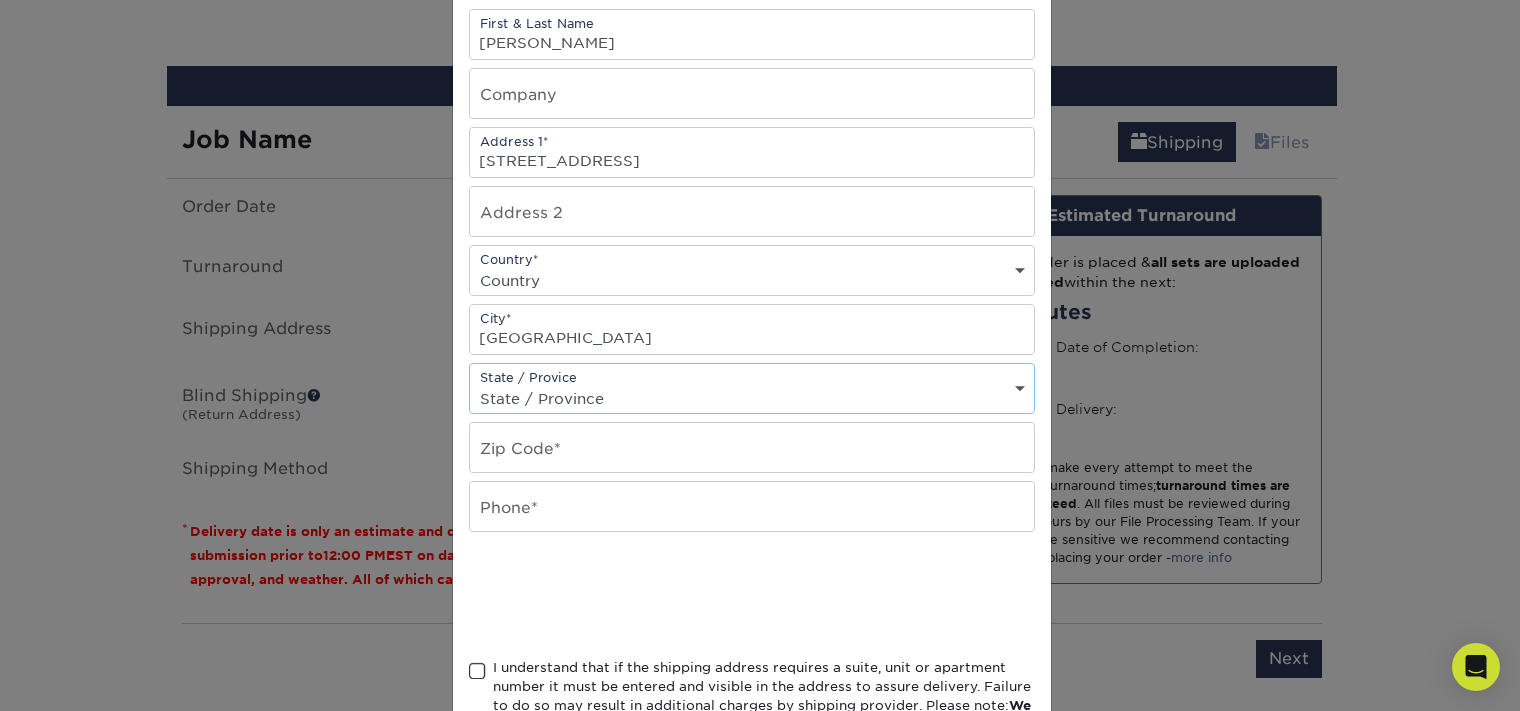 select on "AR" 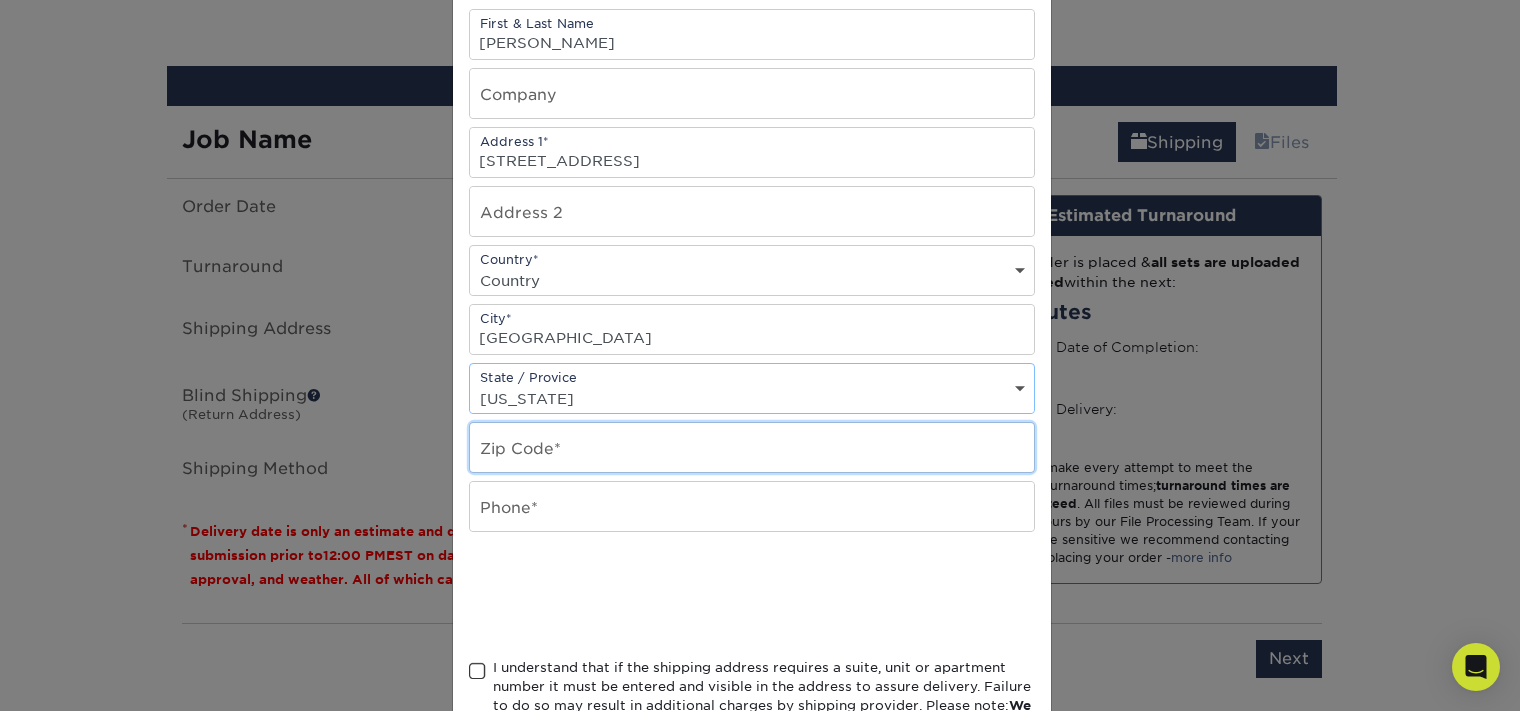 click at bounding box center (752, 447) 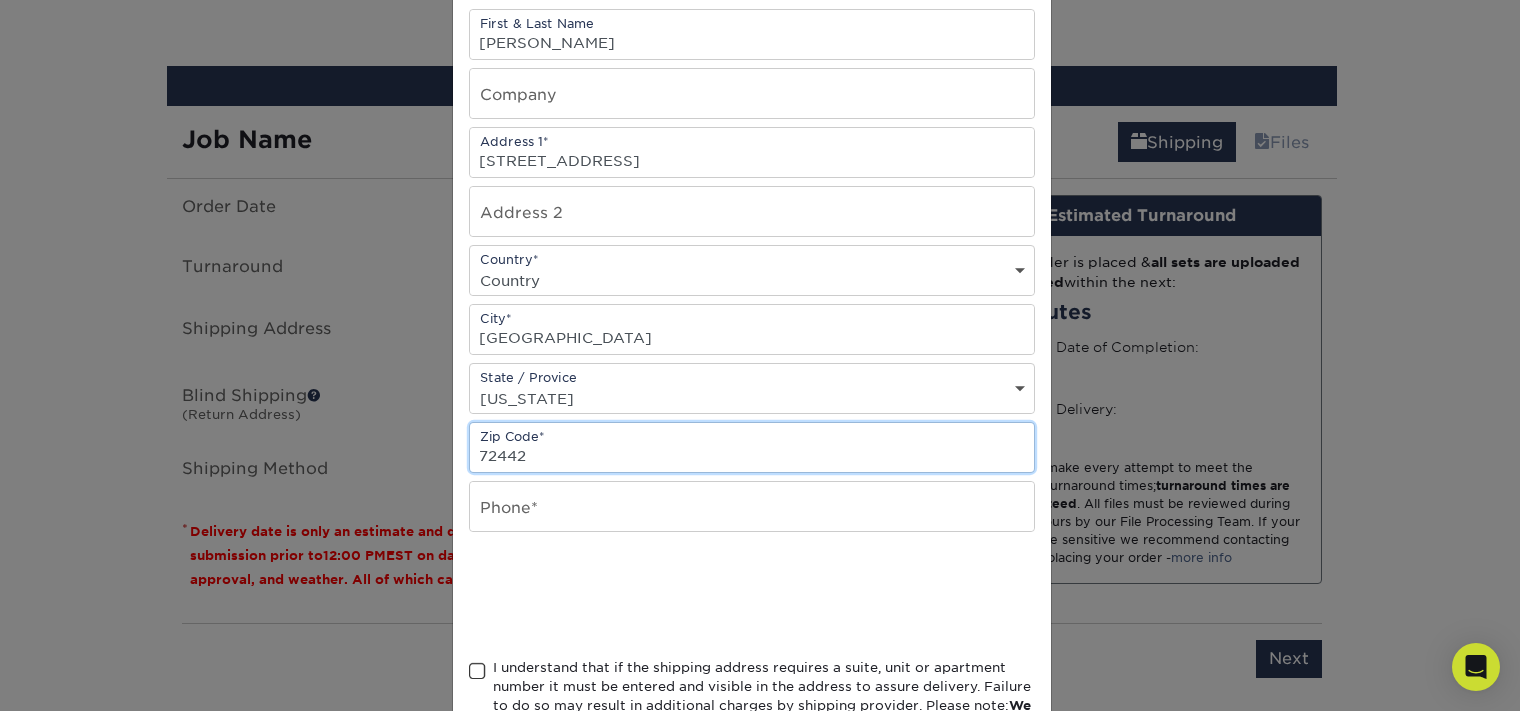 click on "72442" at bounding box center [752, 447] 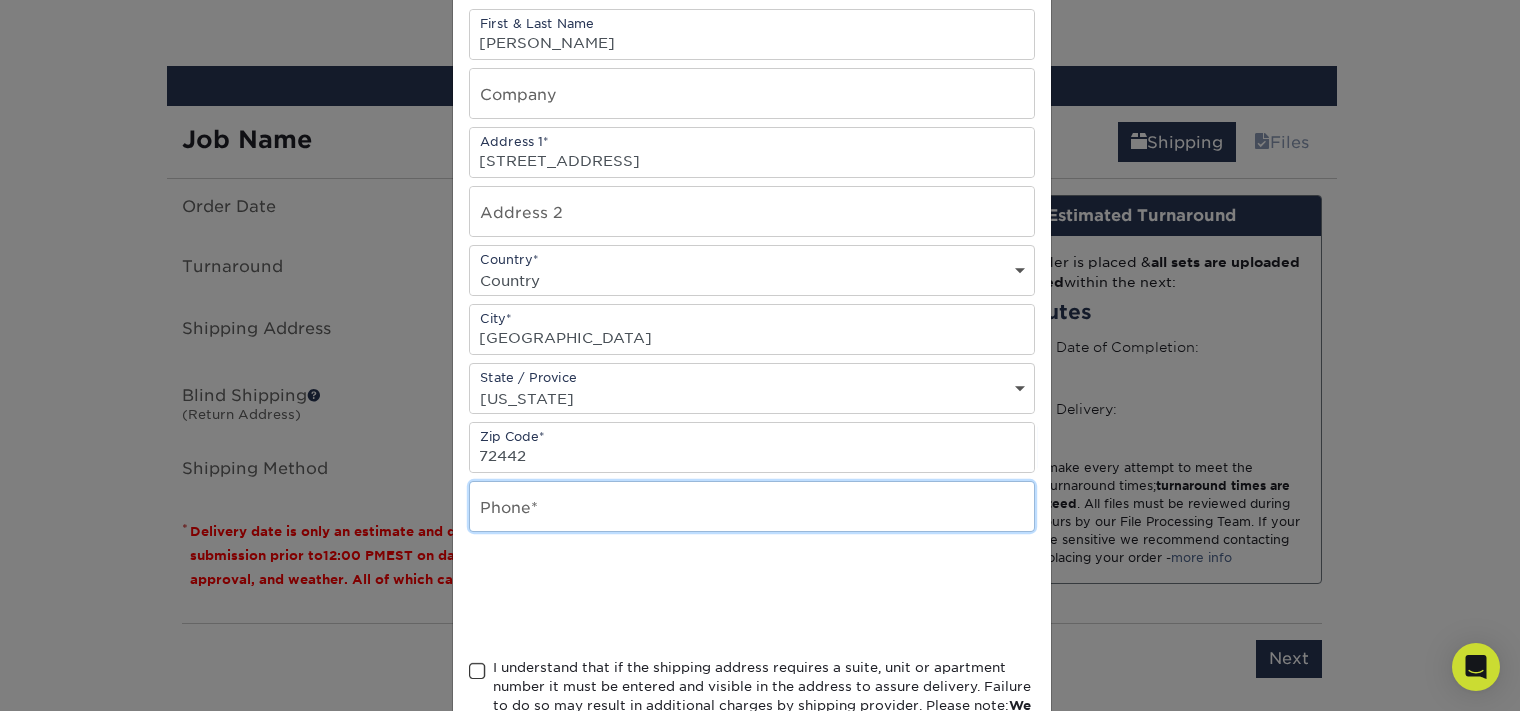click at bounding box center [752, 506] 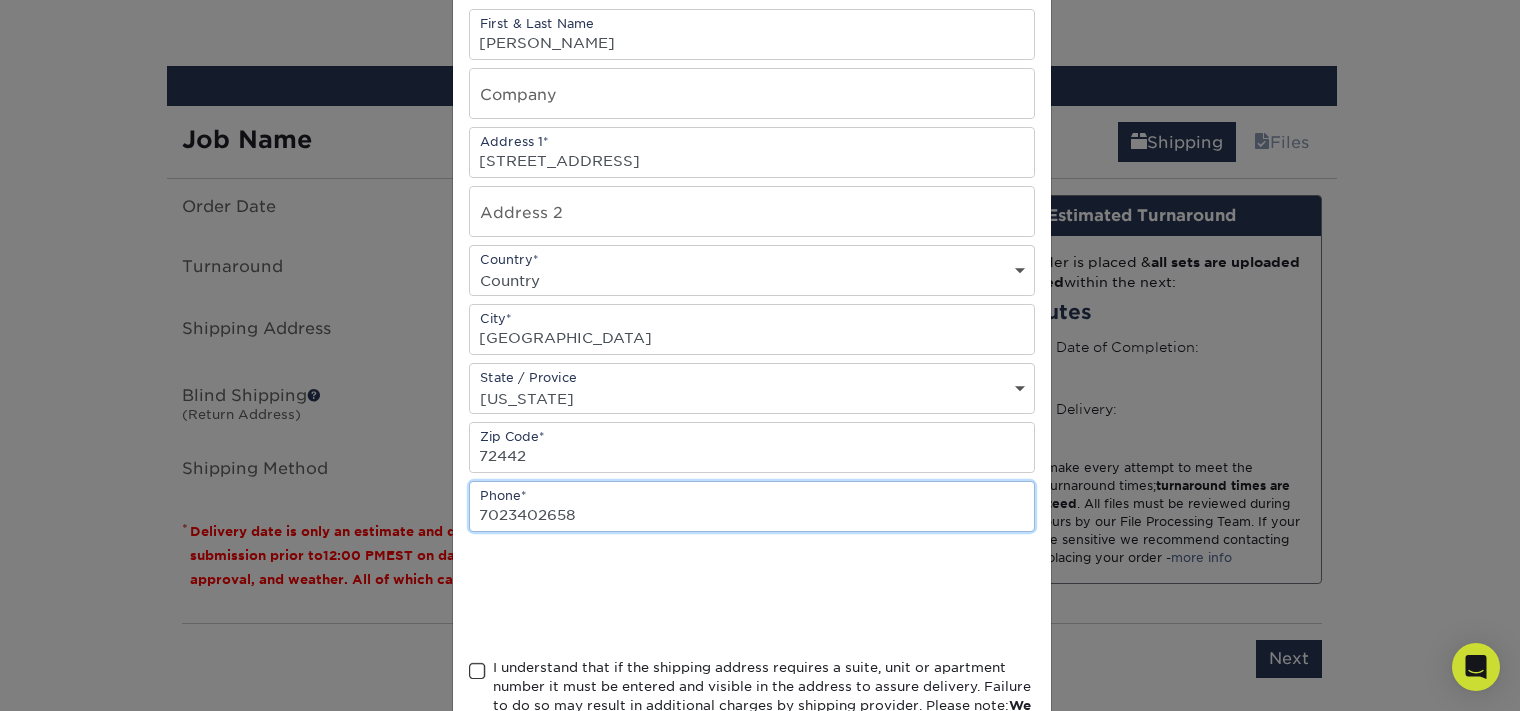 type on "7023402658" 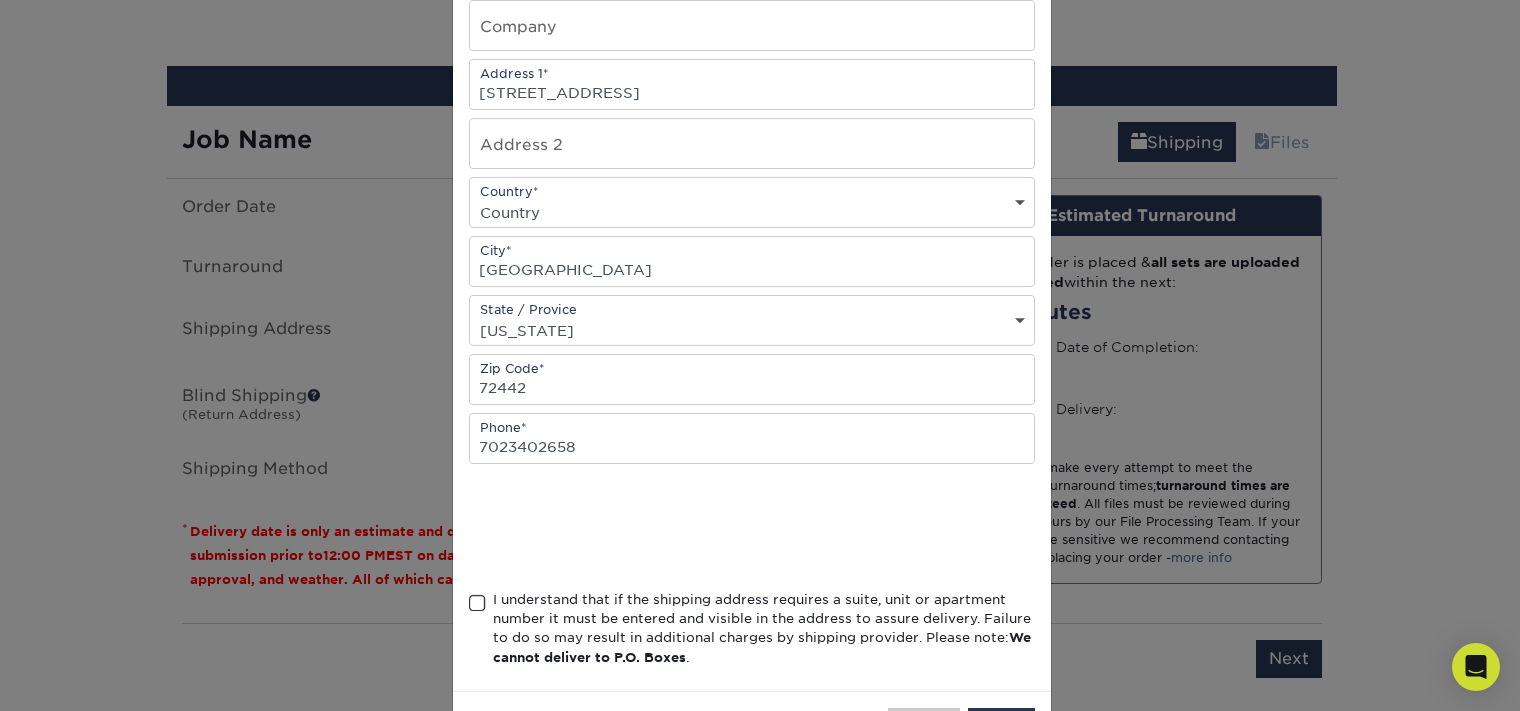 scroll, scrollTop: 342, scrollLeft: 0, axis: vertical 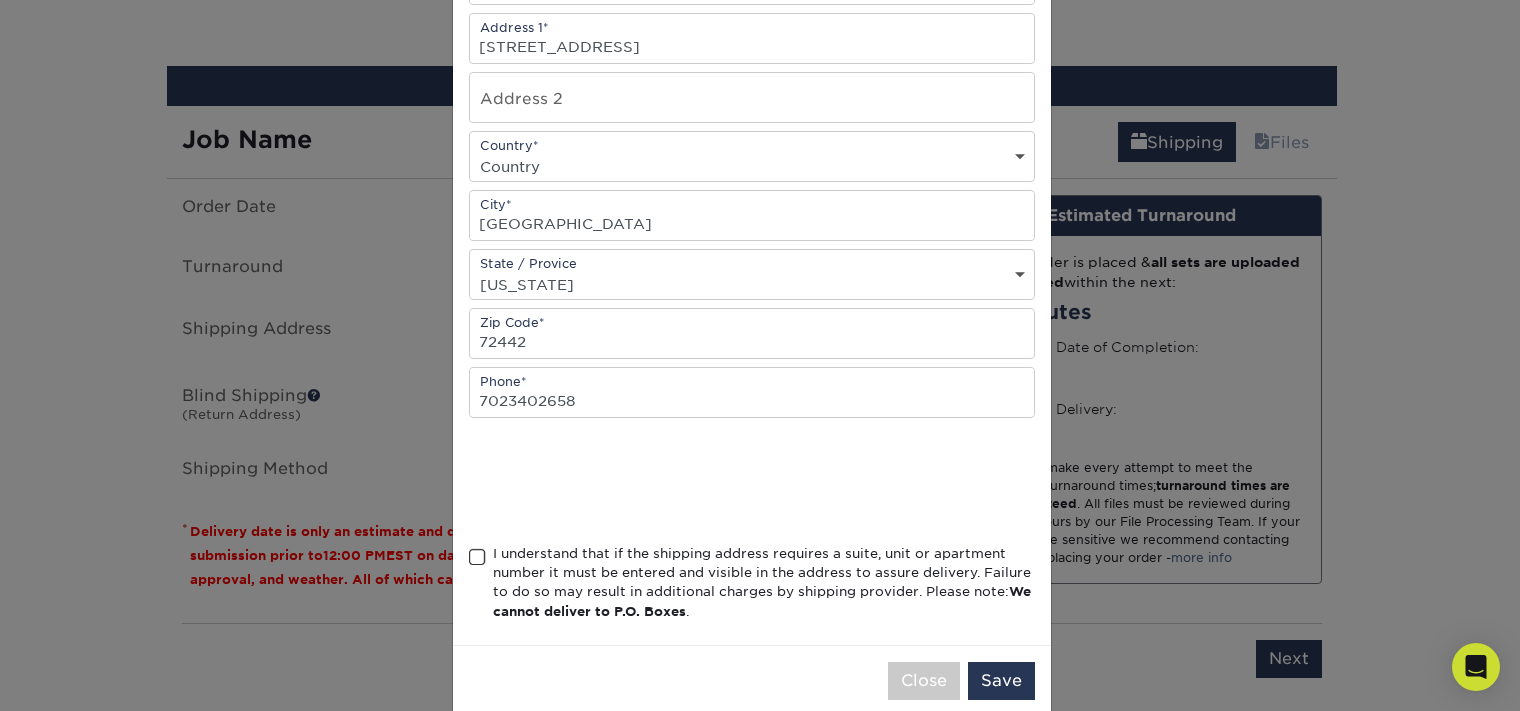 click at bounding box center (477, 557) 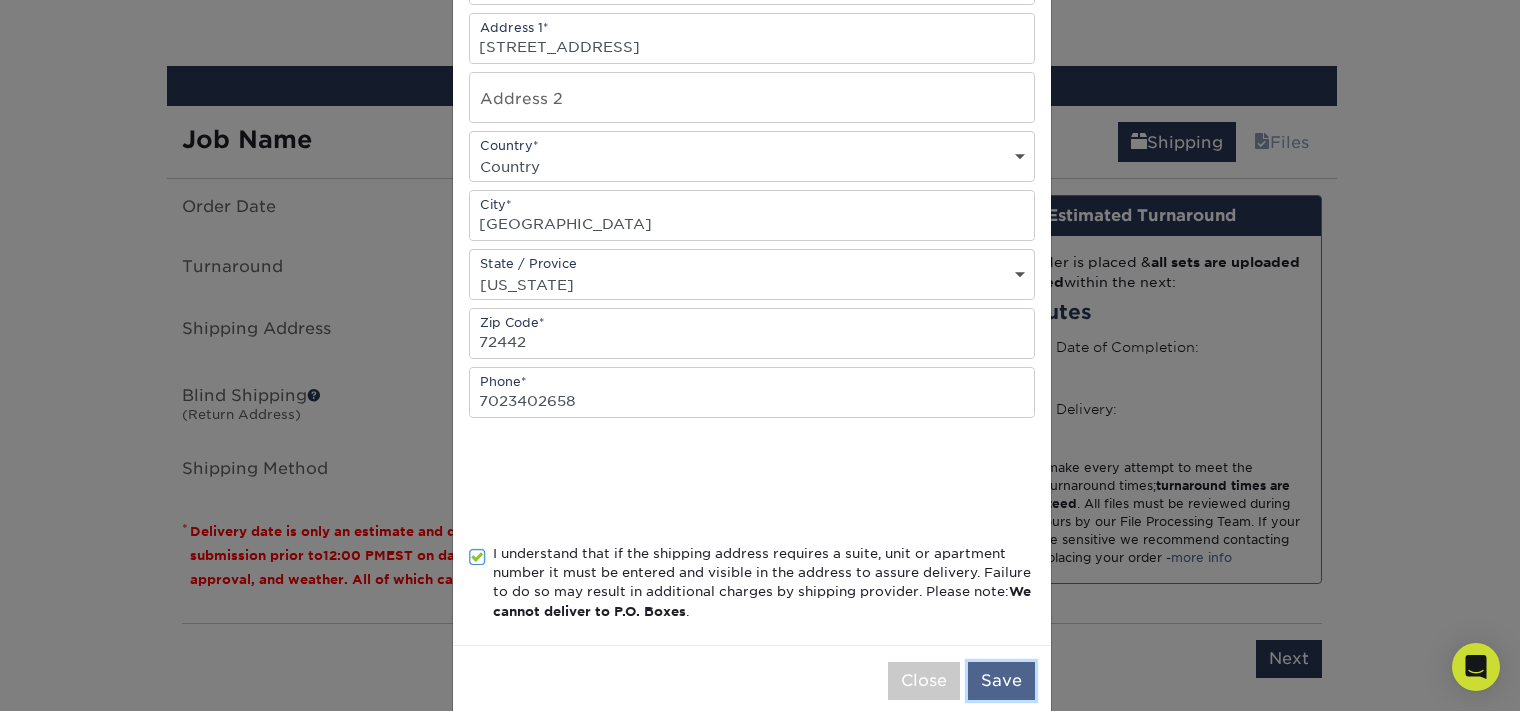 click on "Save" at bounding box center (1001, 681) 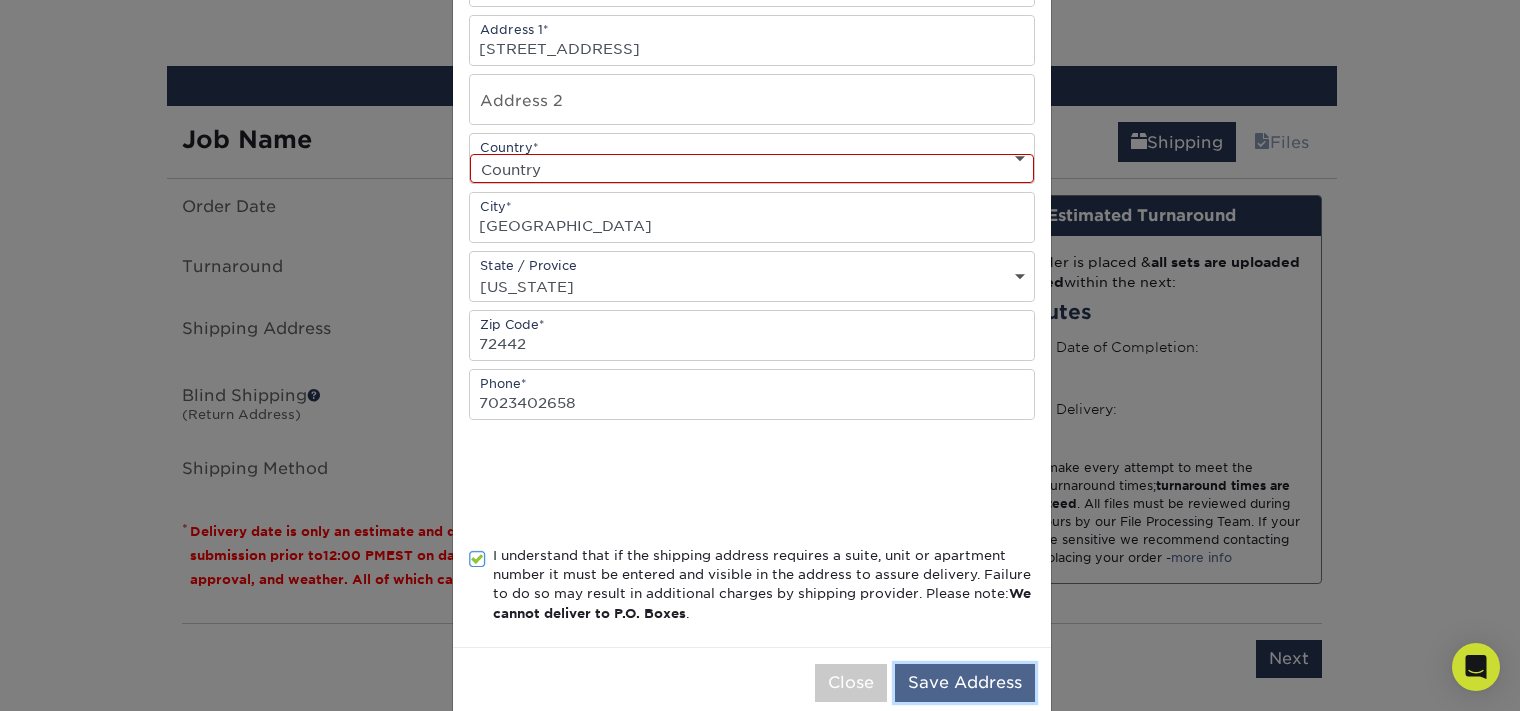 scroll, scrollTop: 344, scrollLeft: 0, axis: vertical 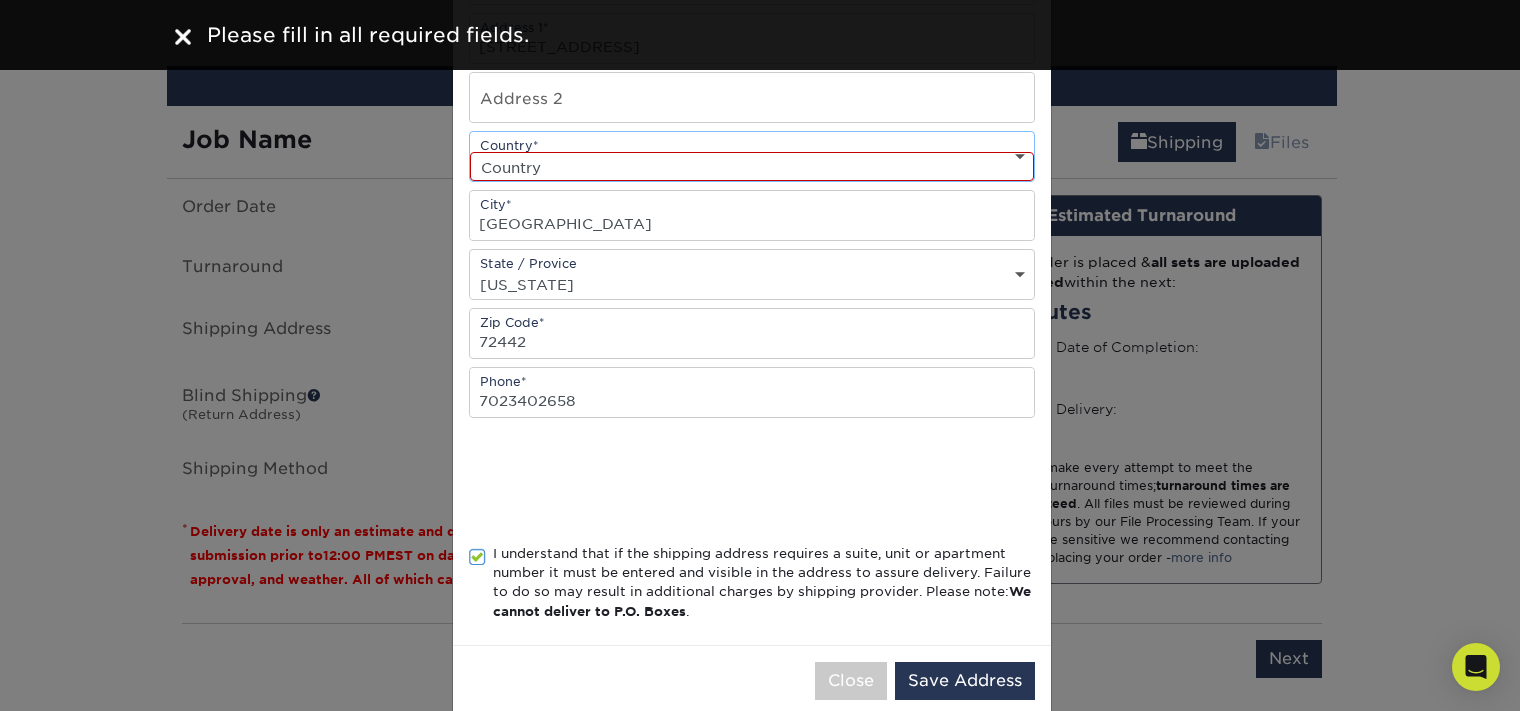 select on "US" 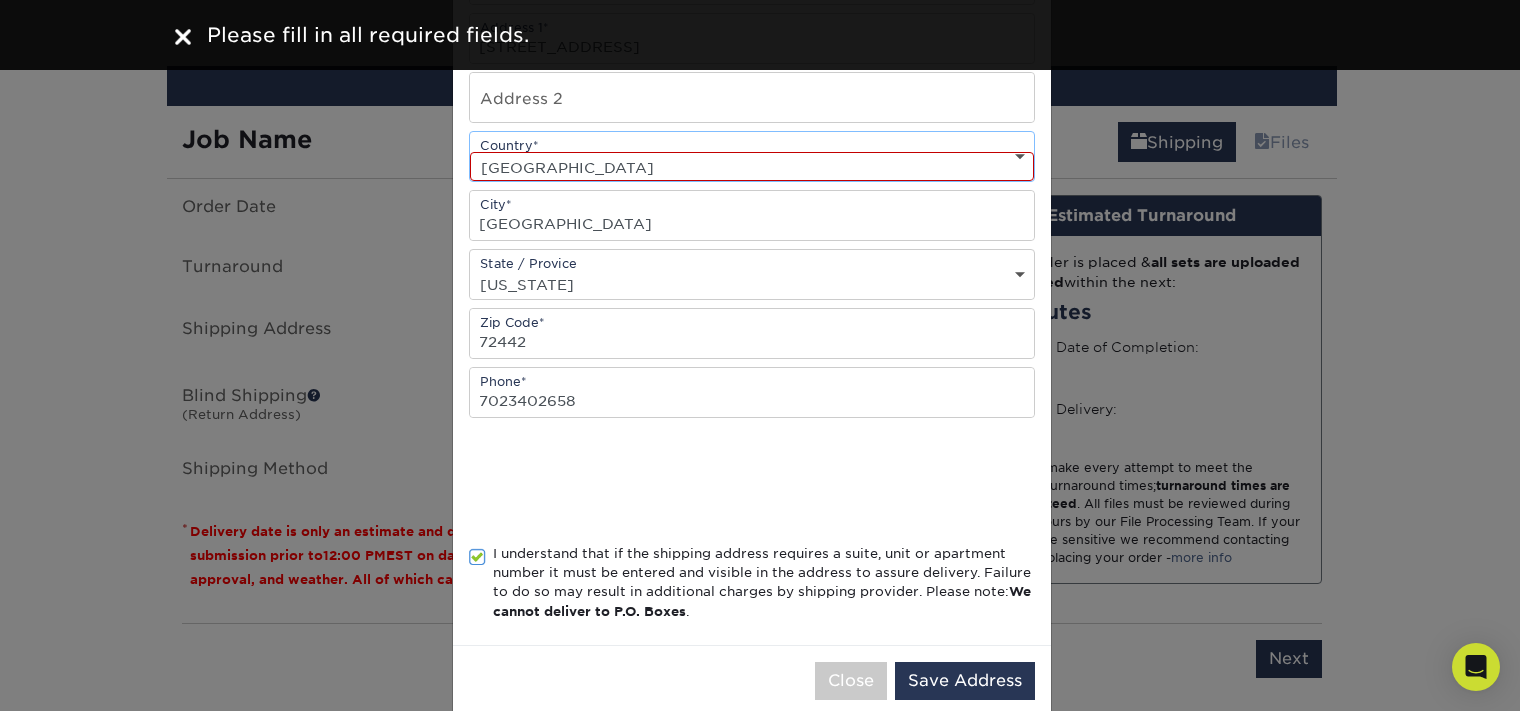 click on "United States" at bounding box center [0, 0] 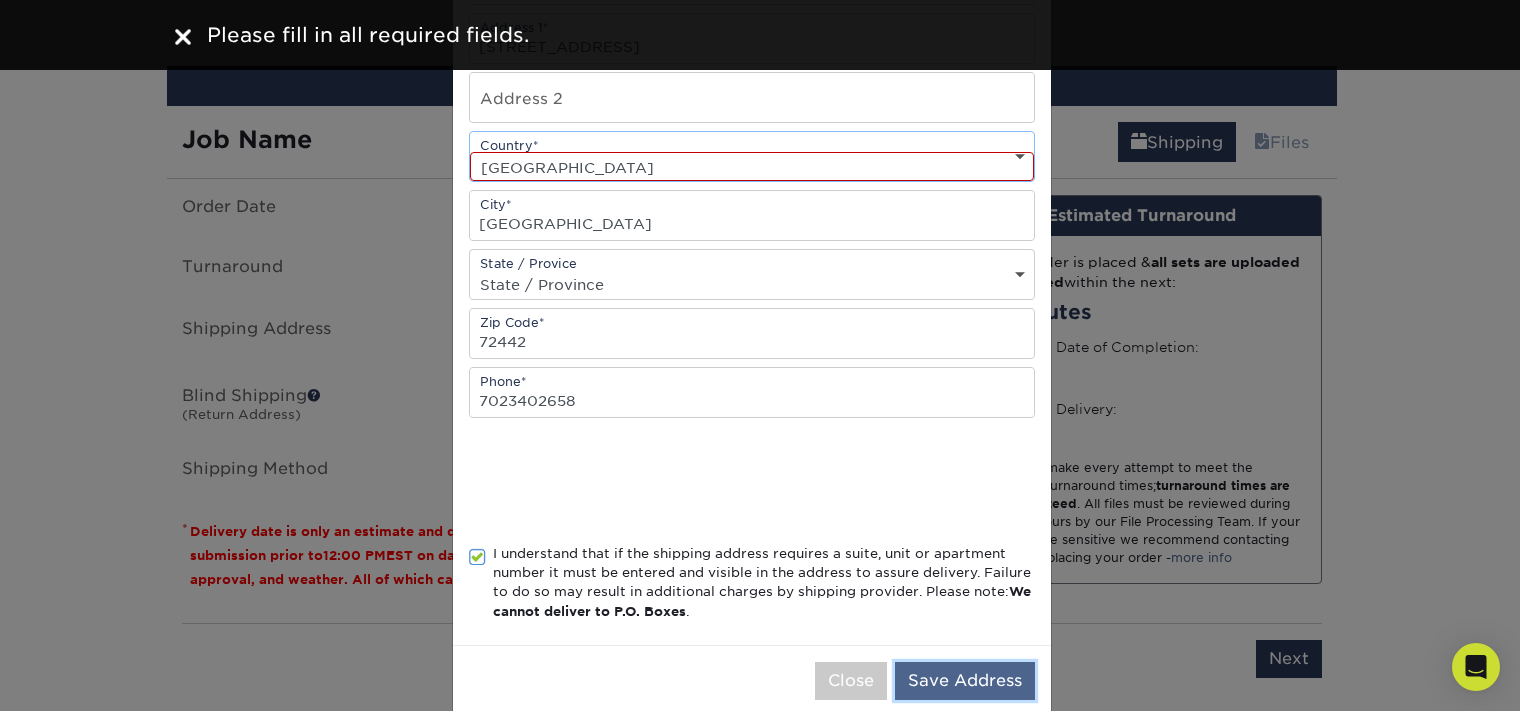 click on "Save Address" at bounding box center [965, 681] 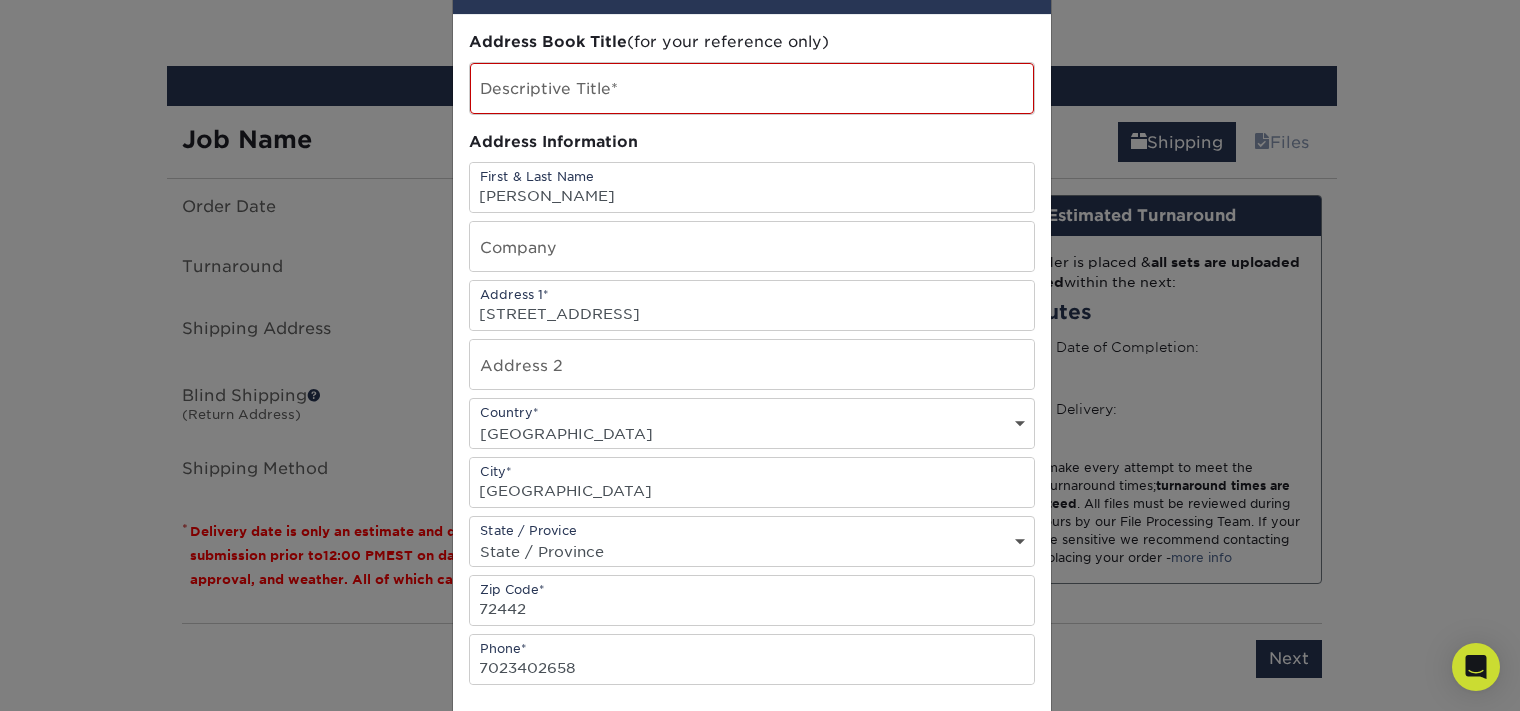 scroll, scrollTop: 2, scrollLeft: 0, axis: vertical 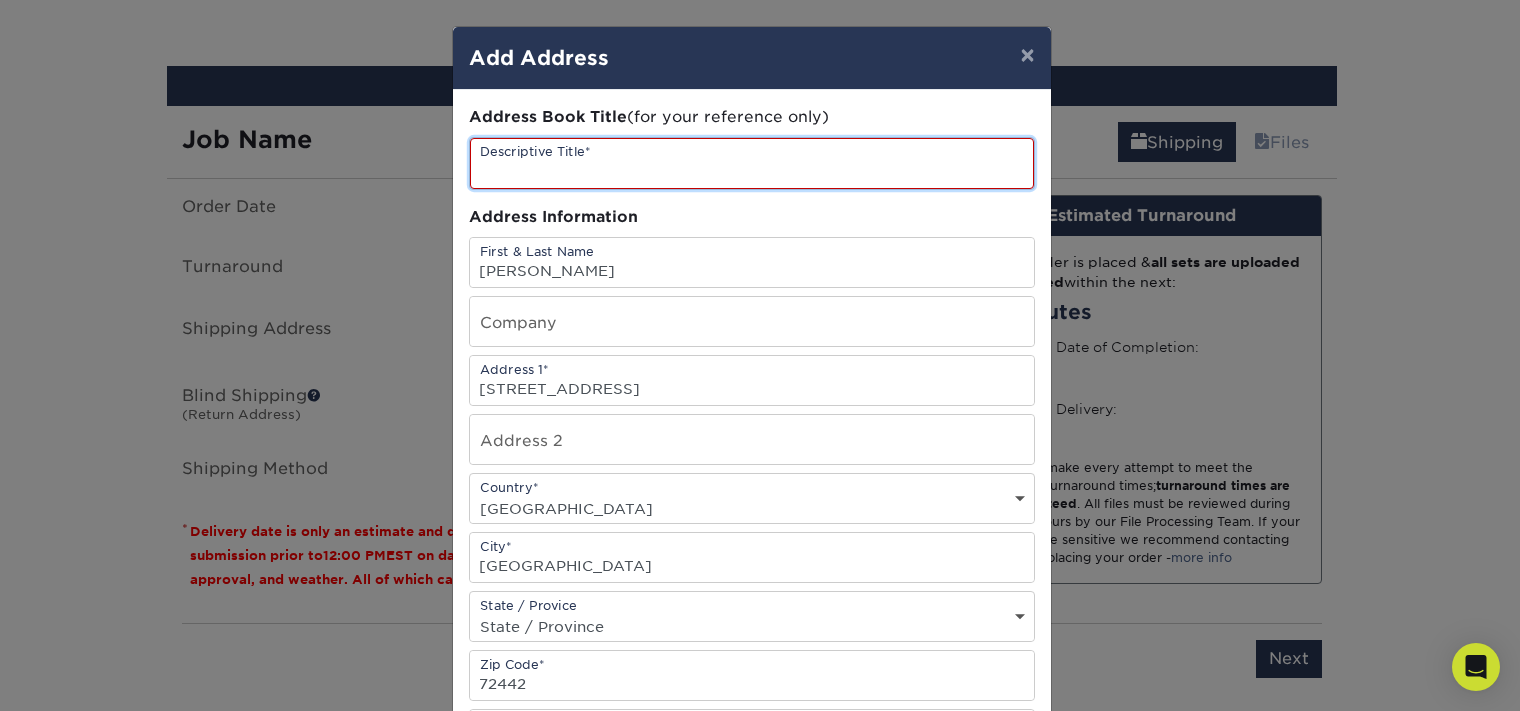 click at bounding box center [752, 163] 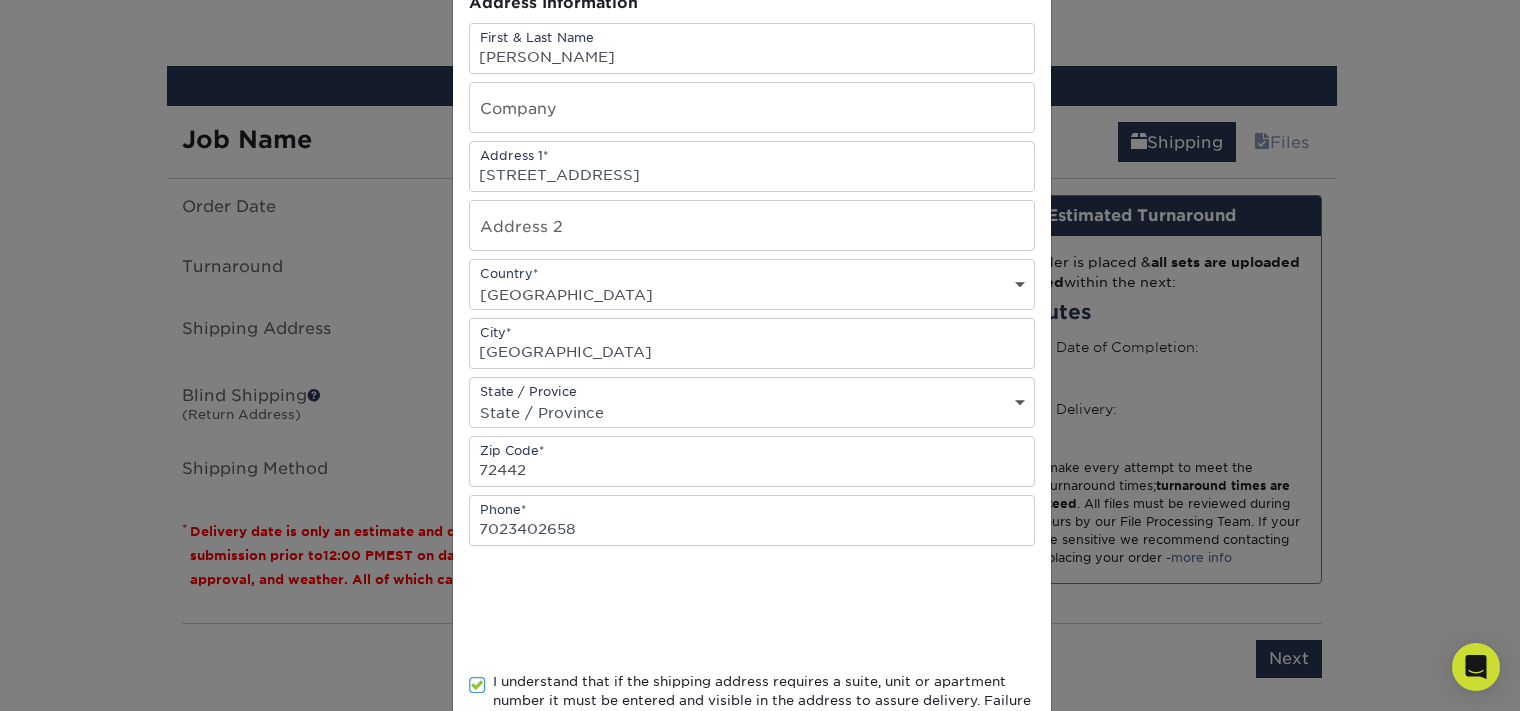 scroll, scrollTop: 386, scrollLeft: 0, axis: vertical 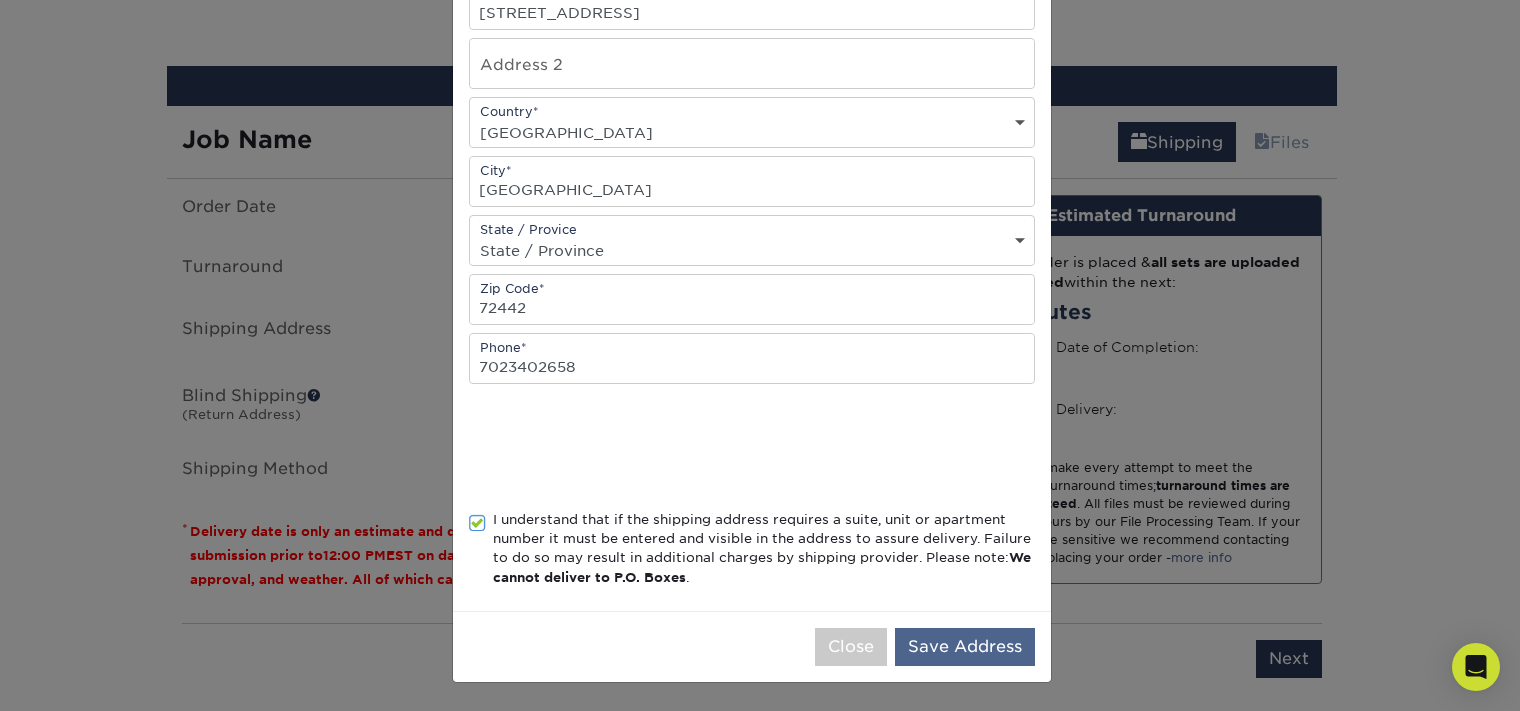 type on "Ryan Curtis - SIN Customs" 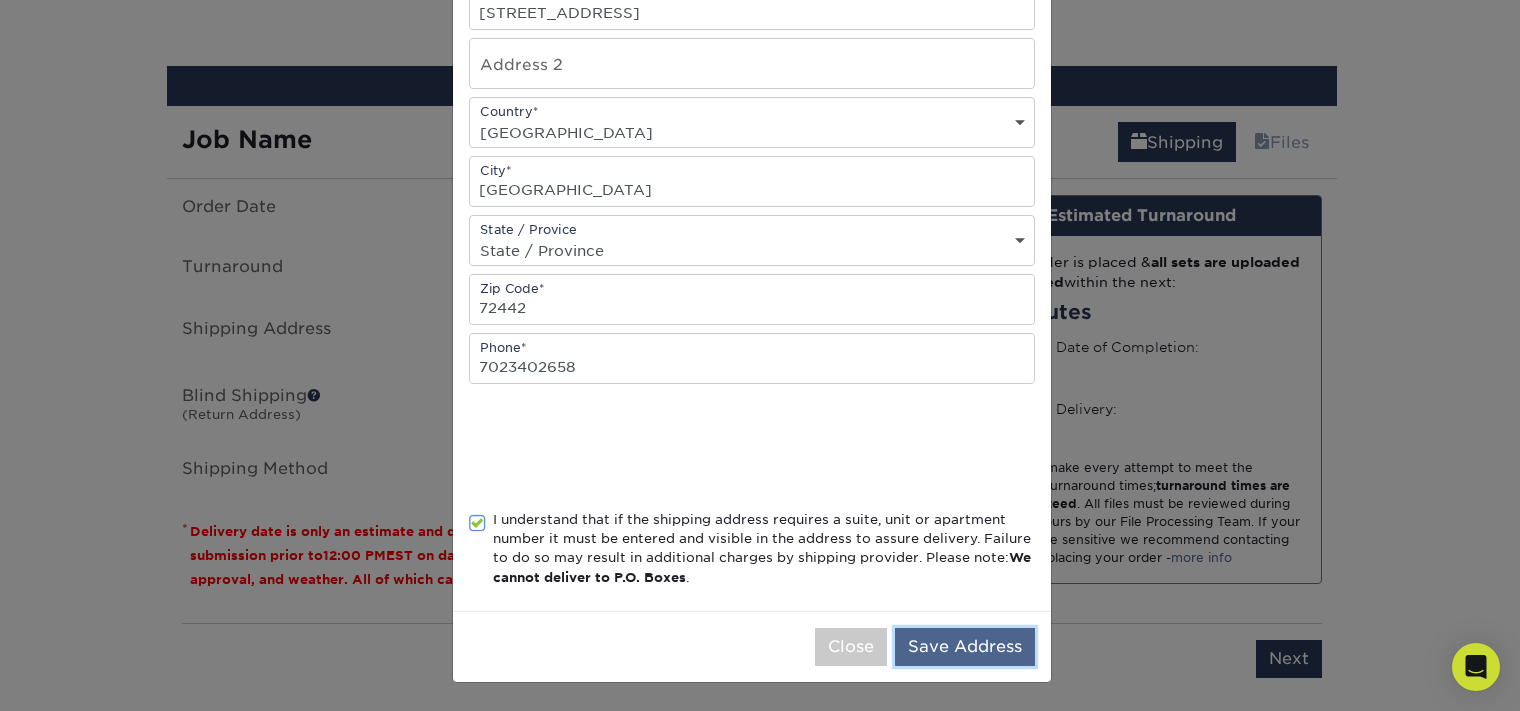 click on "Save Address" at bounding box center (965, 647) 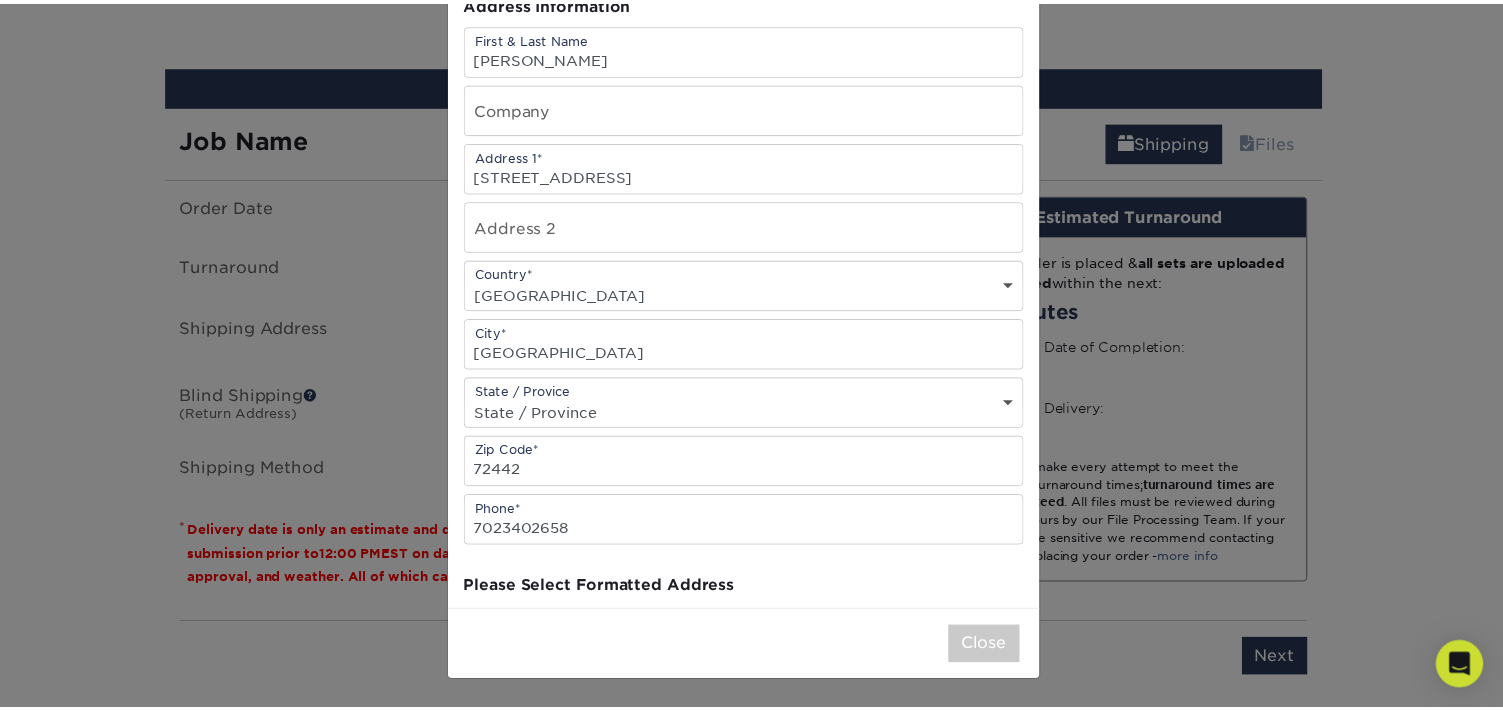 scroll, scrollTop: 0, scrollLeft: 0, axis: both 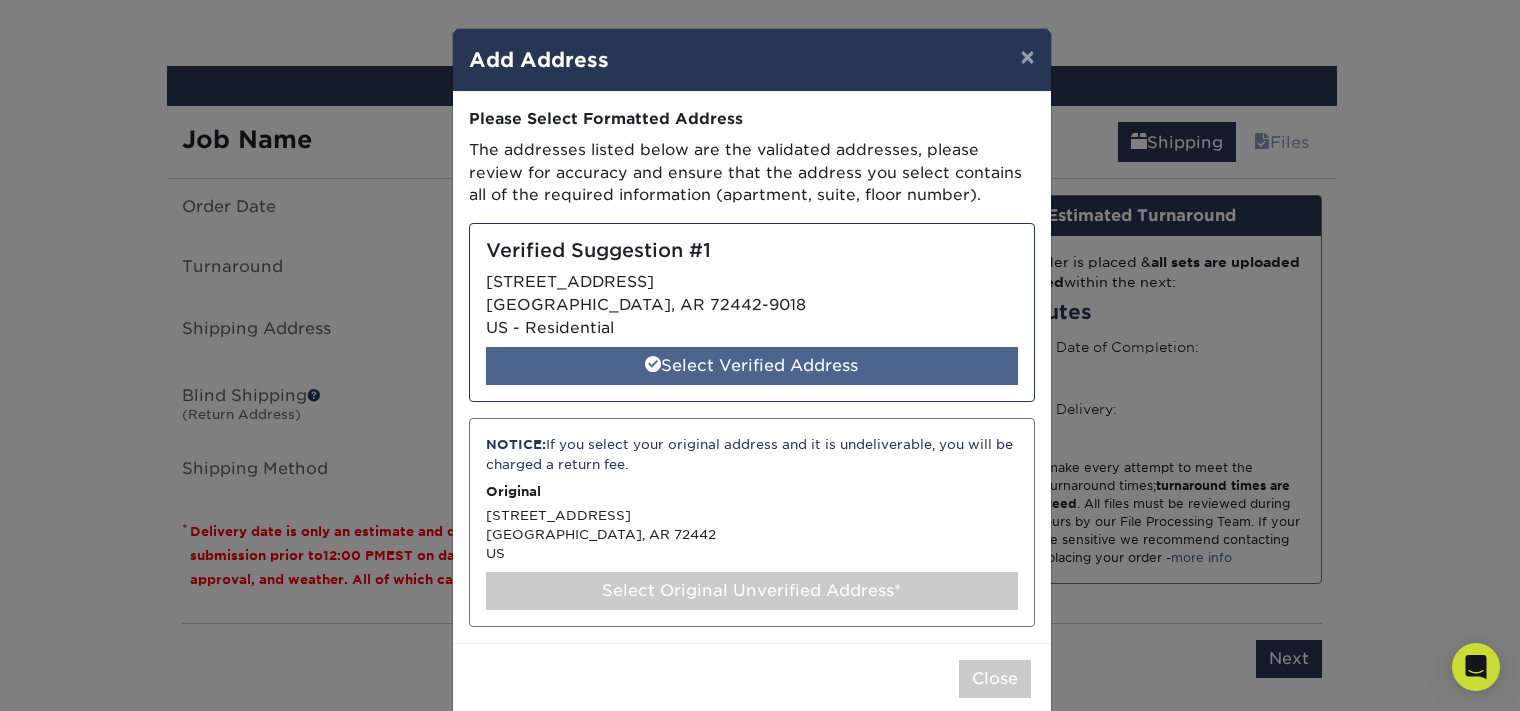click on "Select Verified Address" at bounding box center [752, 366] 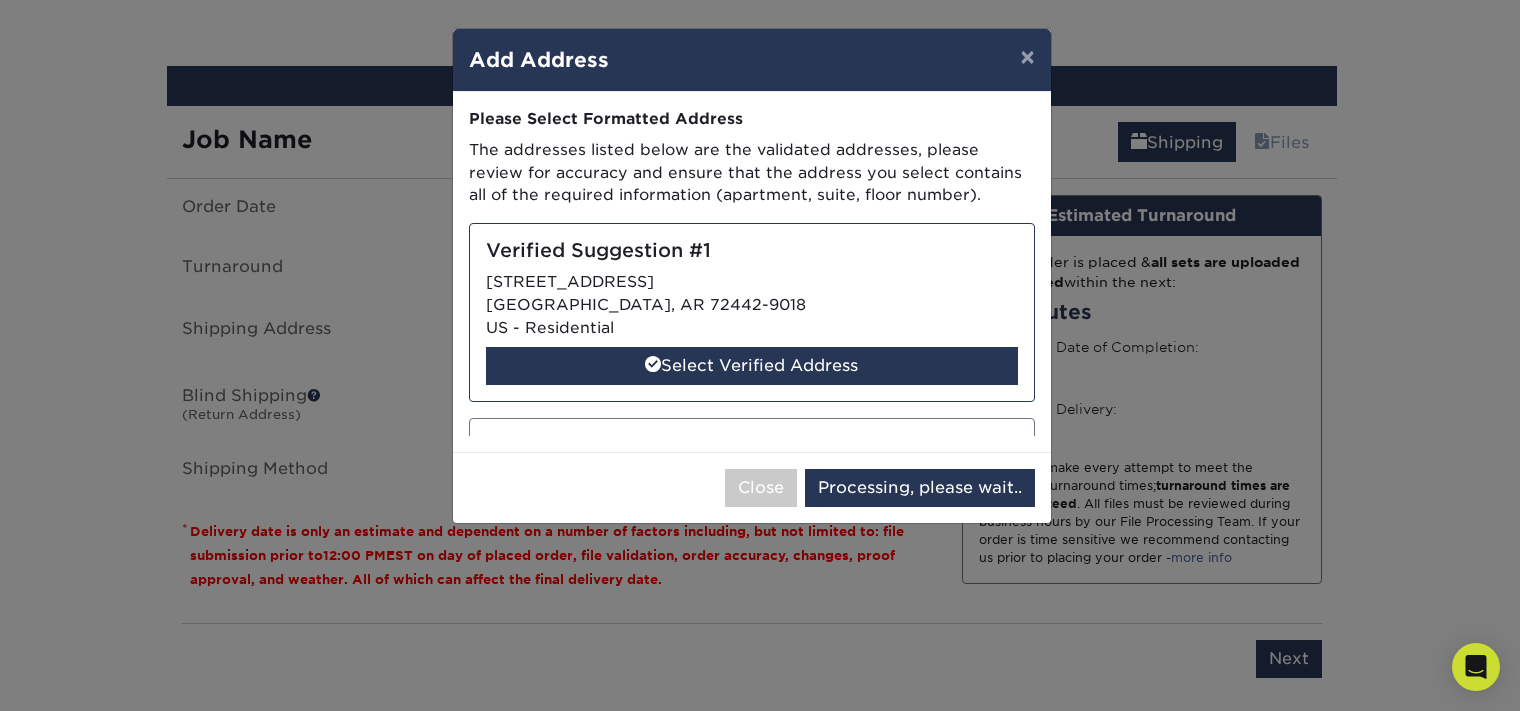 select on "284260" 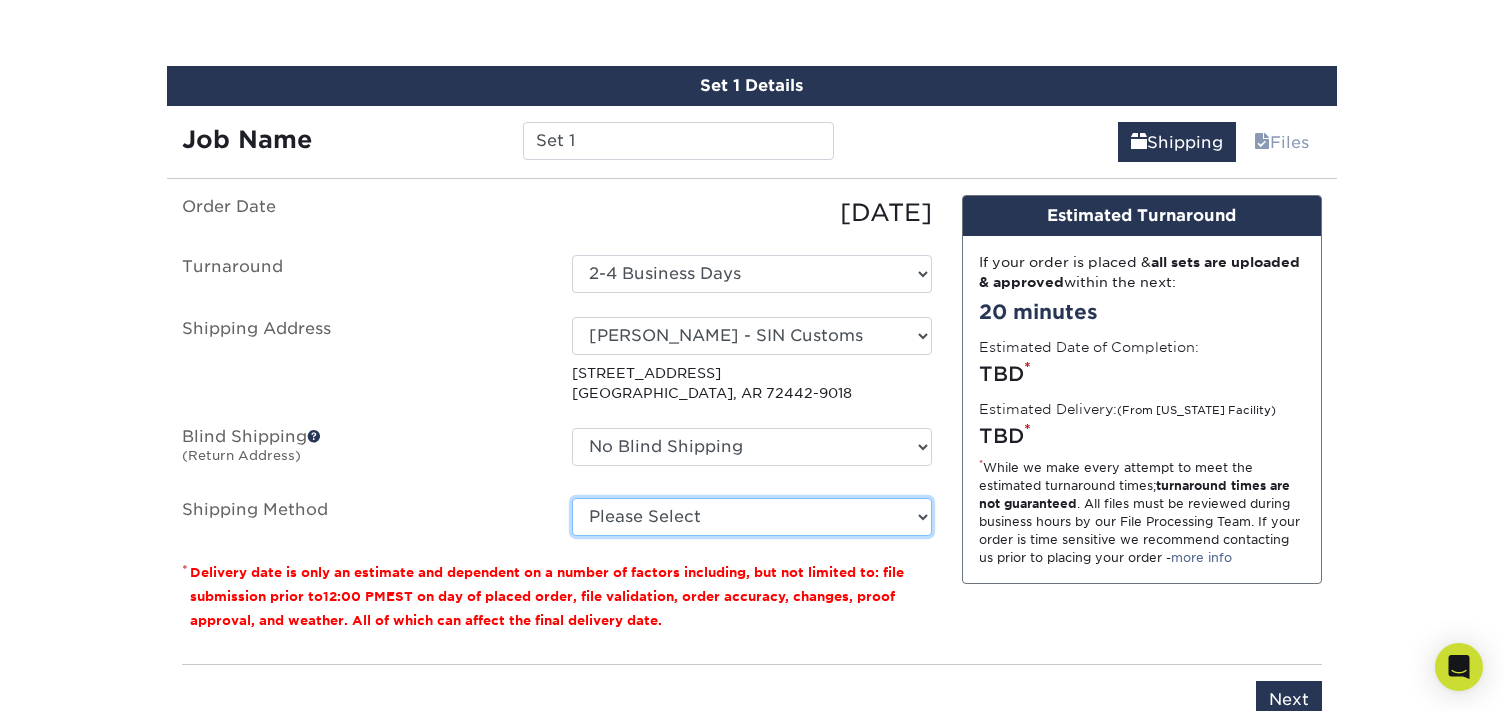 click on "Please Select Ground Shipping (+$8.96) 3 Day Shipping Service (+$26.71) 2 Day Air Shipping (+$27.20) Next Day Shipping by 5pm (+$39.47) Next Day Shipping by 12 noon (+$42.06) Next Day Air Early A.M. (+$184.68)" at bounding box center [752, 517] 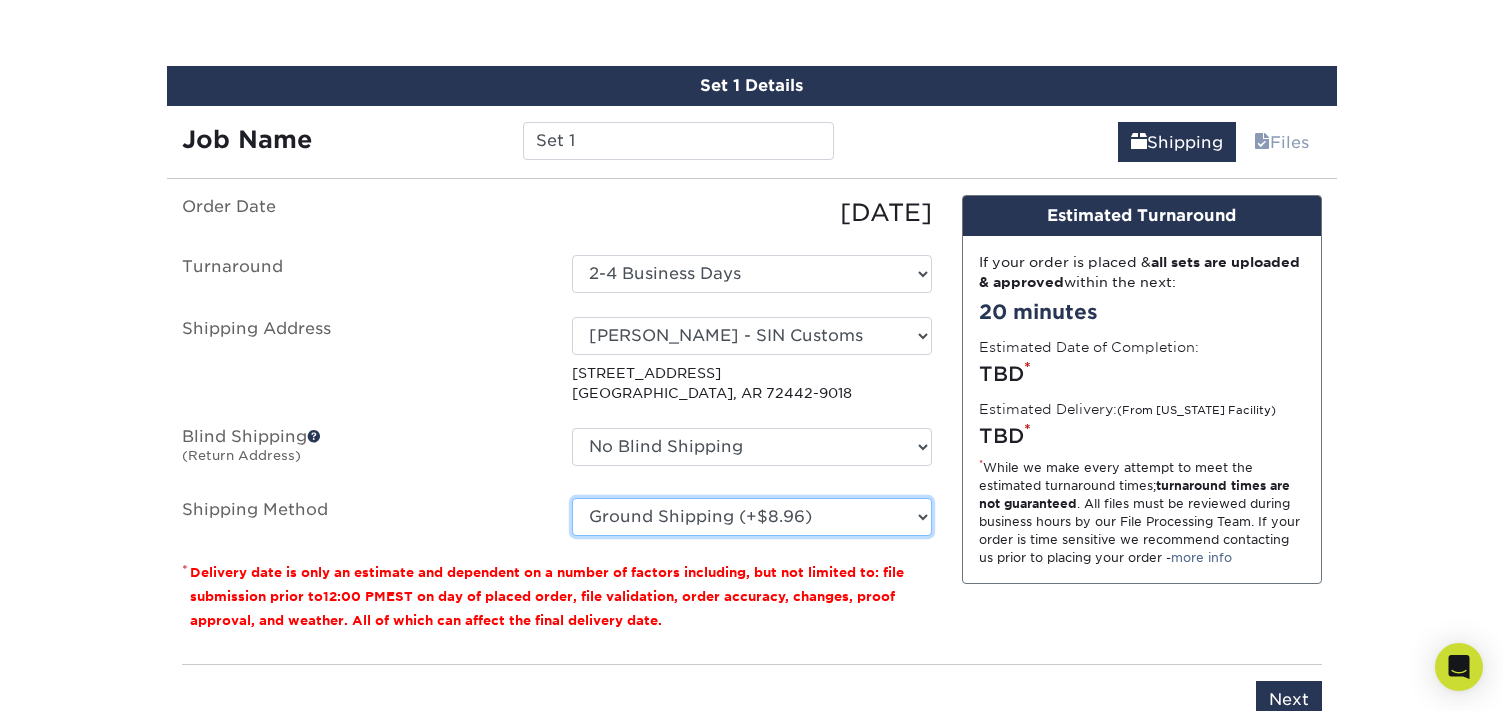 click on "Ground Shipping (+$8.96)" at bounding box center (0, 0) 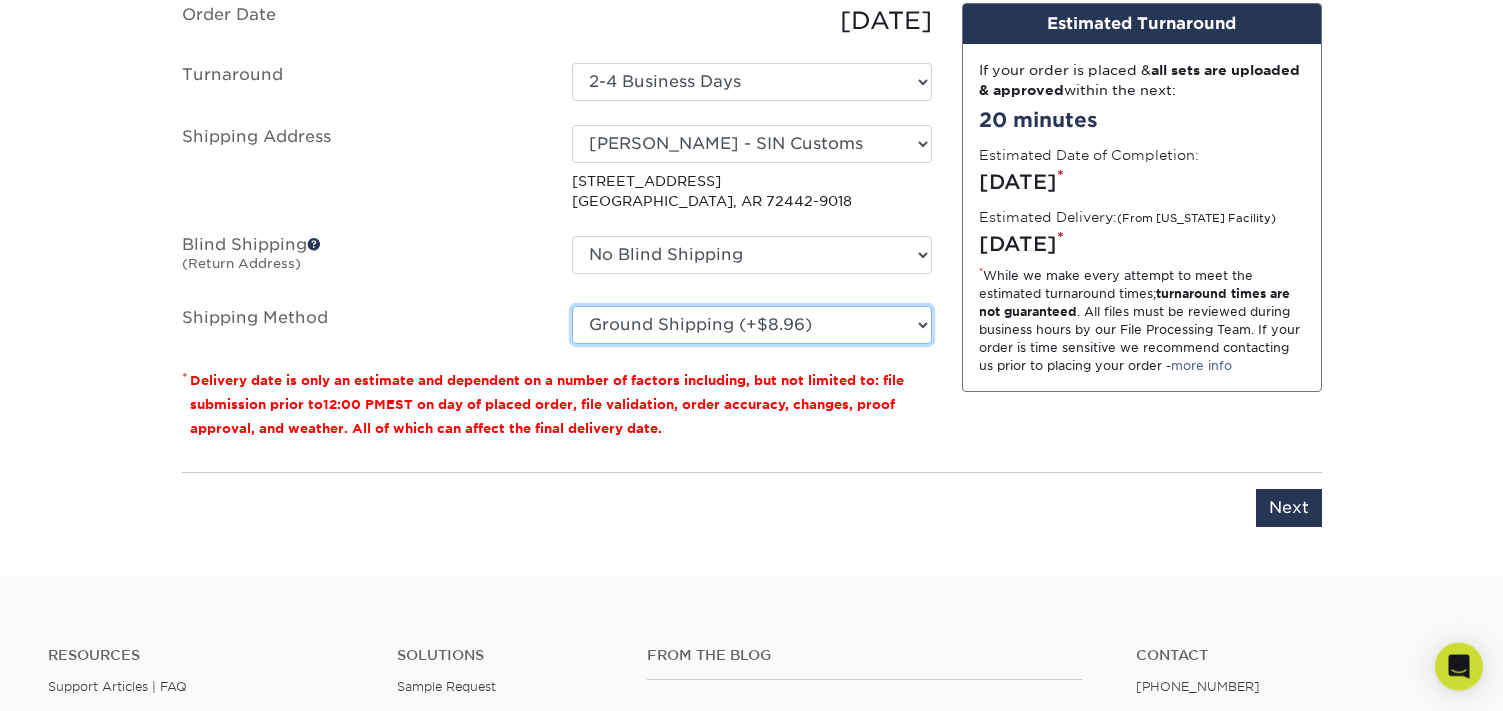 scroll, scrollTop: 1326, scrollLeft: 0, axis: vertical 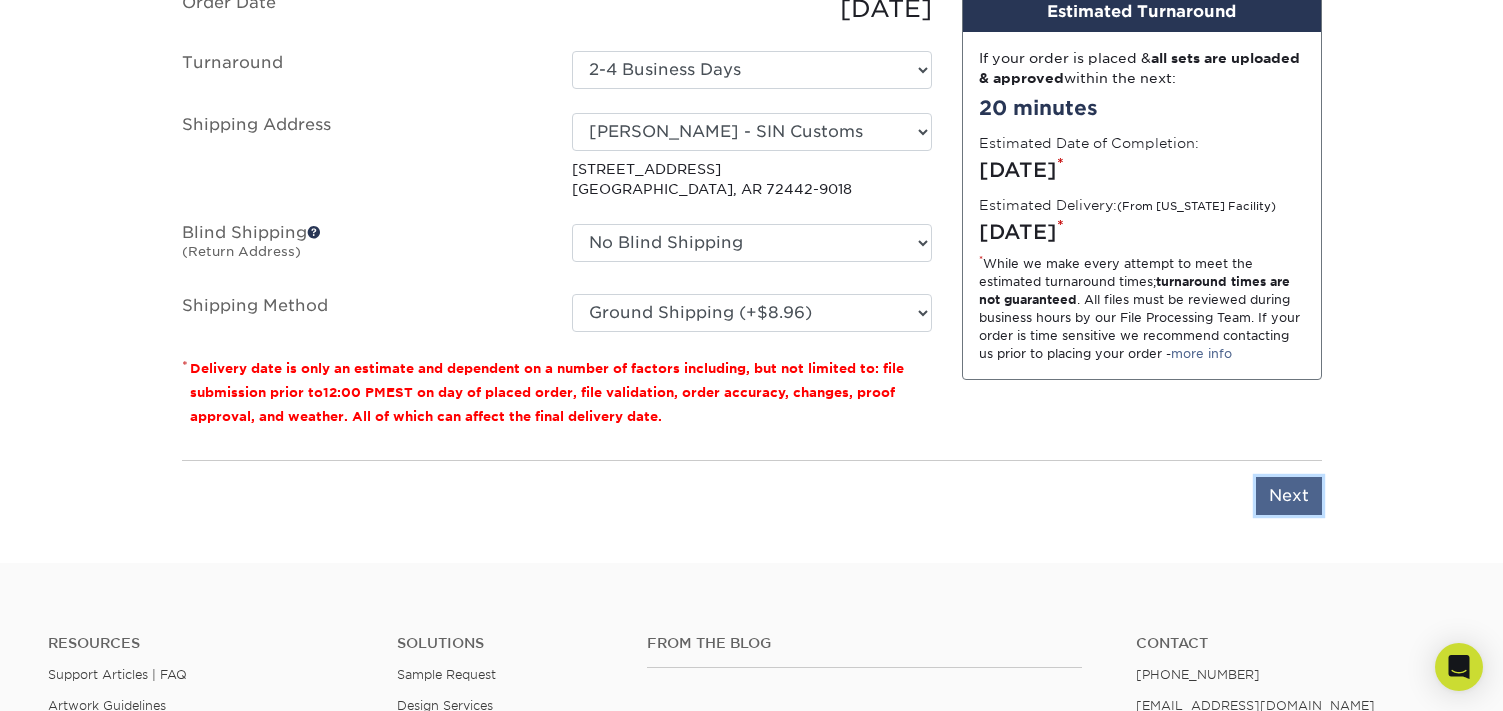 click on "Next" at bounding box center [1289, 496] 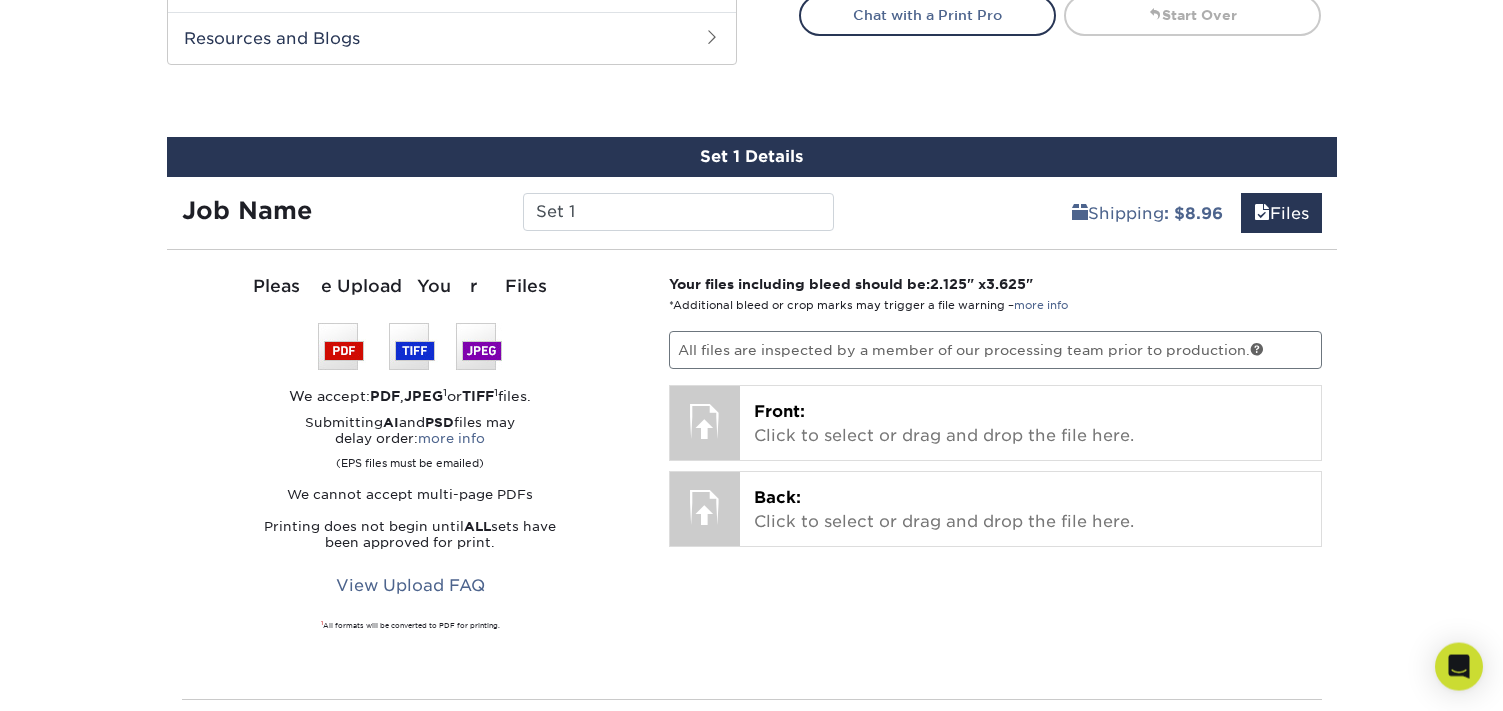 scroll, scrollTop: 1020, scrollLeft: 0, axis: vertical 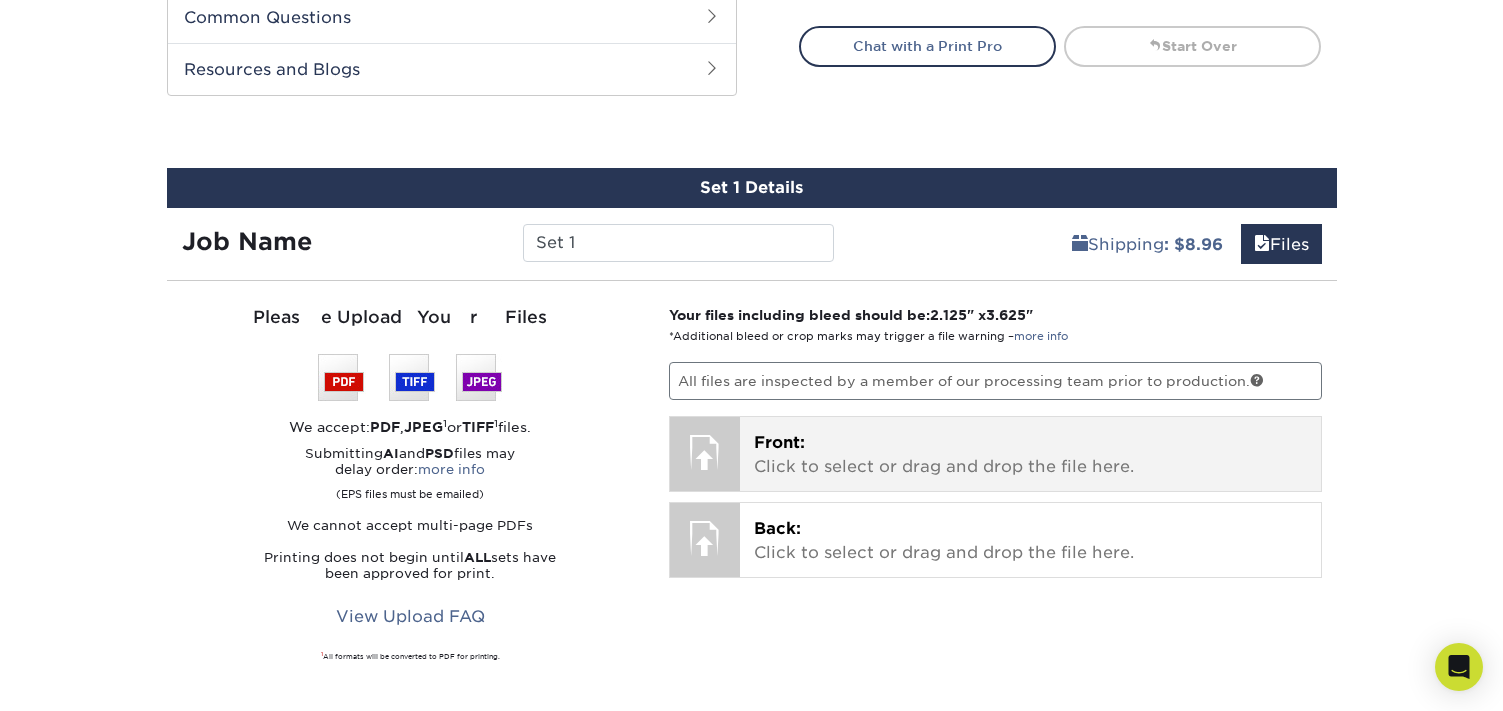 click on "Front: Click to select or drag and drop the file here." at bounding box center (1030, 455) 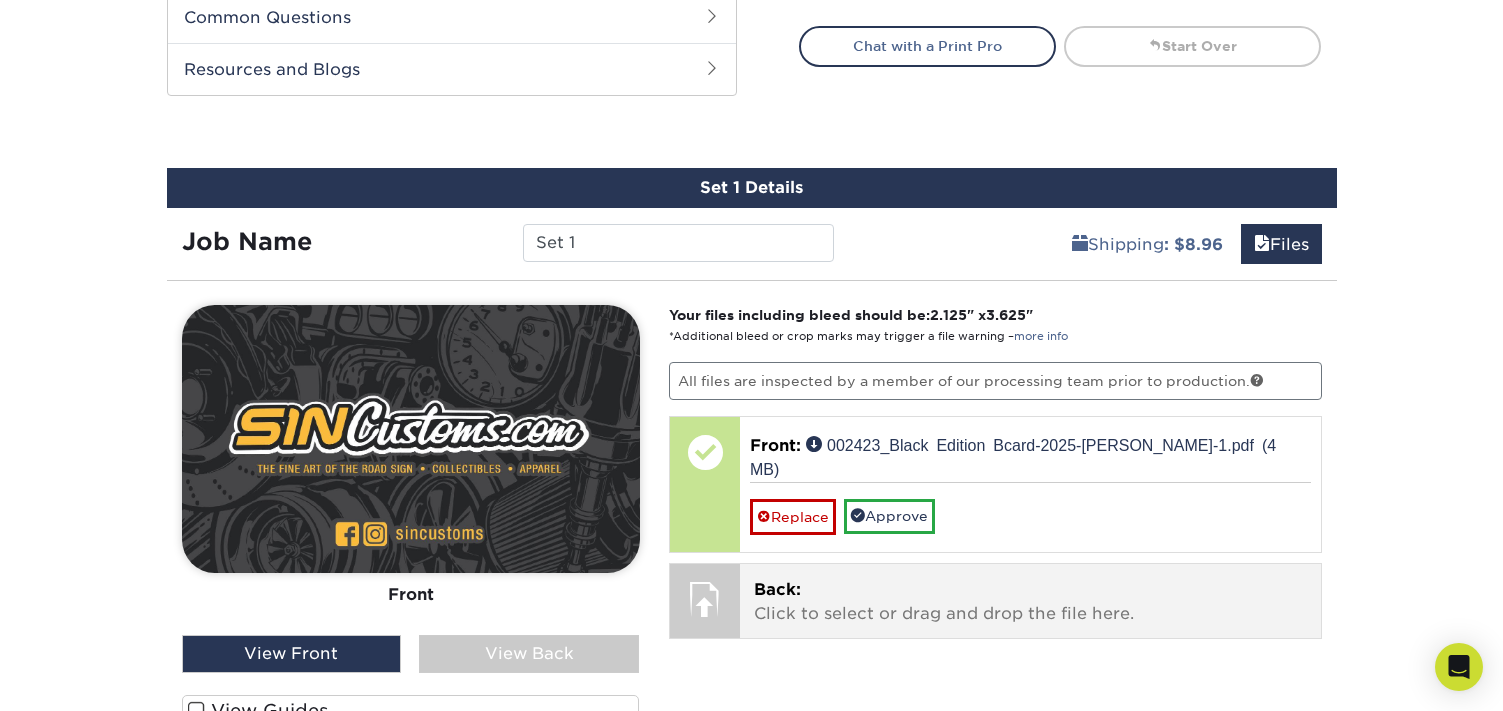 click on "Back: Click to select or drag and drop the file here." at bounding box center [1030, 602] 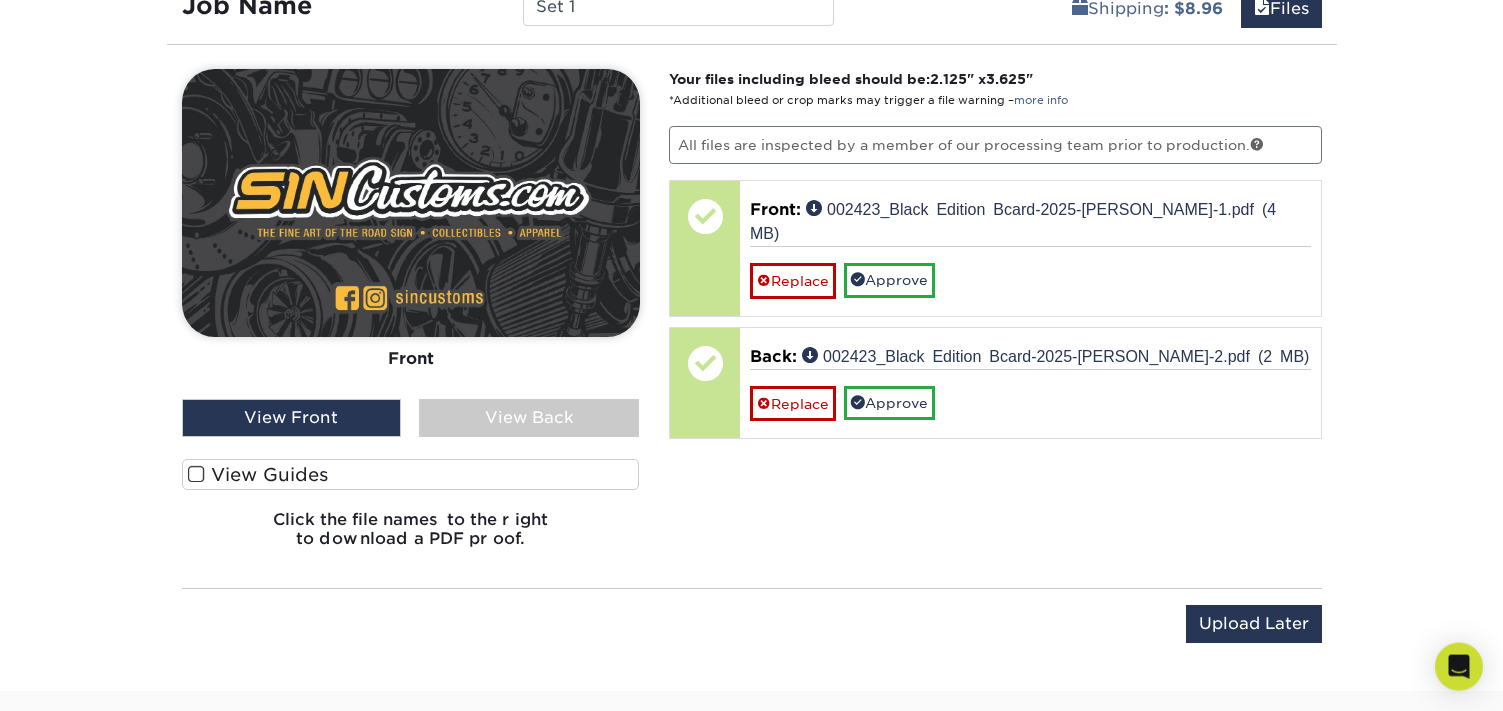 scroll, scrollTop: 1224, scrollLeft: 0, axis: vertical 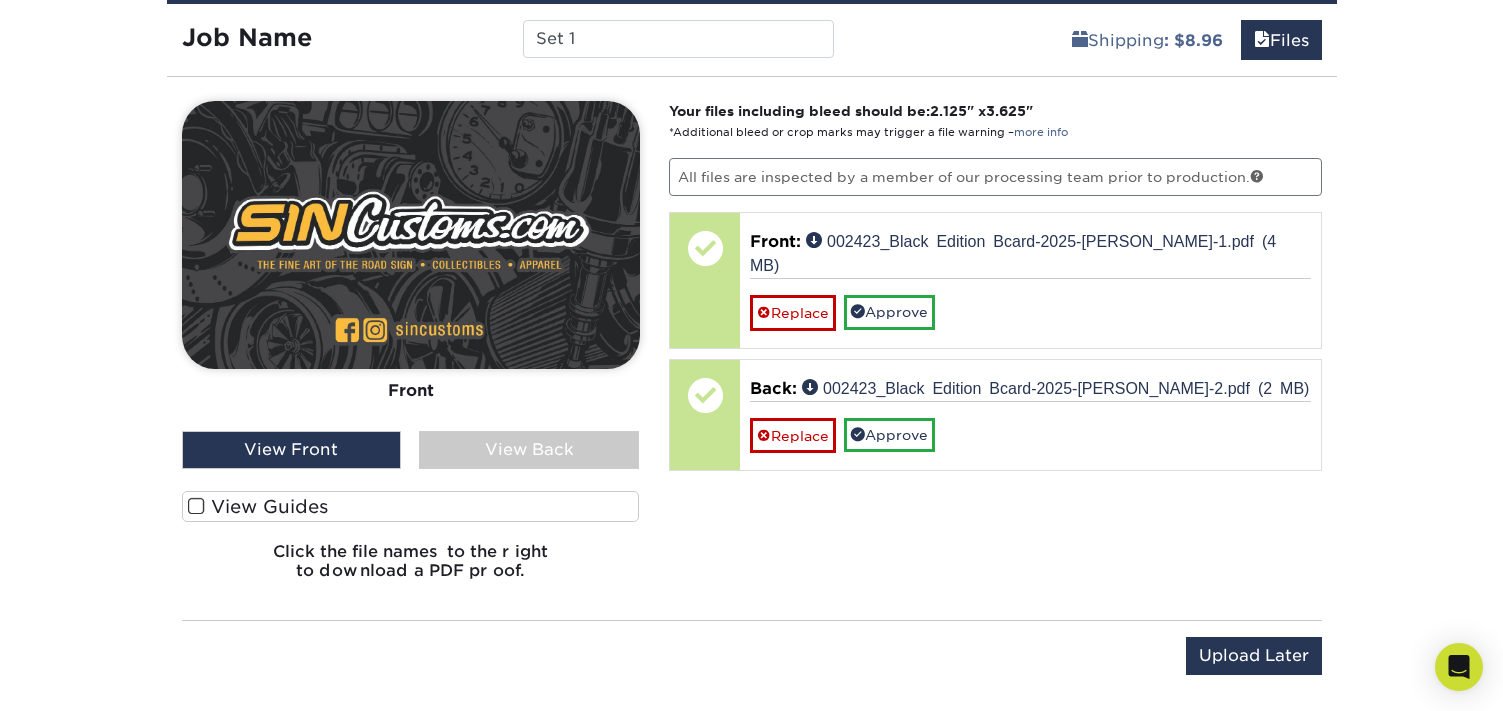 click on "View Back" at bounding box center (529, 450) 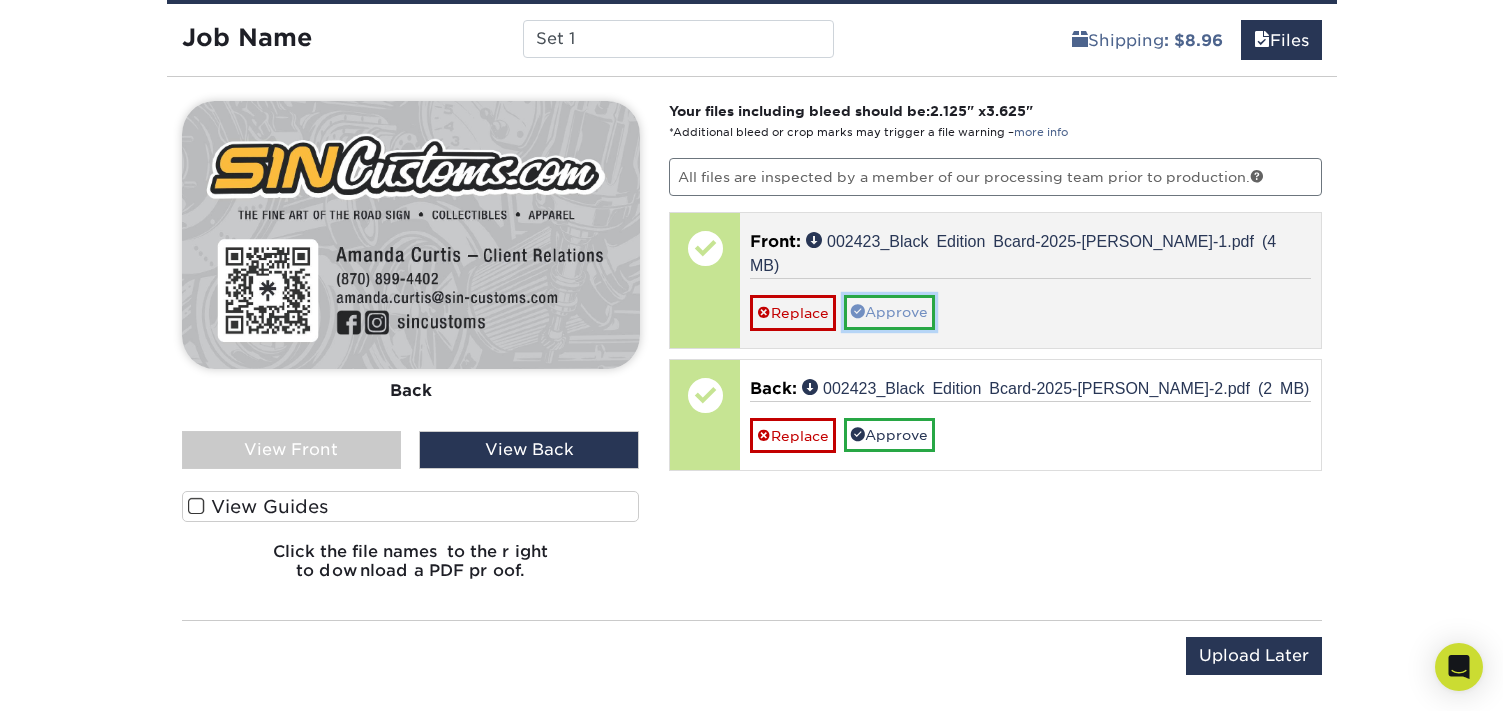 click on "Approve" at bounding box center (889, 312) 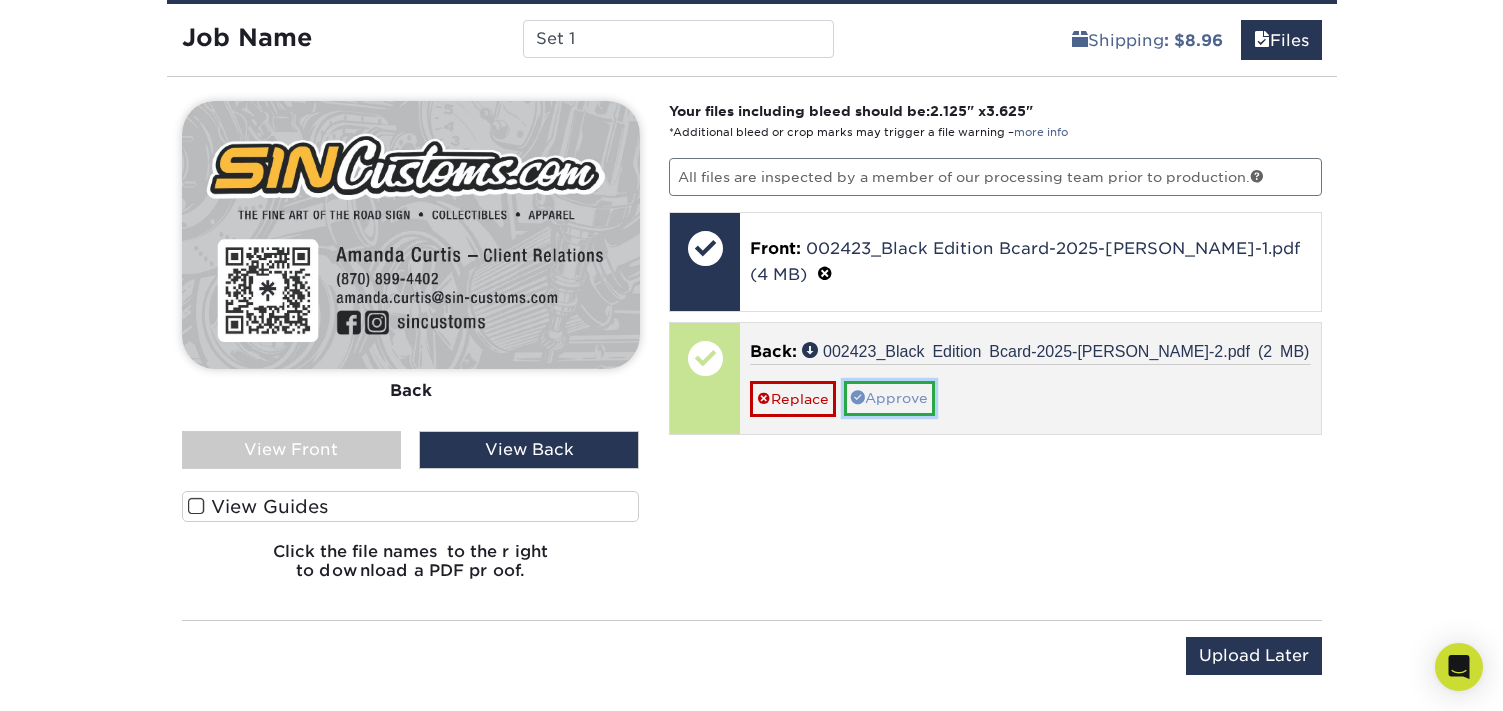 click on "Approve" at bounding box center (889, 398) 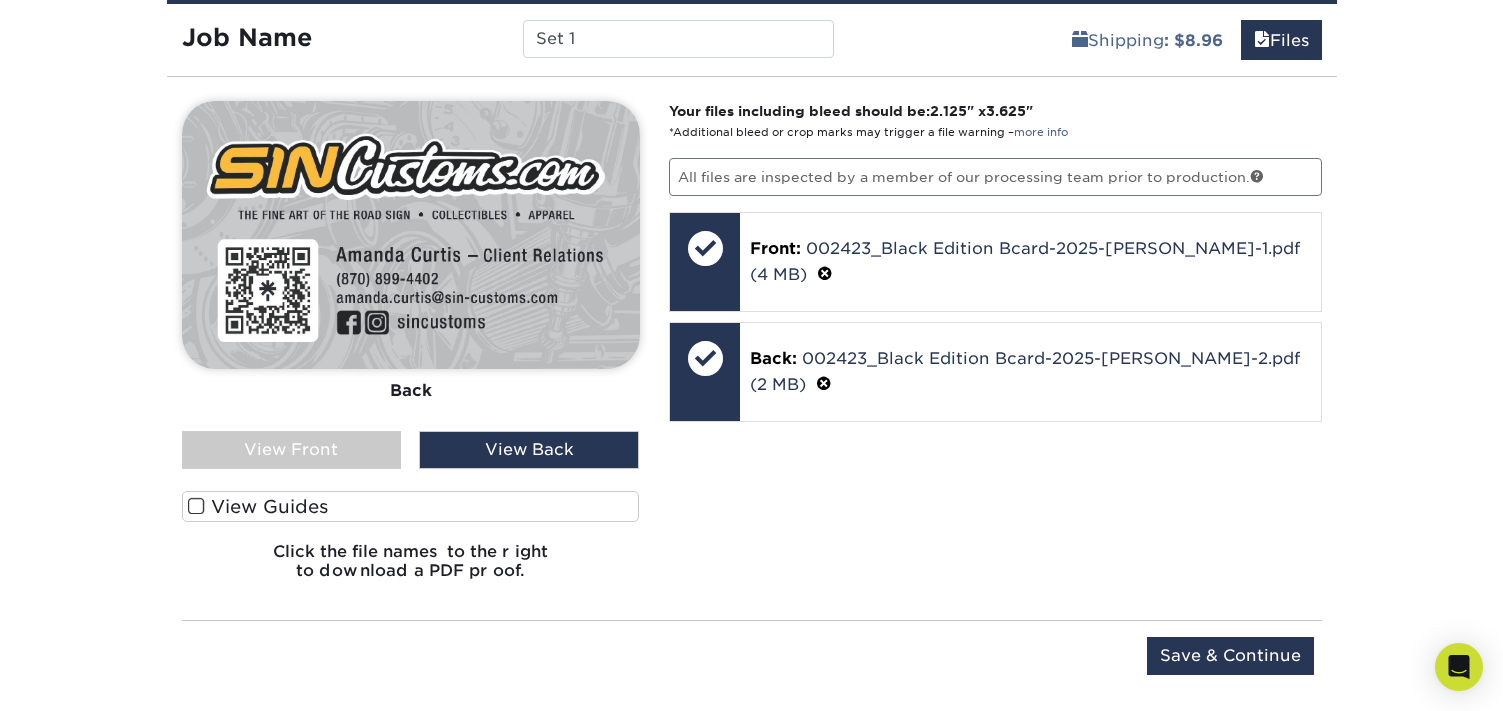 click at bounding box center [196, 506] 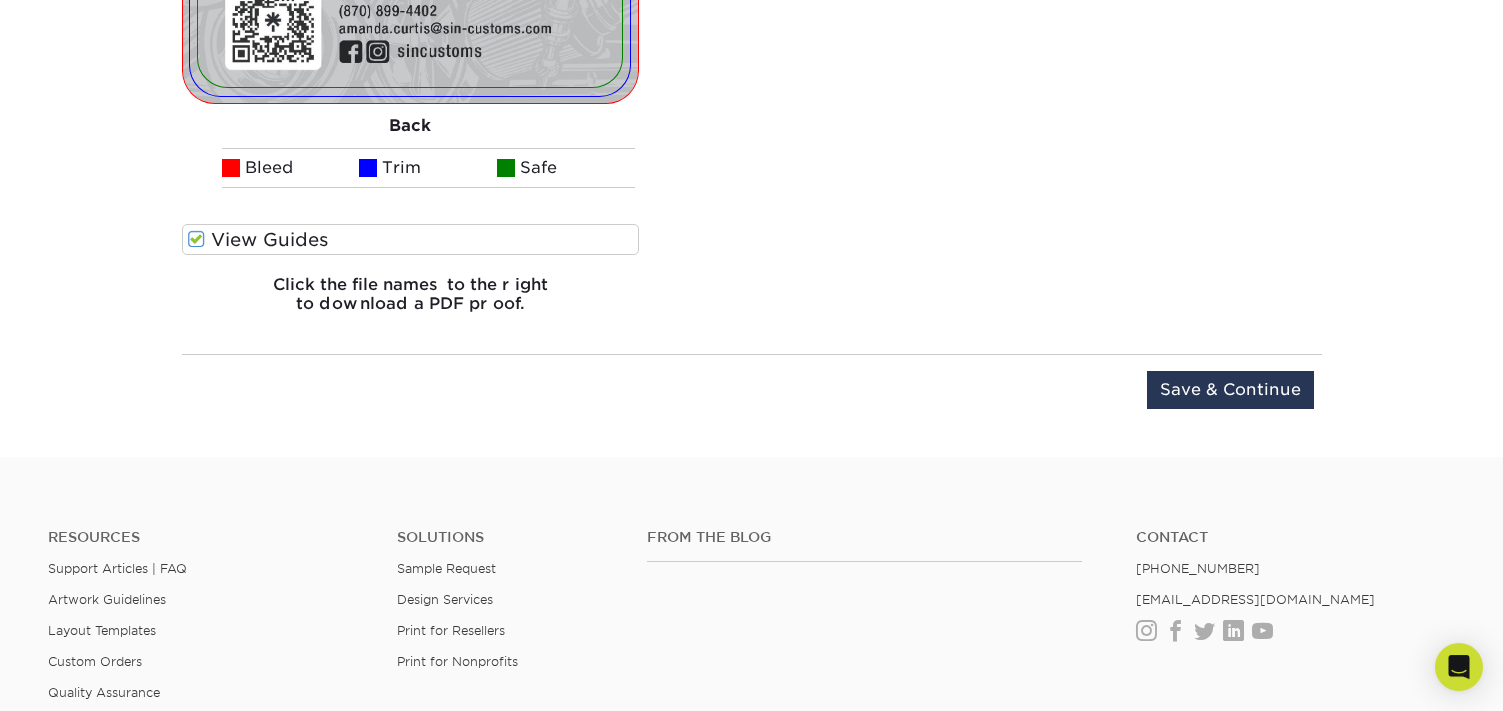 scroll, scrollTop: 1836, scrollLeft: 0, axis: vertical 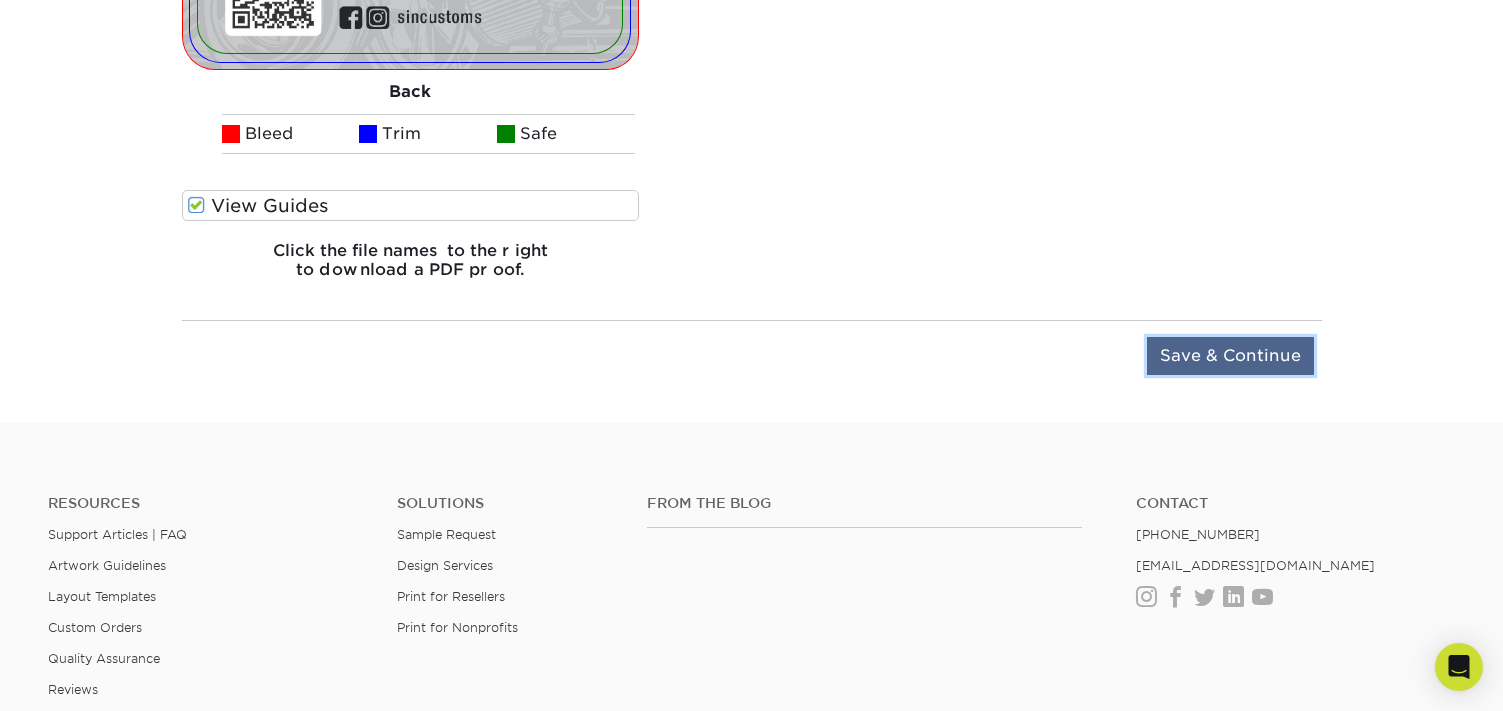 click on "Save & Continue" at bounding box center (1230, 356) 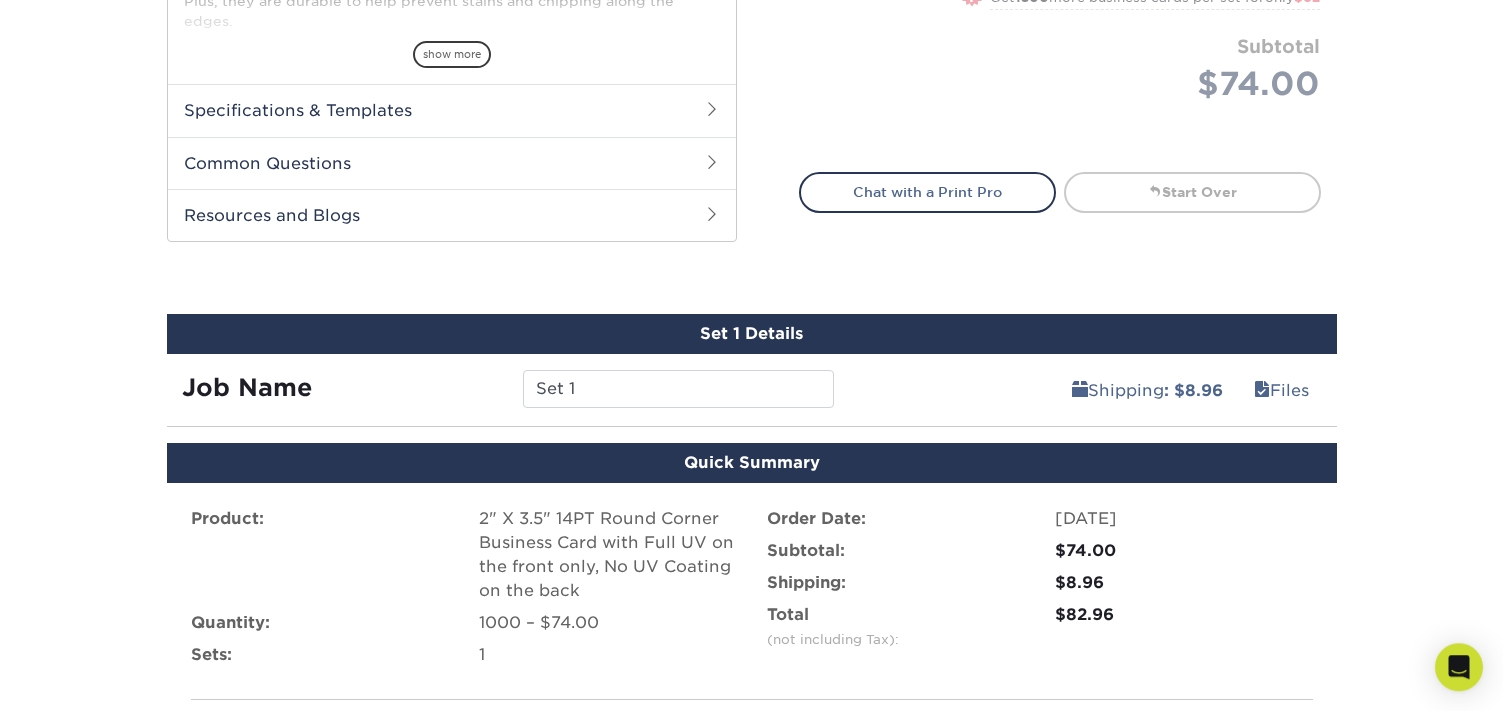 scroll, scrollTop: 1047, scrollLeft: 0, axis: vertical 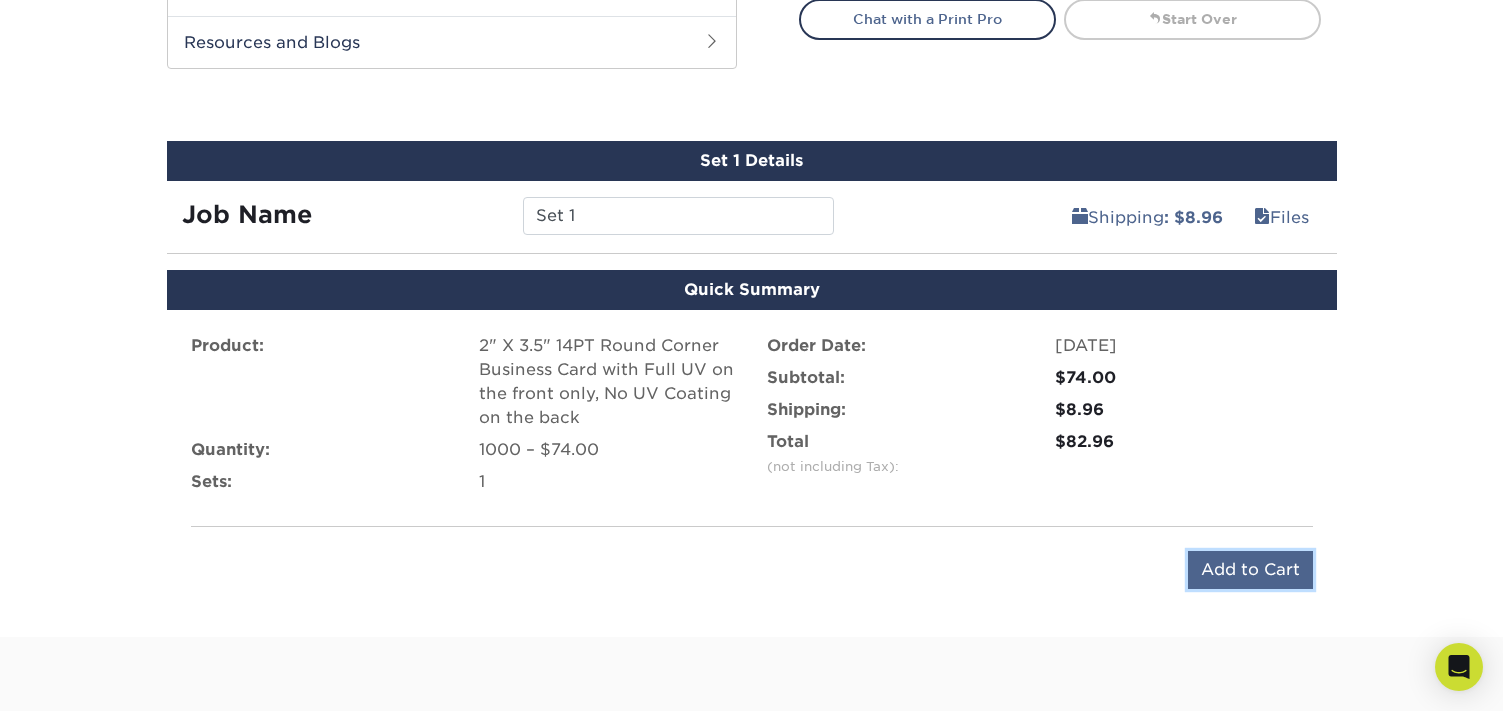 click on "Add to Cart" at bounding box center (1250, 570) 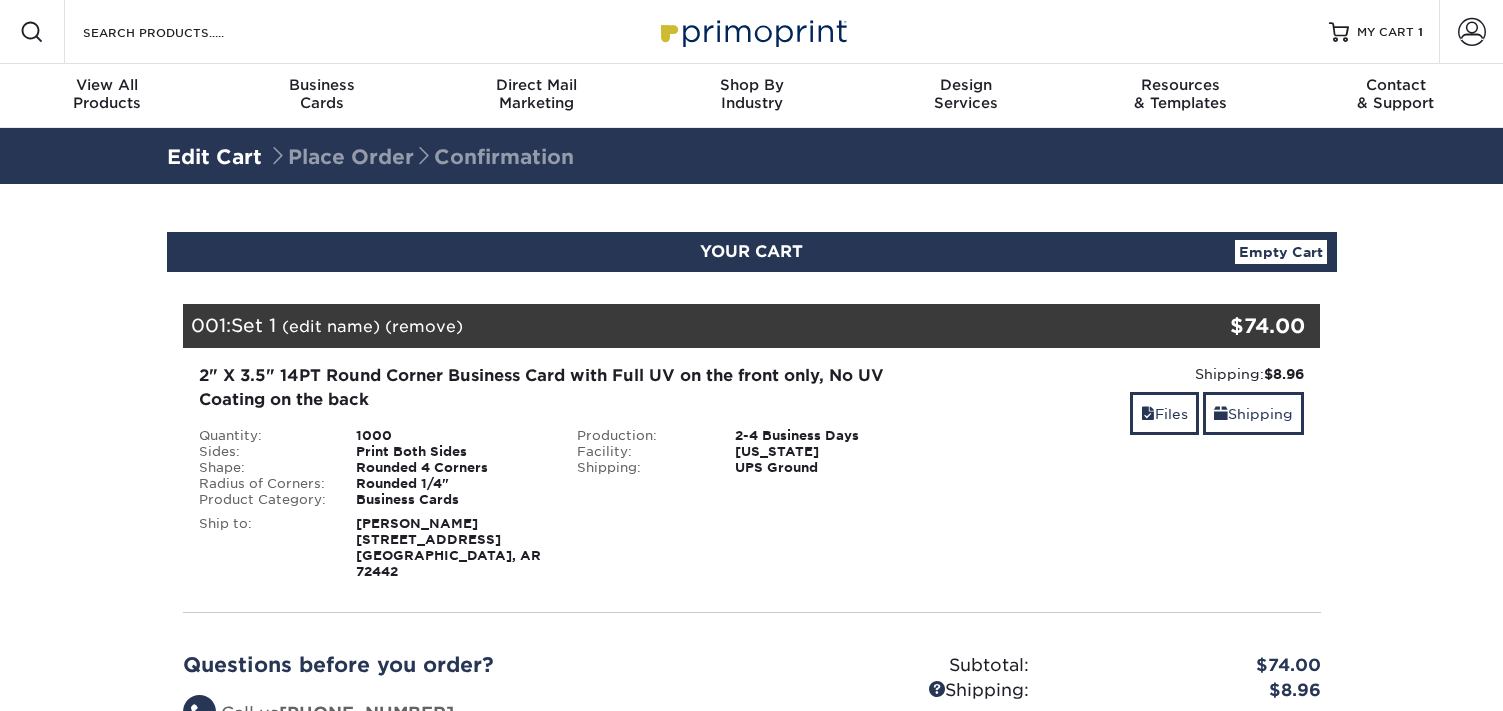 scroll, scrollTop: 0, scrollLeft: 0, axis: both 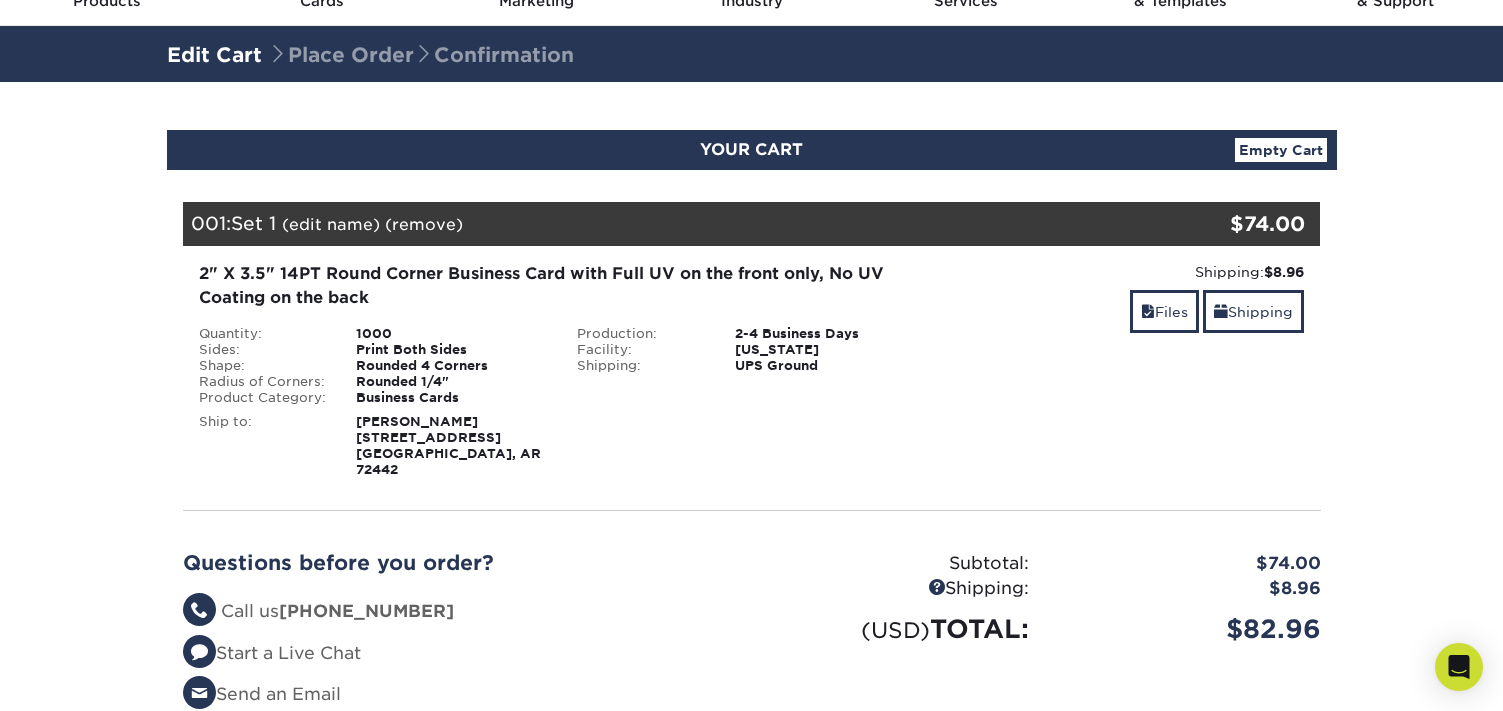 click on "(edit name)" at bounding box center (331, 224) 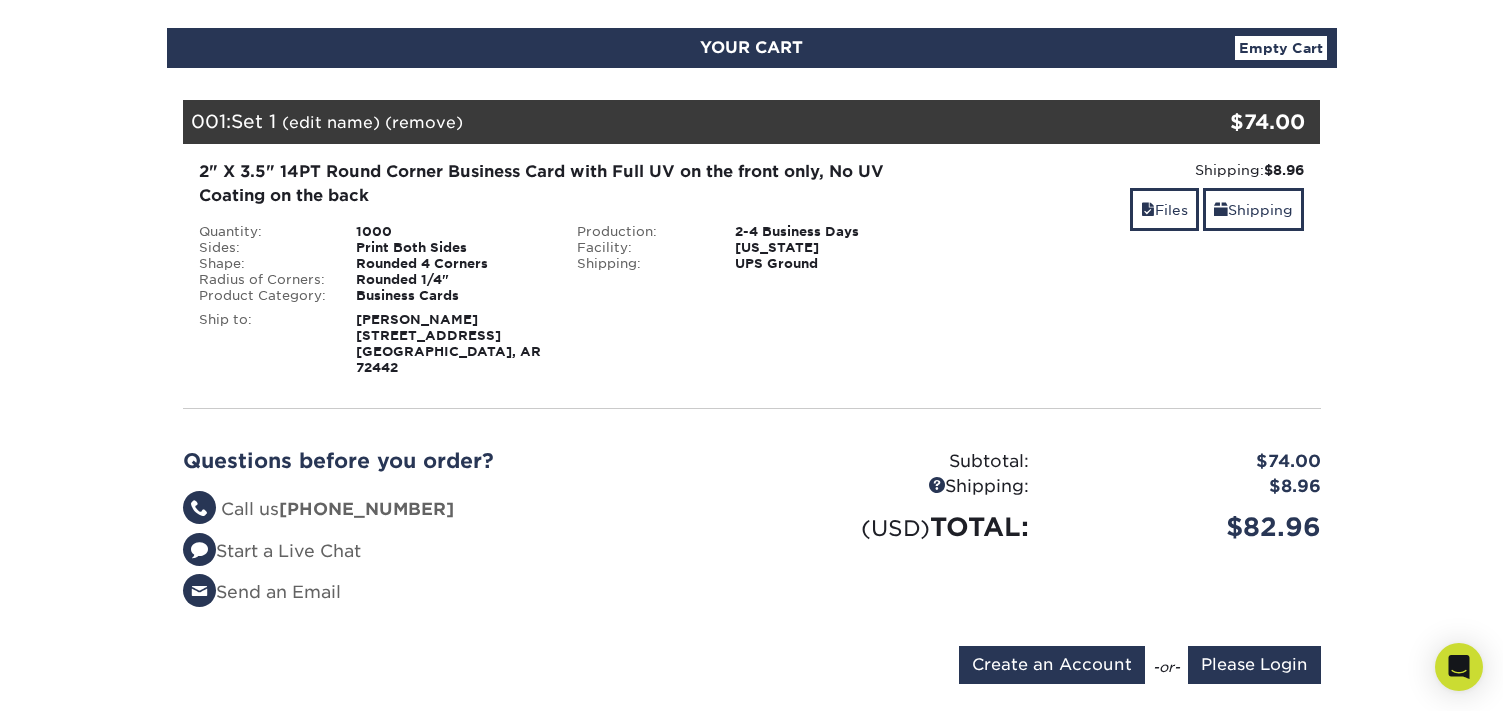 scroll, scrollTop: 102, scrollLeft: 0, axis: vertical 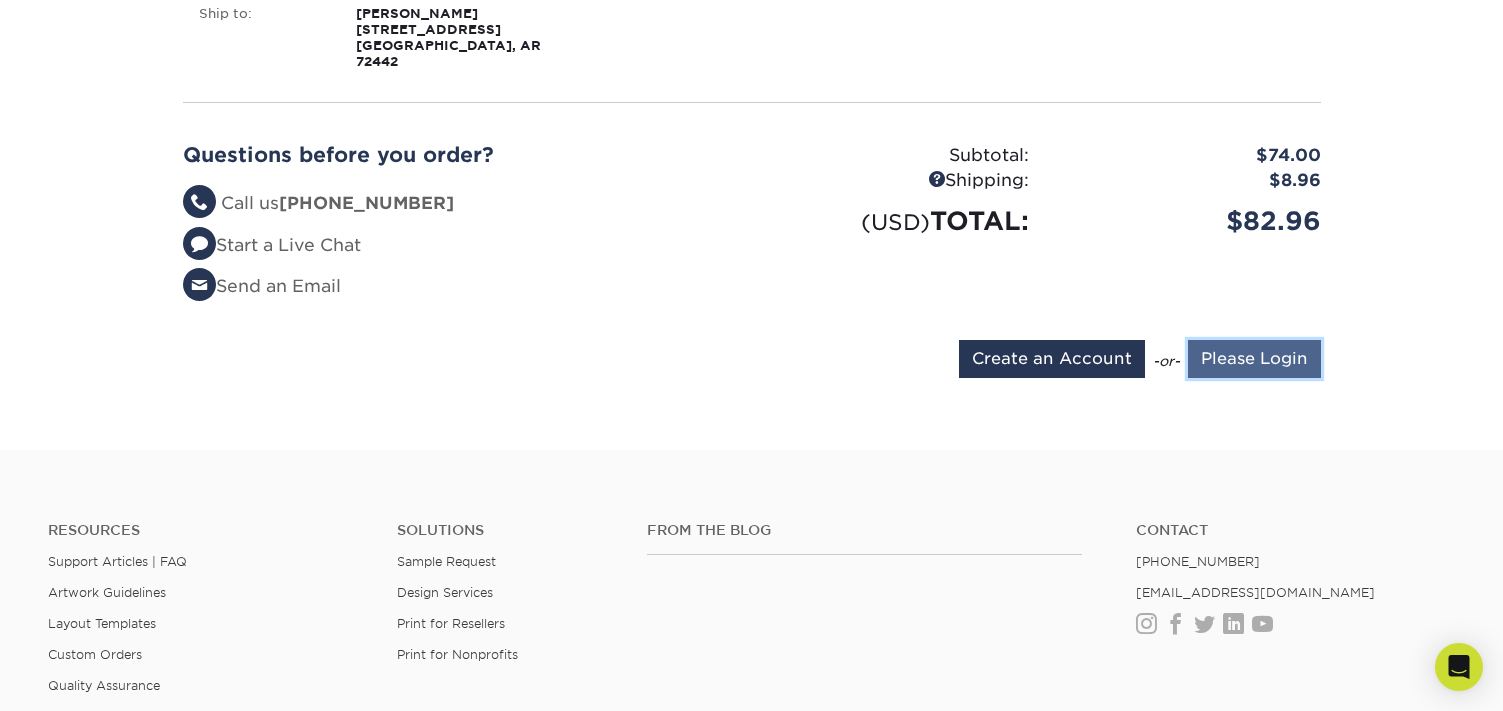 click on "Please Login" at bounding box center (1254, 359) 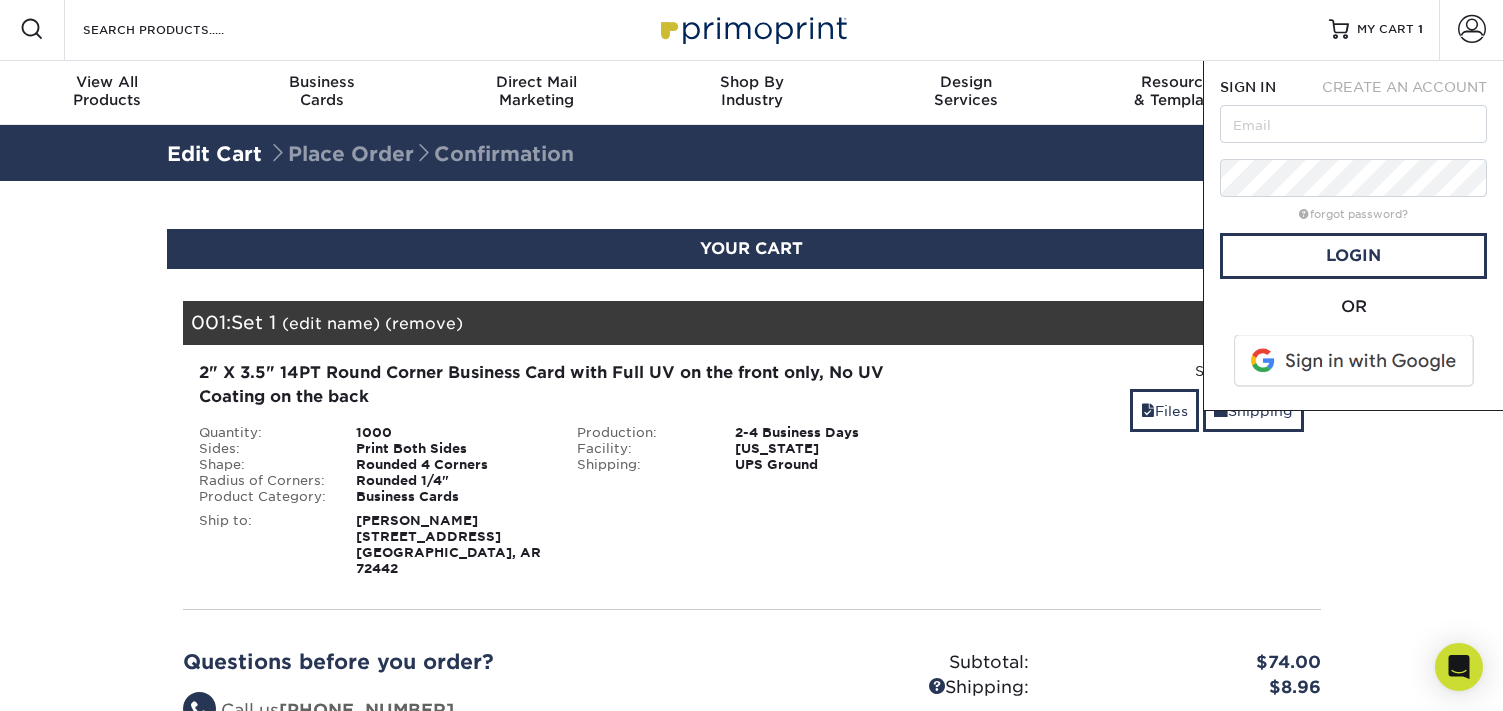 scroll, scrollTop: 0, scrollLeft: 0, axis: both 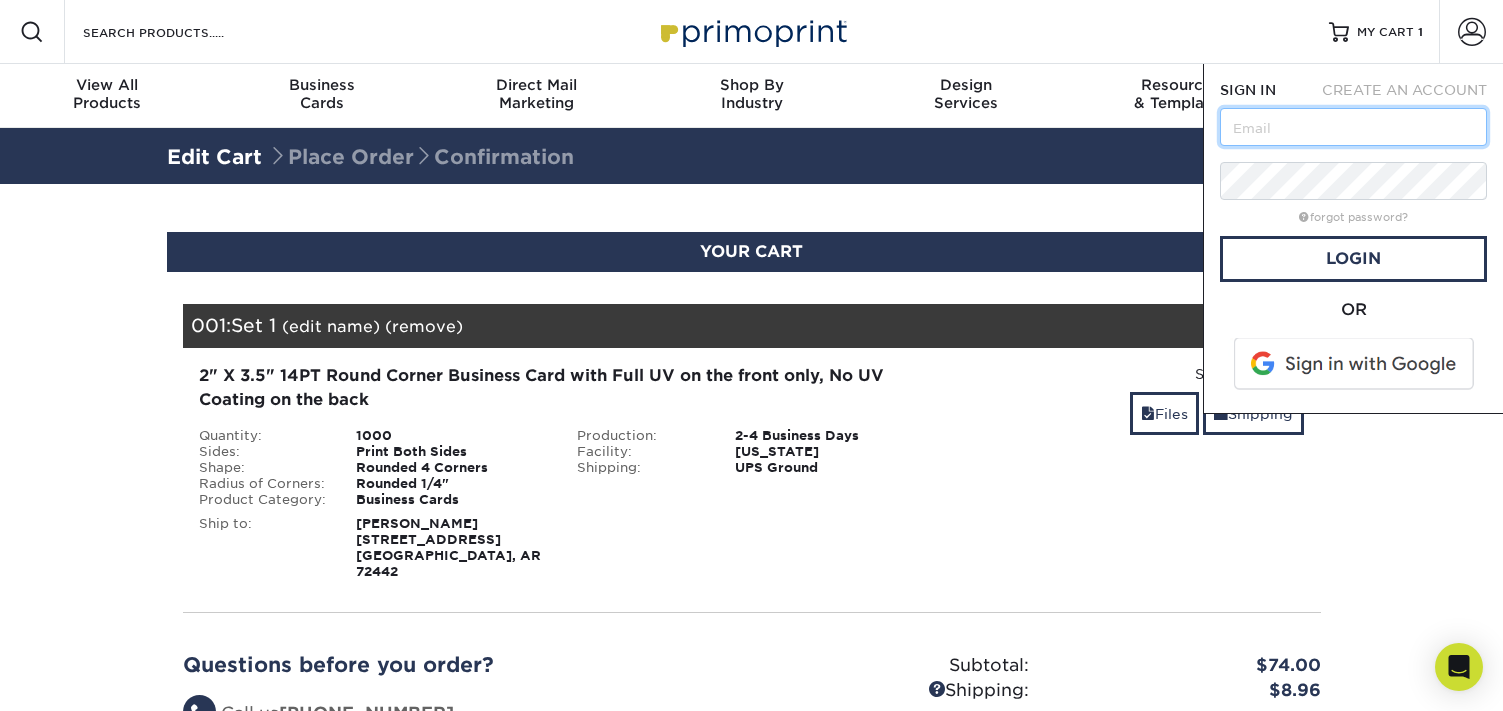 click at bounding box center (1353, 127) 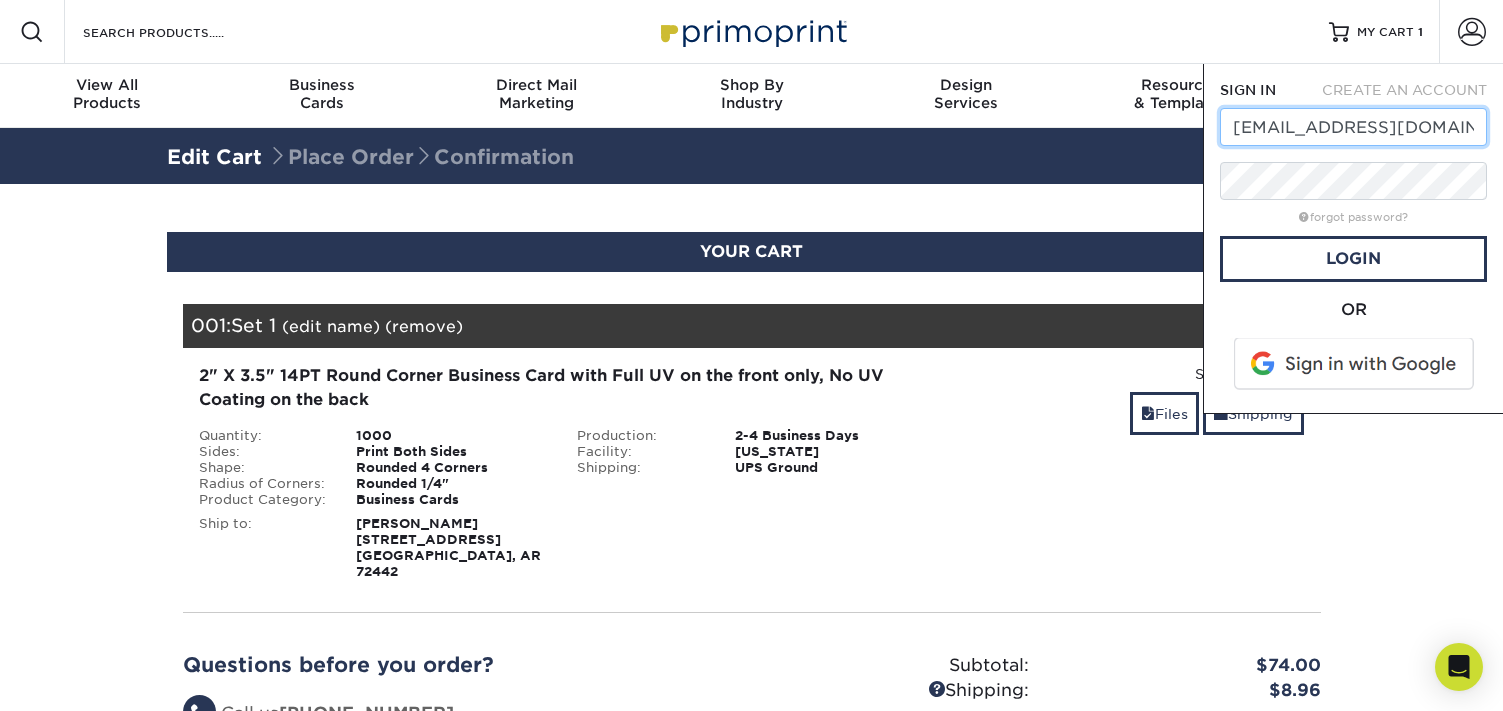 type on "[EMAIL_ADDRESS][DOMAIN_NAME]" 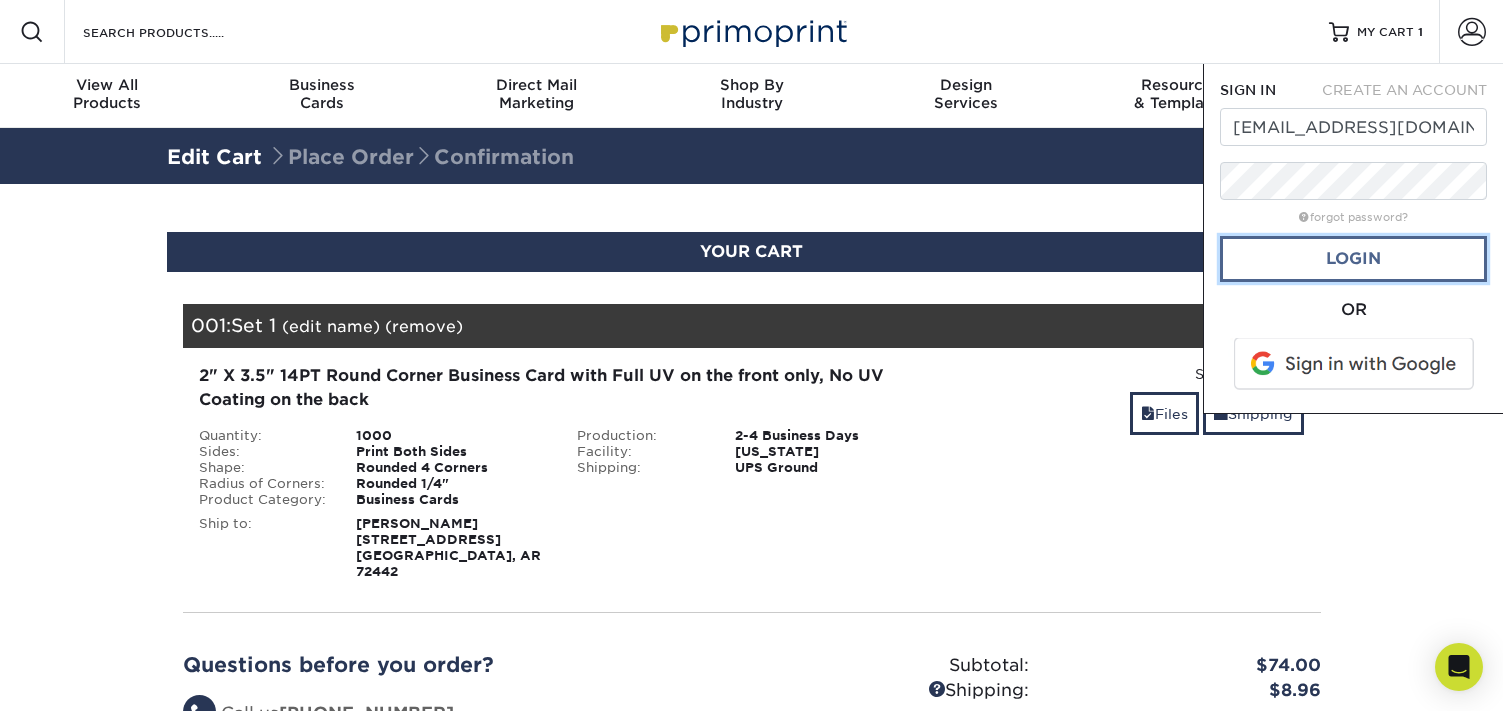 click on "Login" at bounding box center (1353, 259) 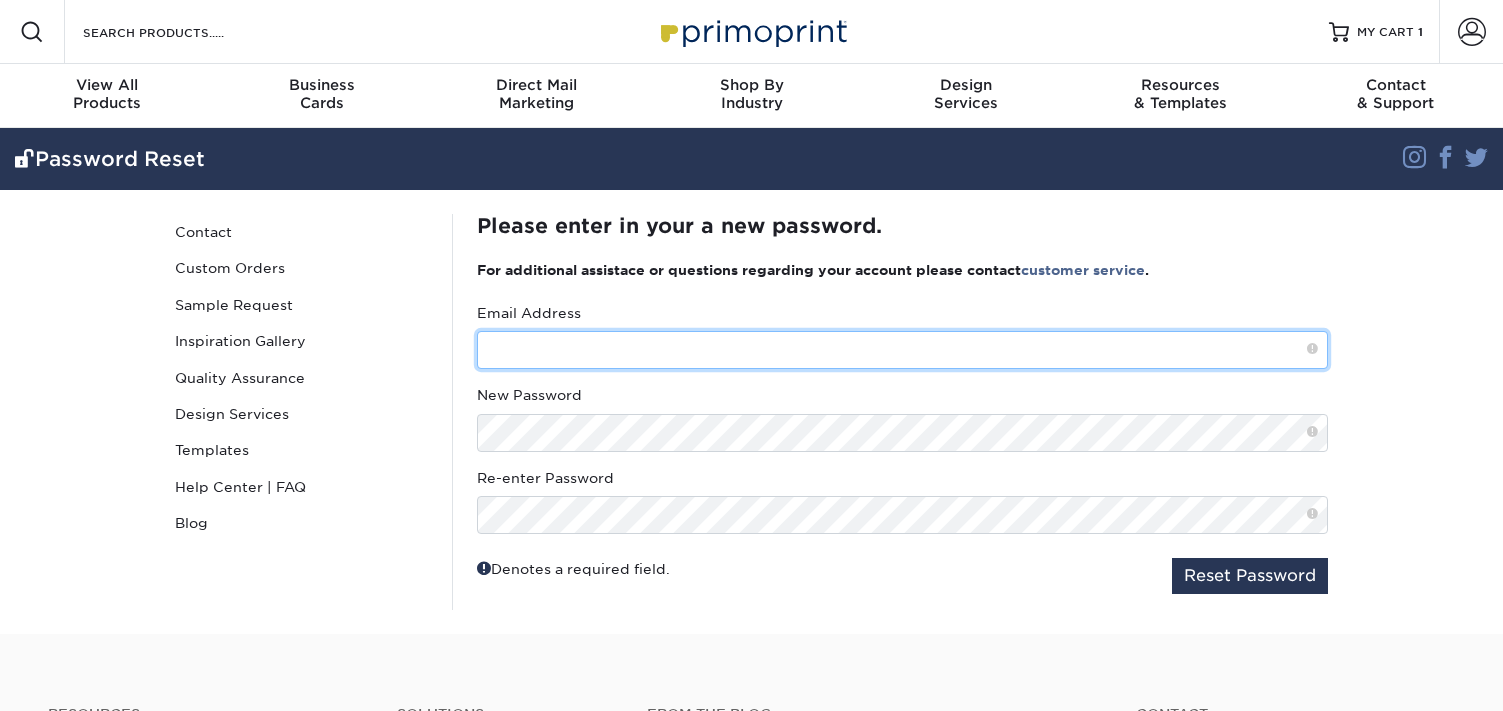 scroll, scrollTop: 0, scrollLeft: 0, axis: both 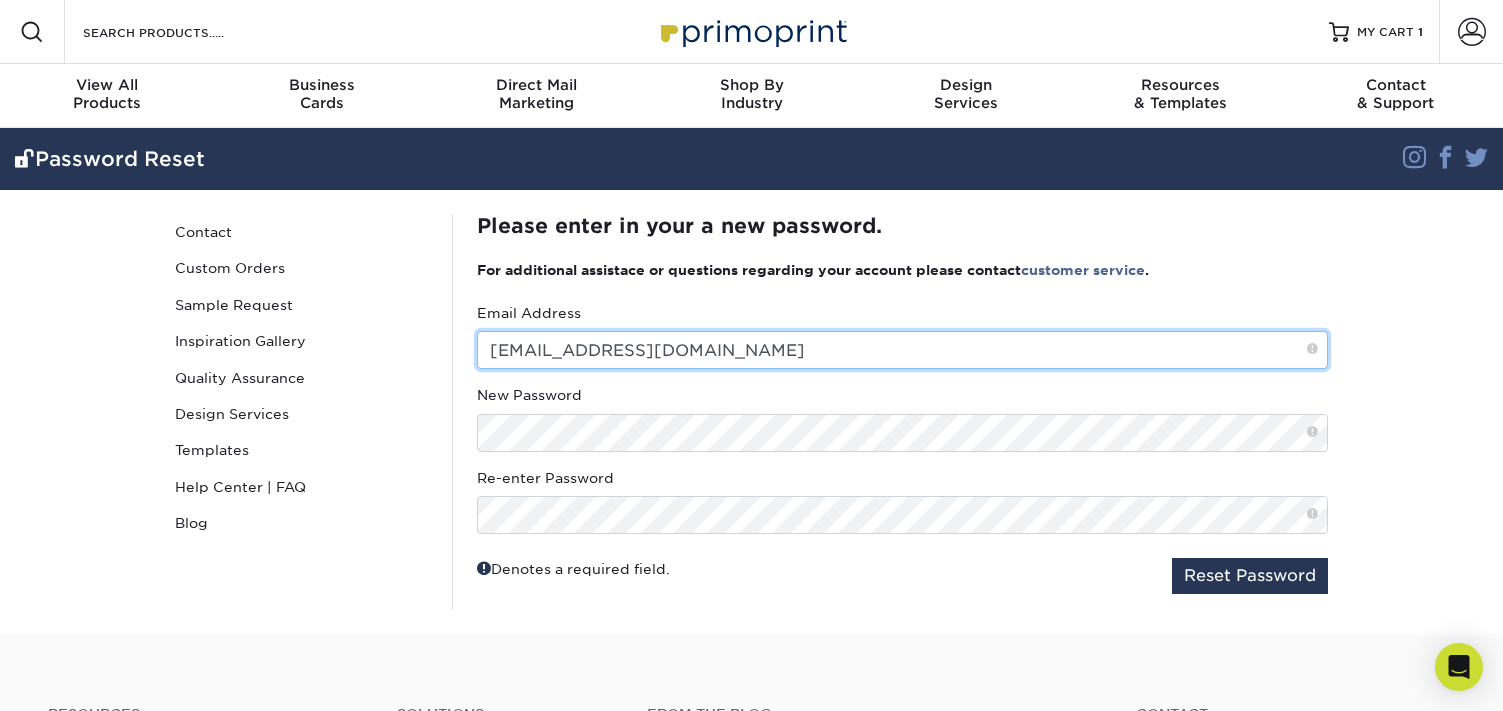 type on "rc@sin-customs.com" 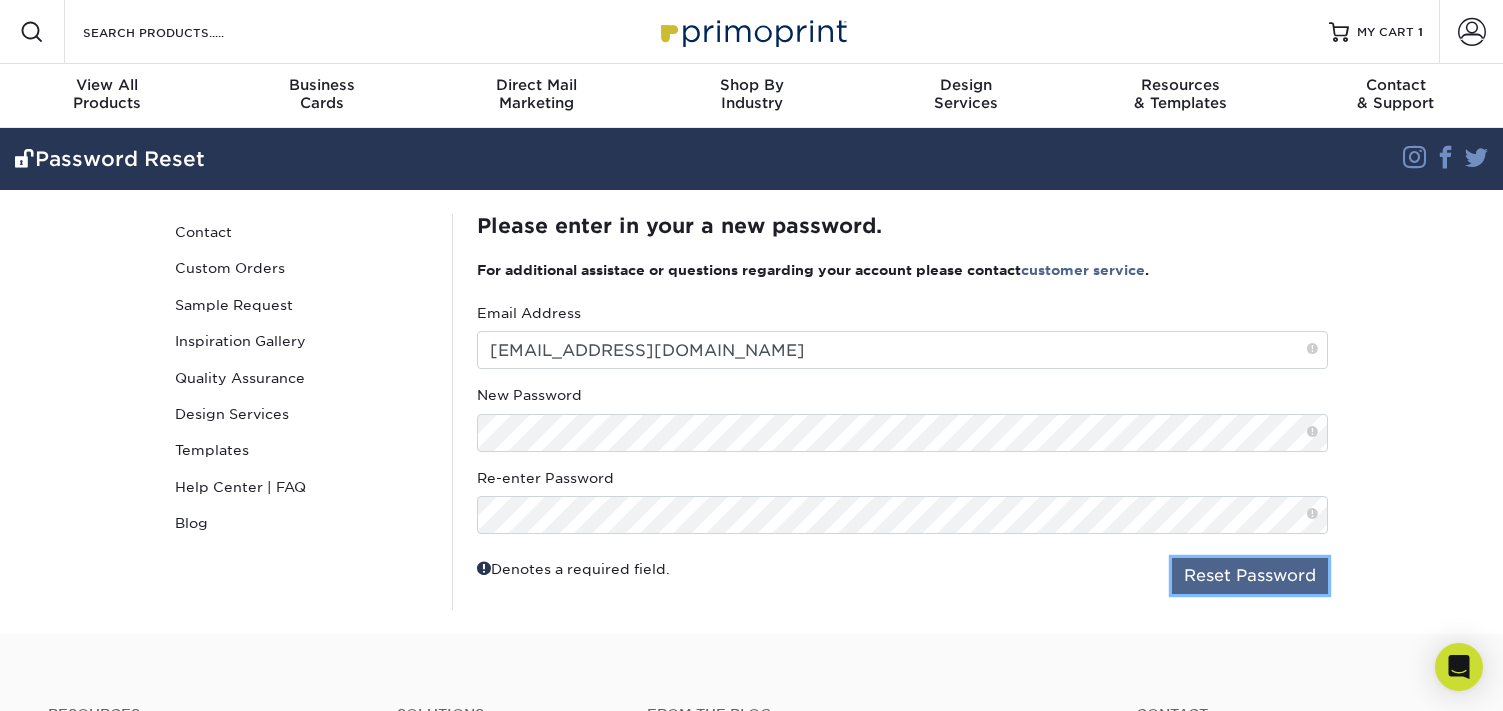click on "Reset Password" at bounding box center (1250, 576) 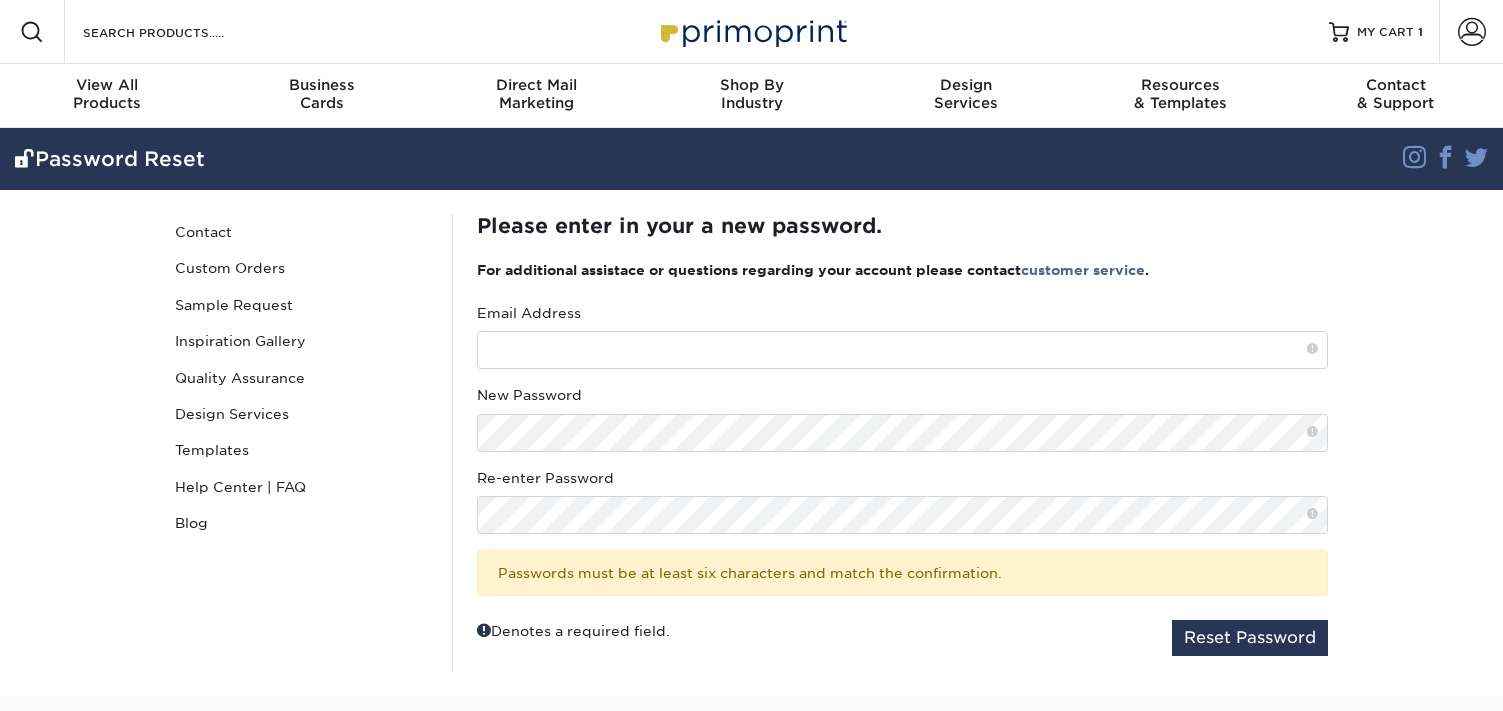 scroll, scrollTop: 0, scrollLeft: 0, axis: both 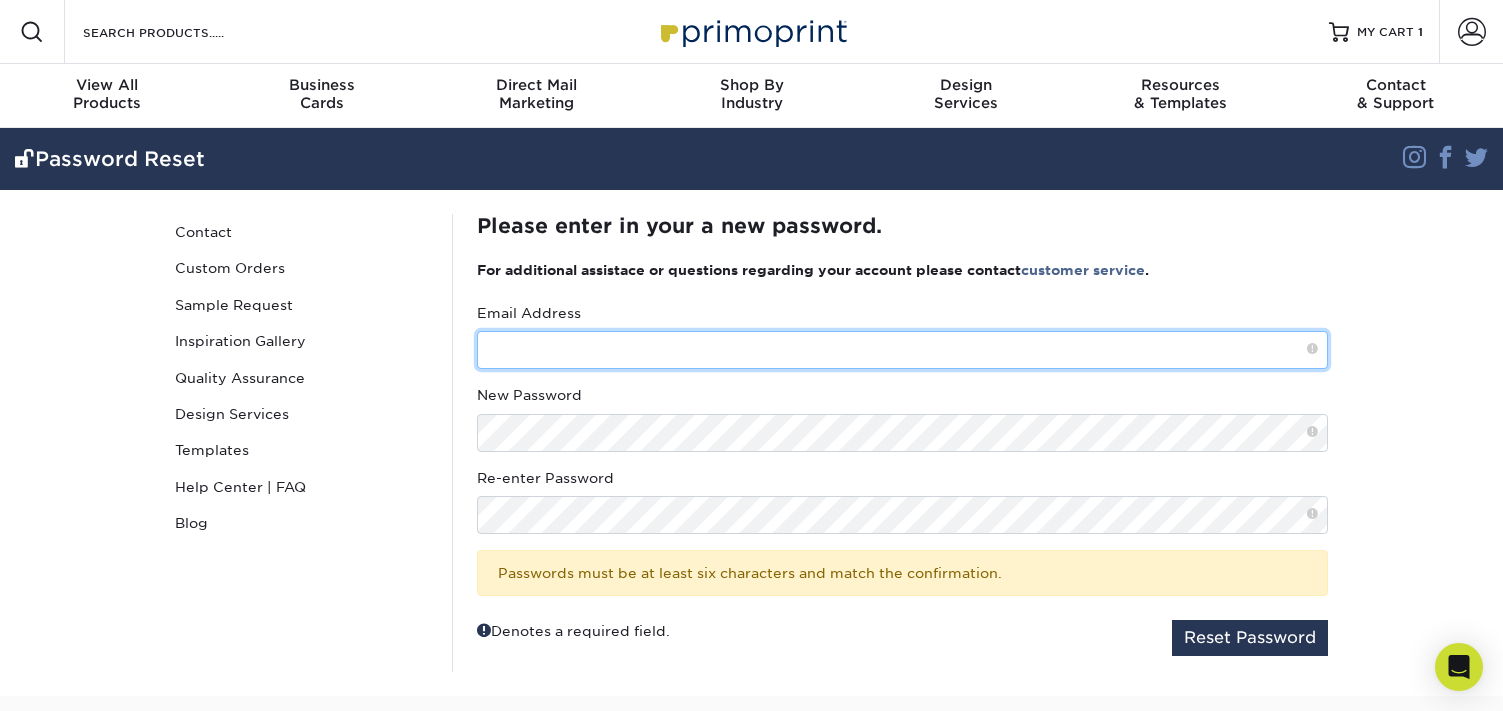 click at bounding box center (902, 350) 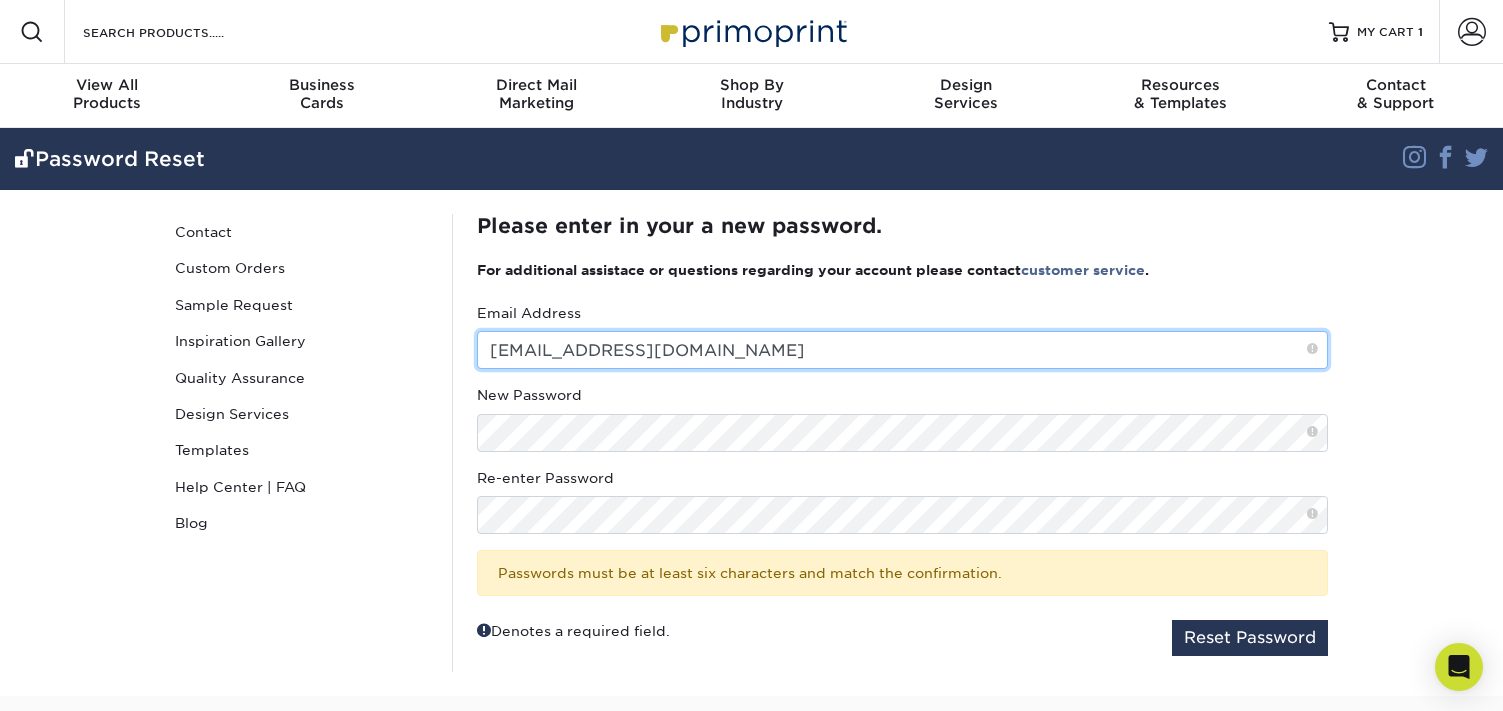 type on "[EMAIL_ADDRESS][DOMAIN_NAME]" 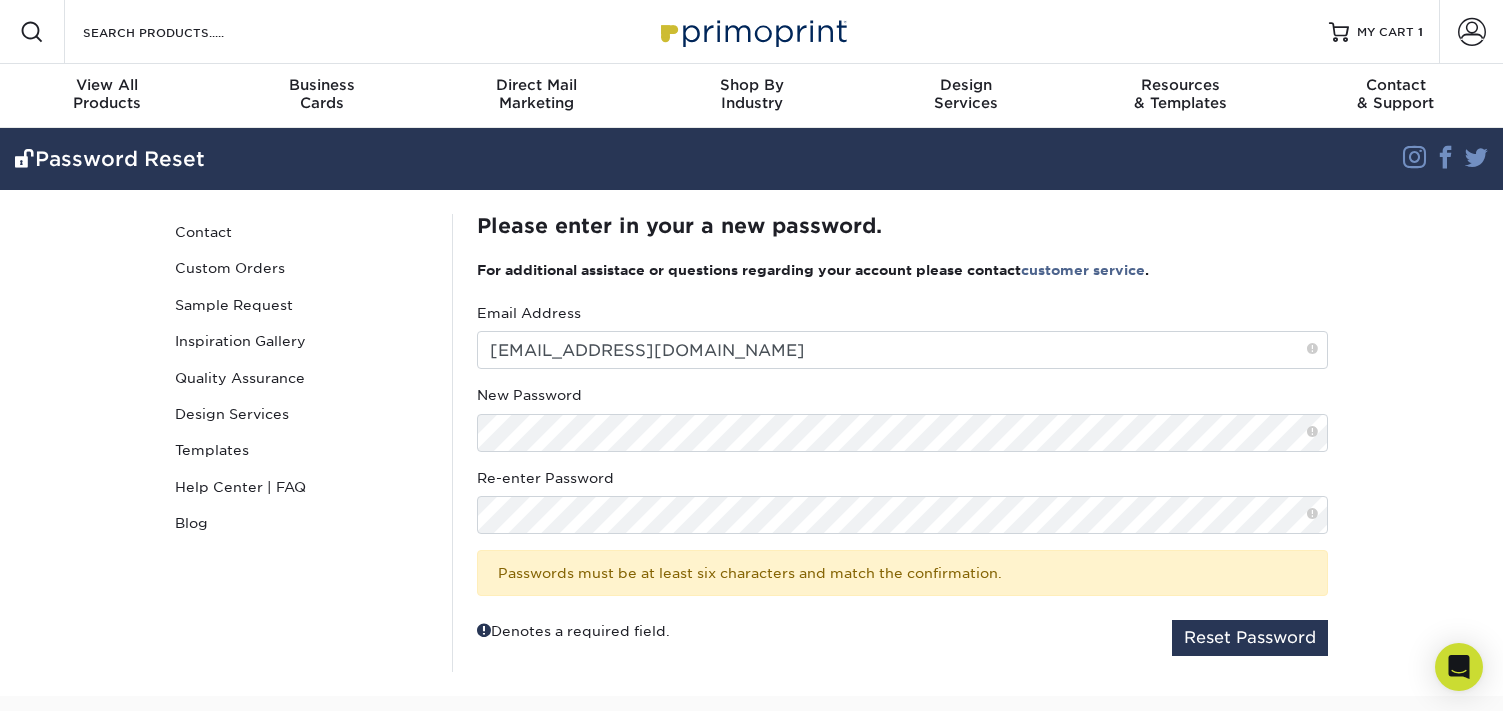 click on "Password Reset
Contact
Custom Orders
Sample Request
Inspiration Gallery
Quality Assurance
Design Services
Templates
Help Center | FAQ
Blog" at bounding box center [302, 443] 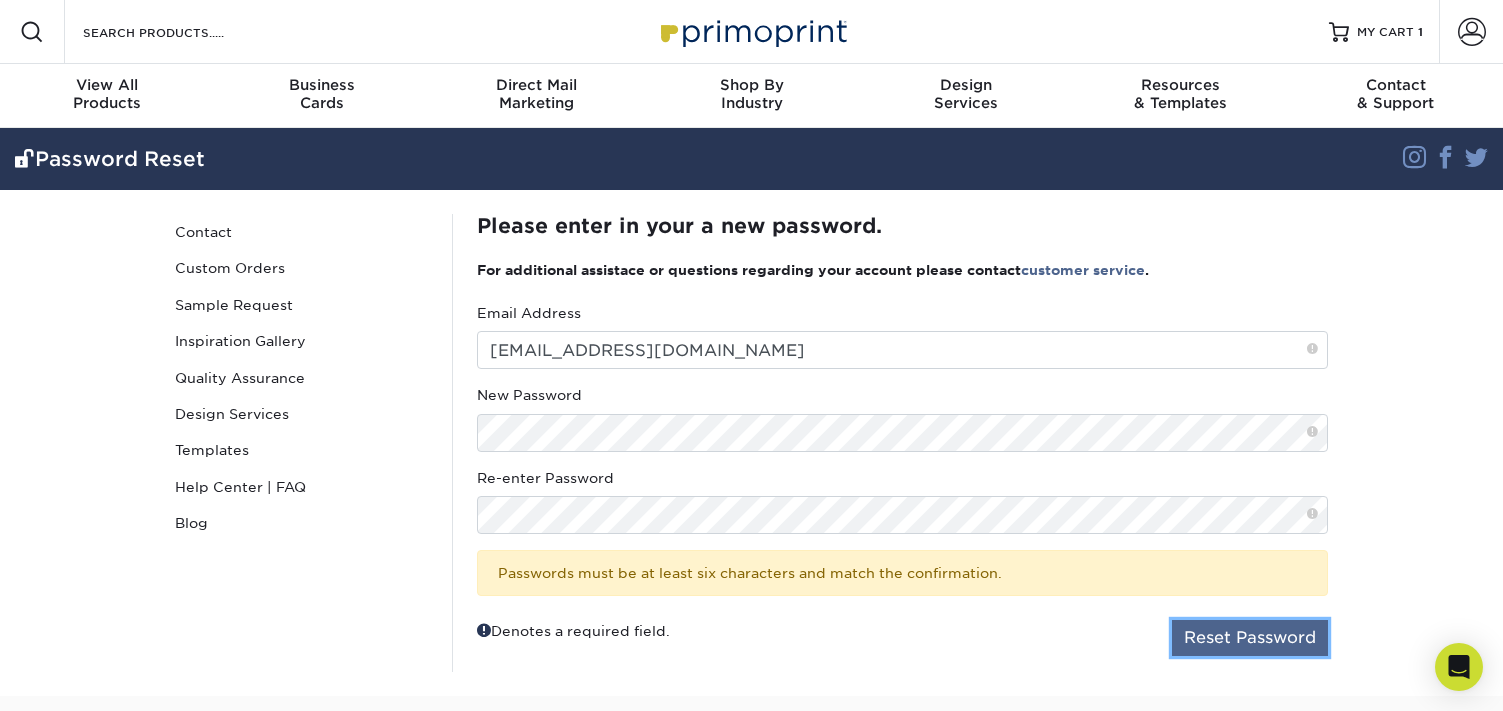 click on "Reset Password" at bounding box center (1250, 638) 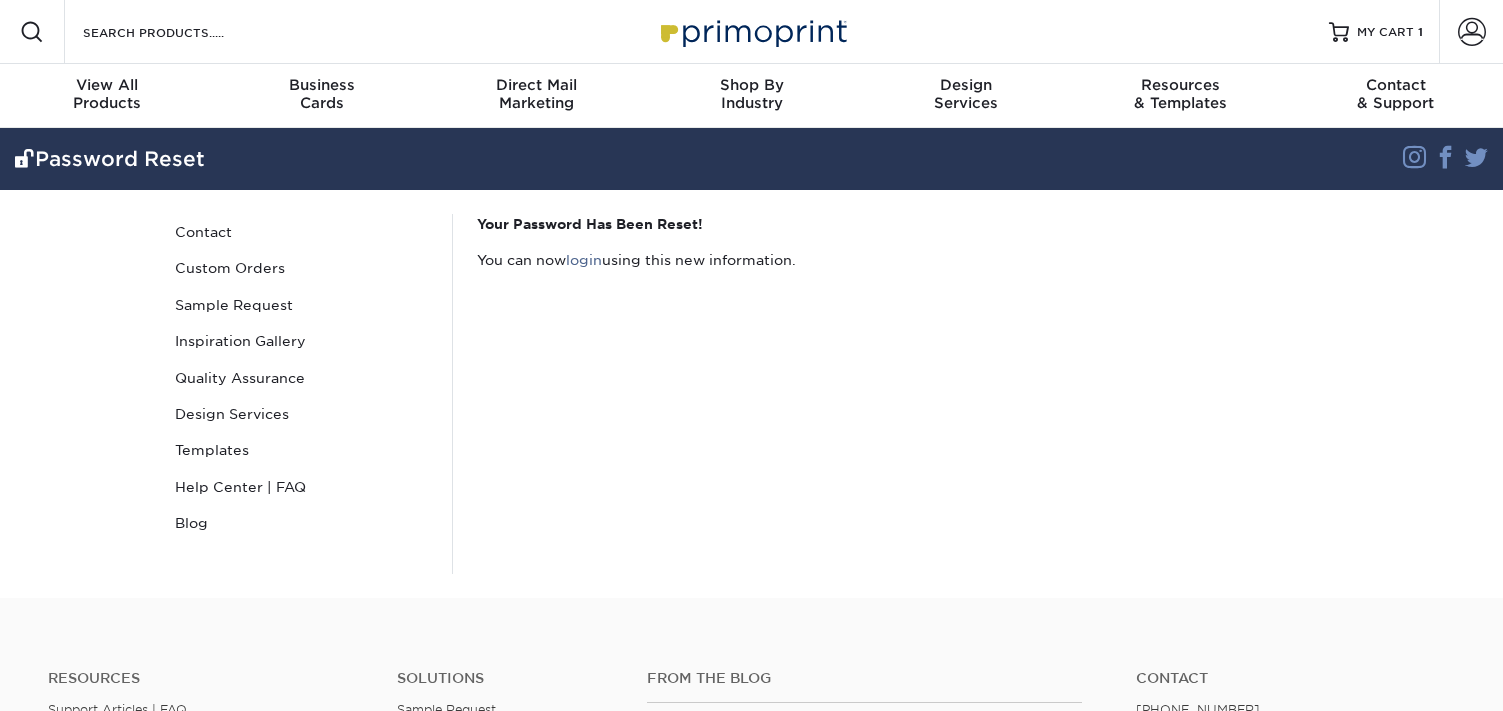 scroll, scrollTop: 0, scrollLeft: 0, axis: both 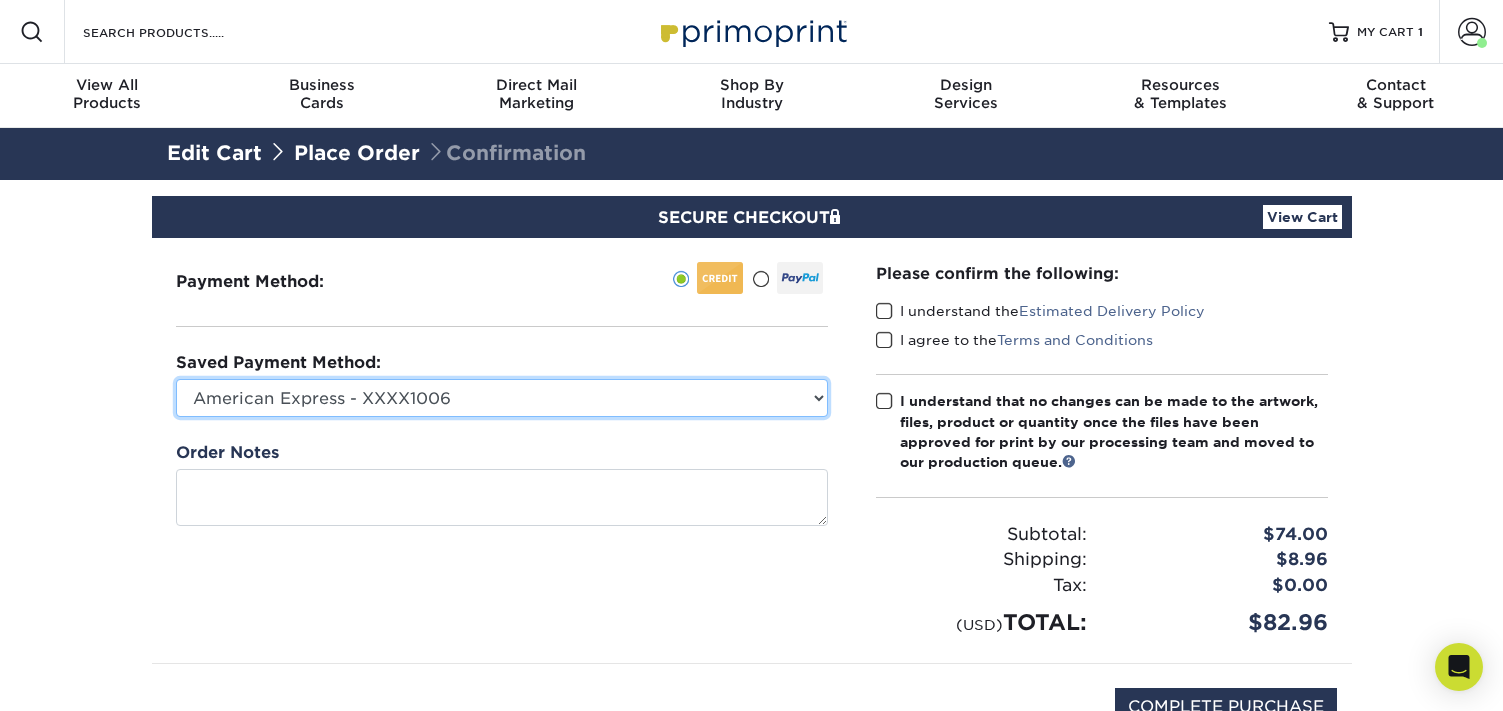 click on "American Express - XXXX1006 Visa - XXXX8586 Visa - XXXX8024 Visa - XXXX5015 New Credit Card" at bounding box center (502, 398) 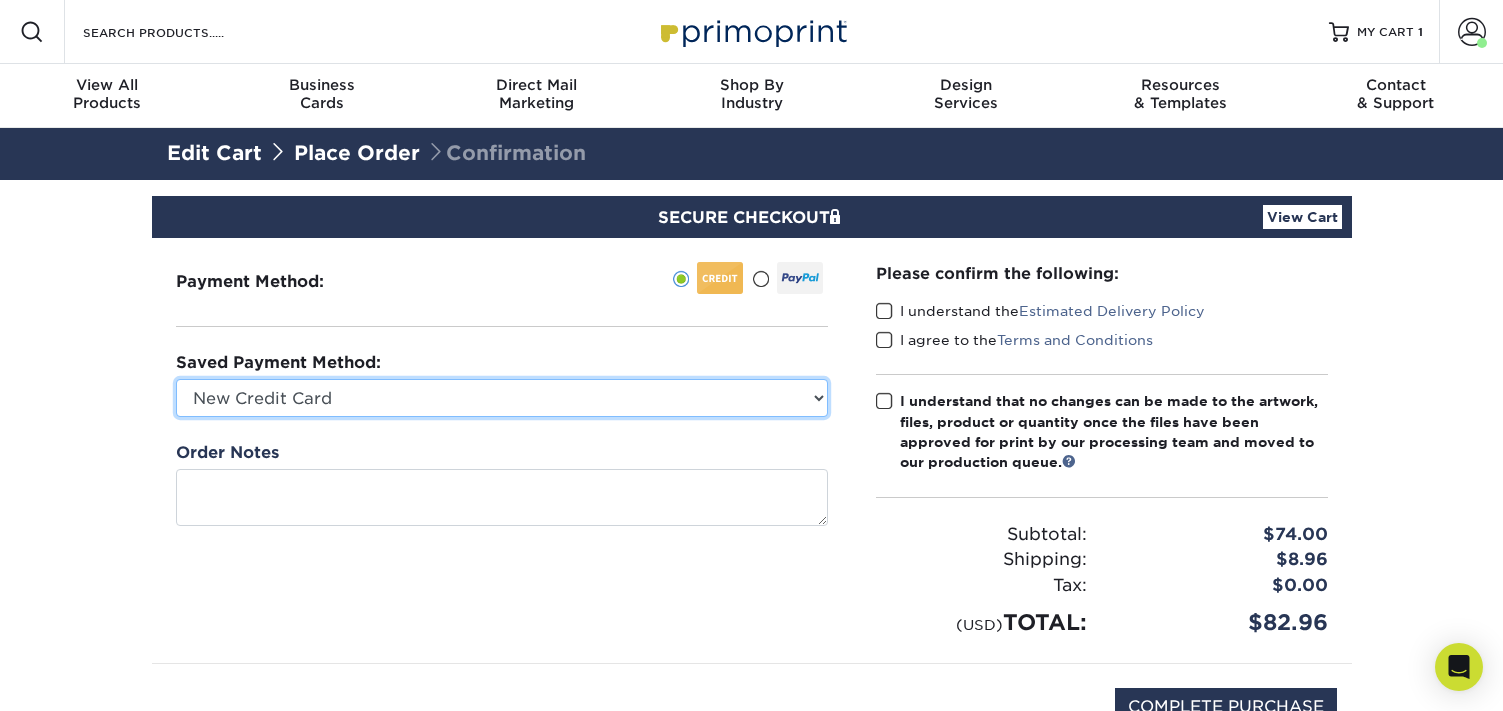 click on "New Credit Card" at bounding box center [0, 0] 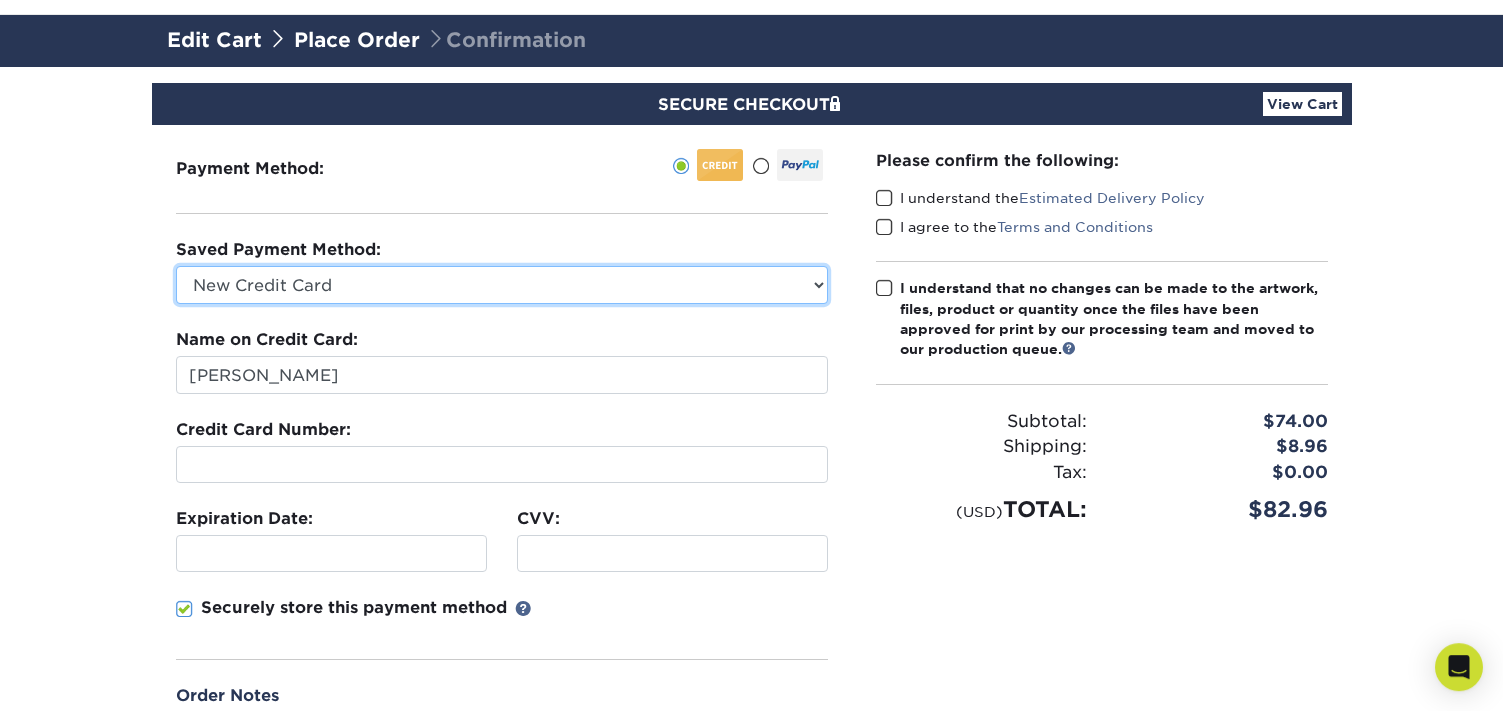 scroll, scrollTop: 204, scrollLeft: 0, axis: vertical 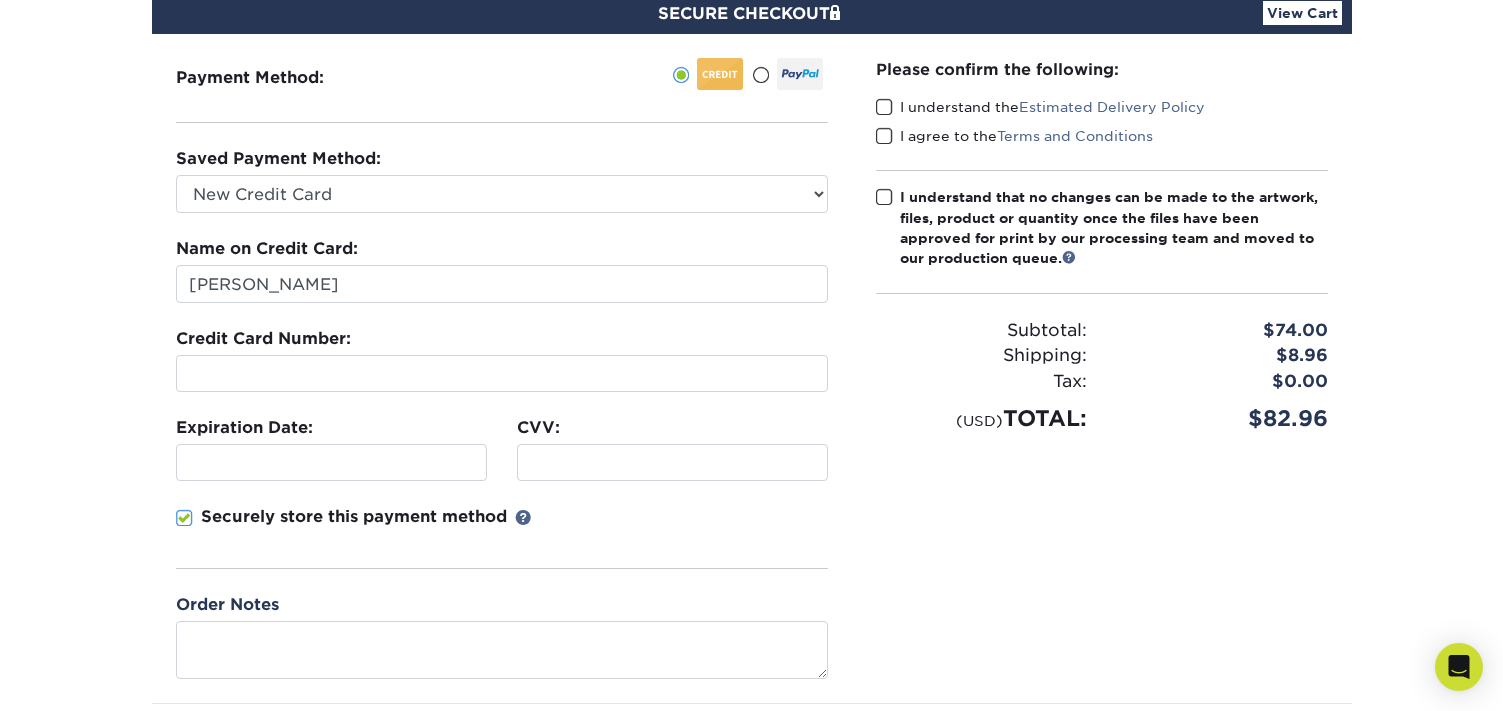click at bounding box center [184, 518] 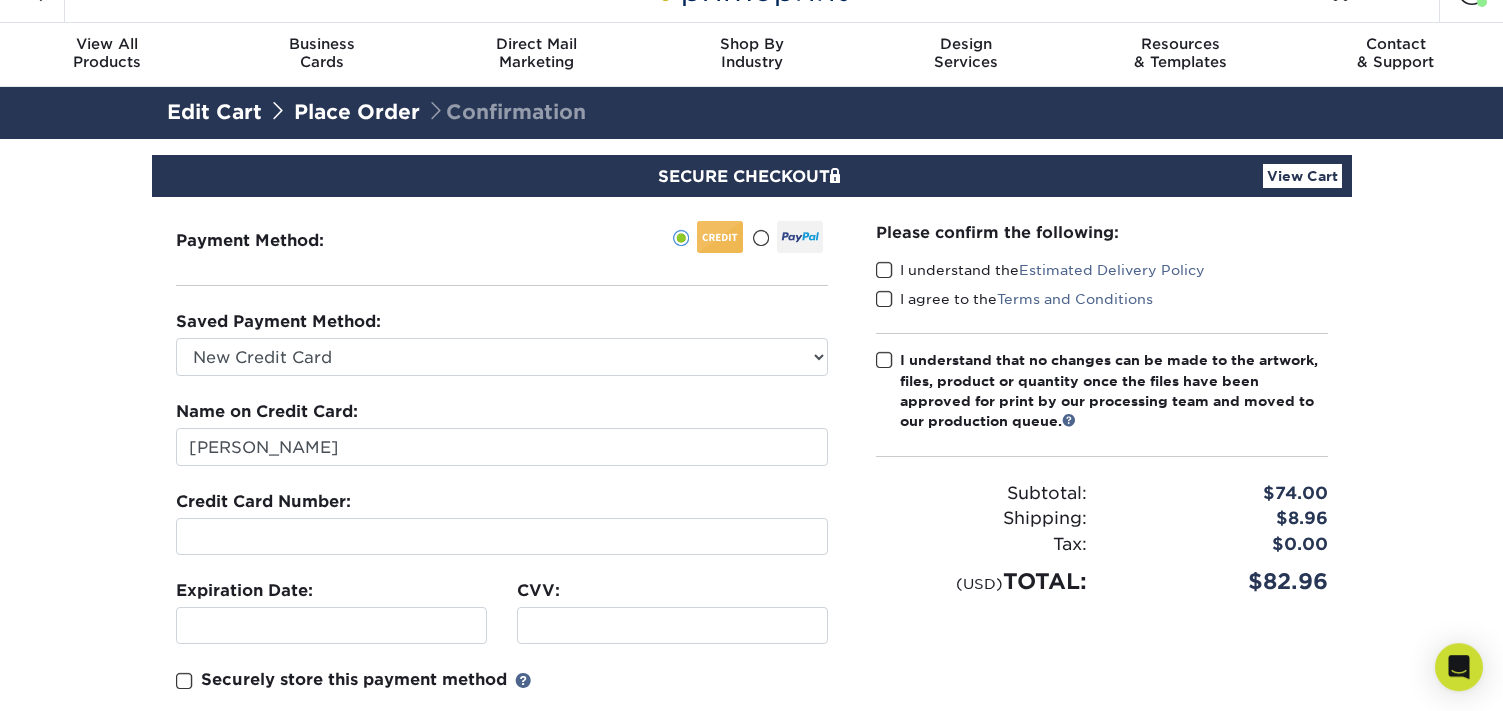 scroll, scrollTop: 0, scrollLeft: 0, axis: both 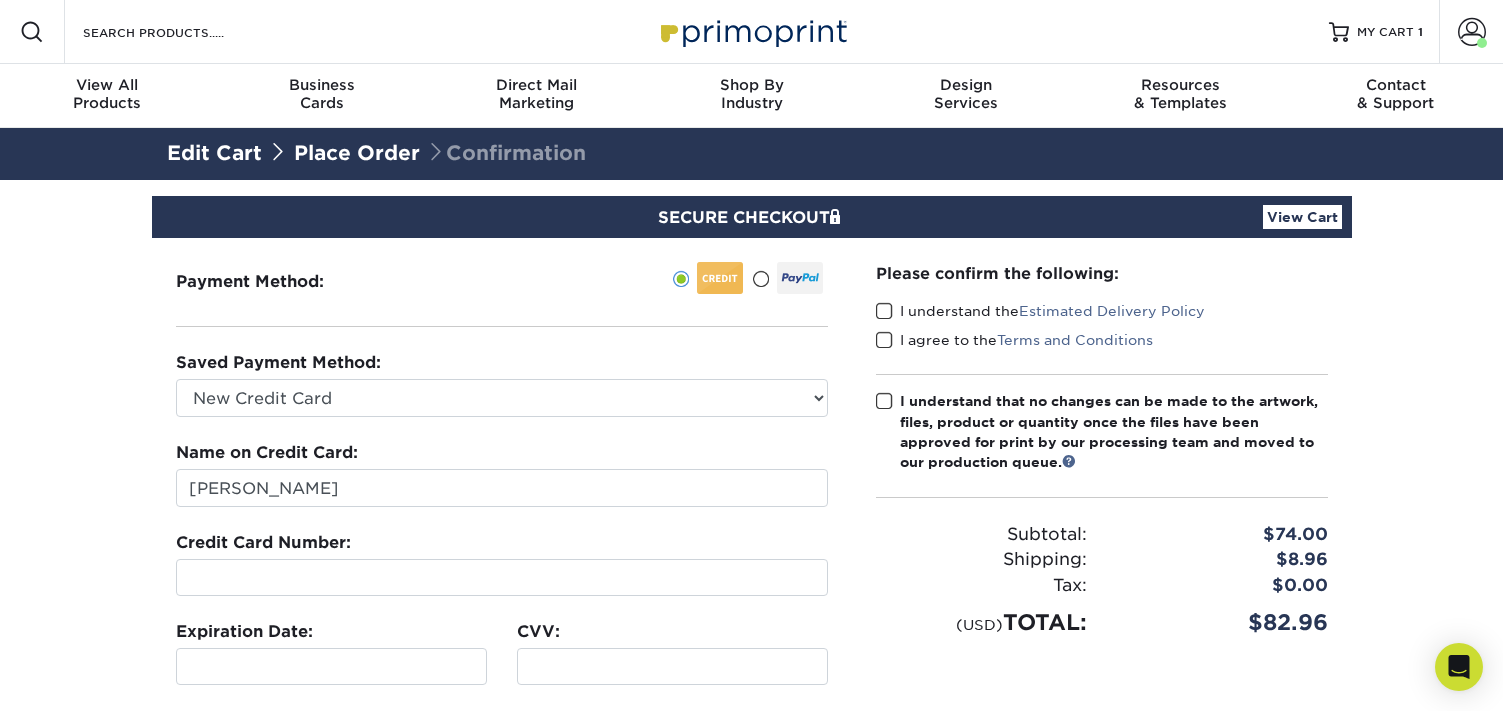 click at bounding box center (884, 311) 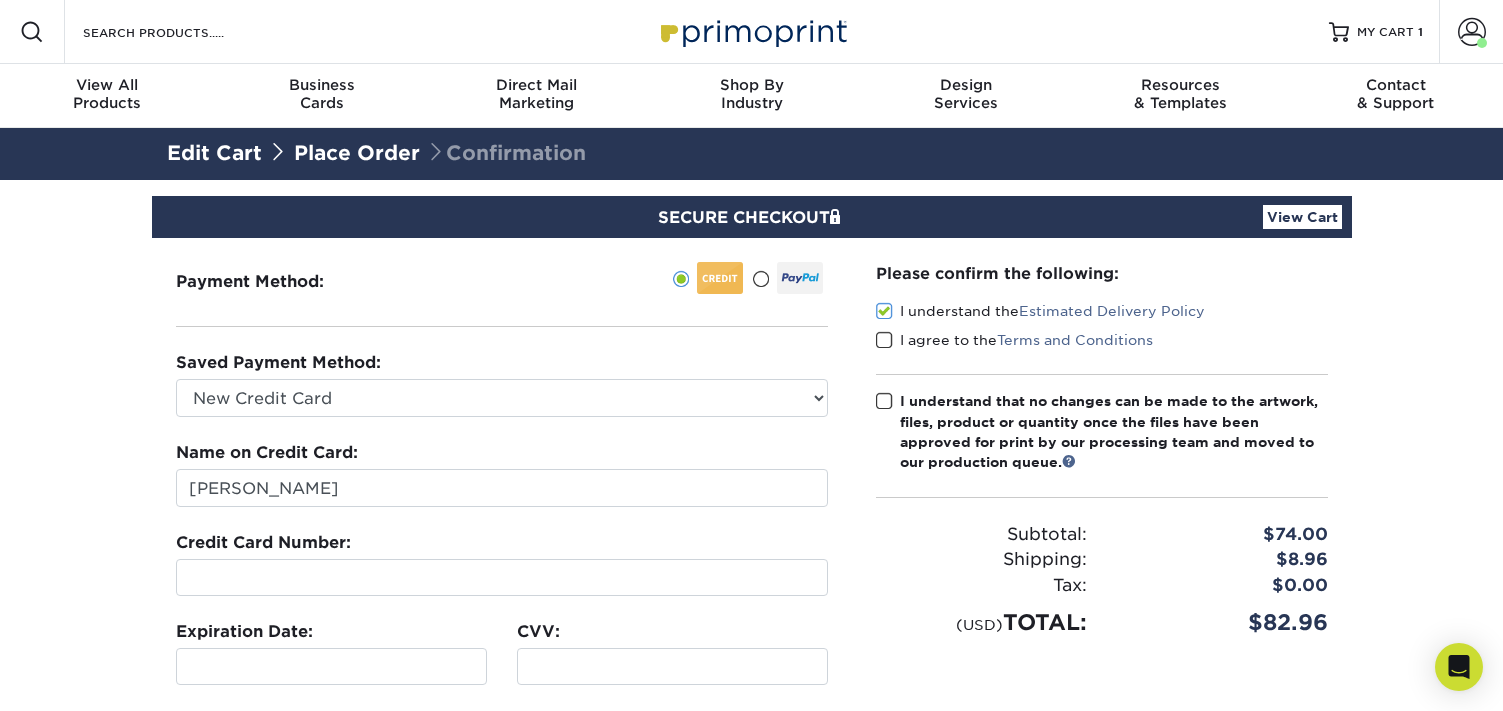 click at bounding box center [884, 340] 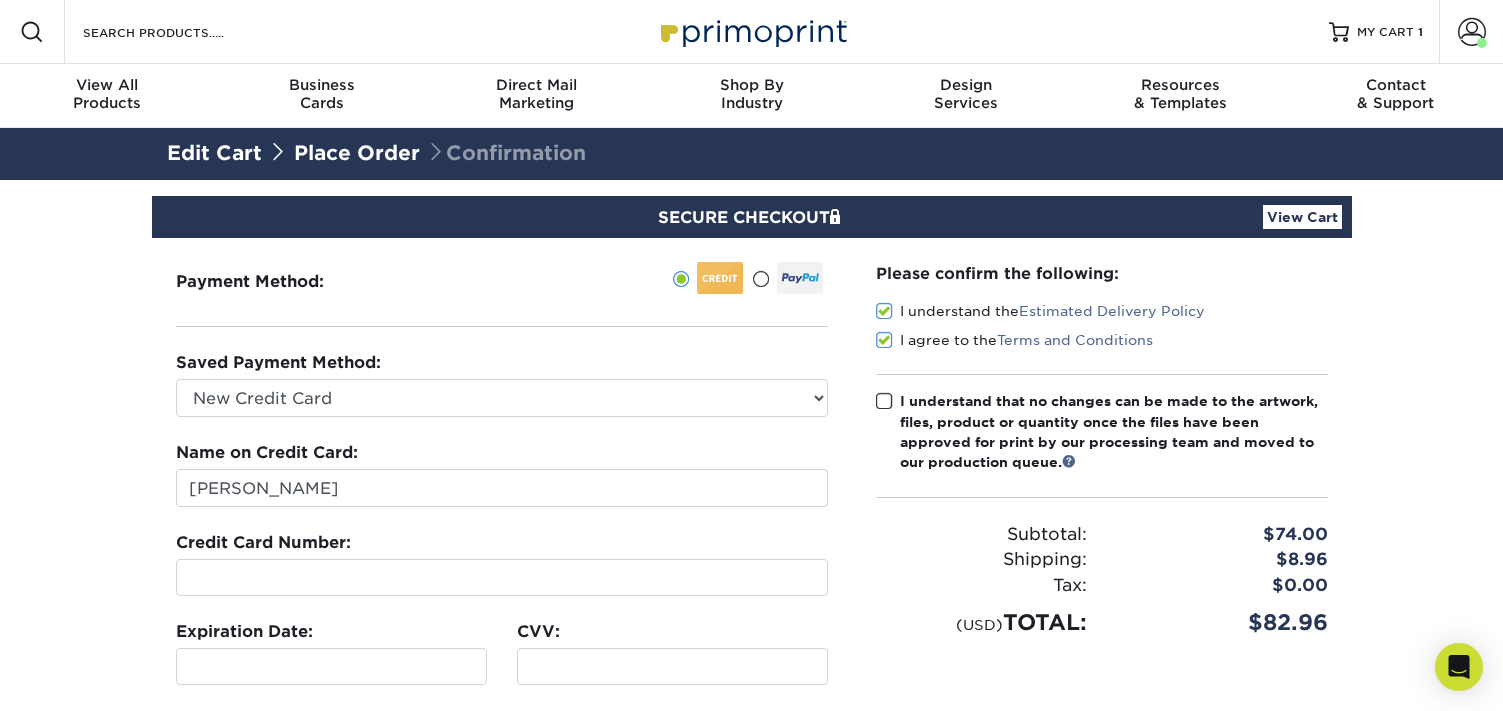 click at bounding box center [884, 401] 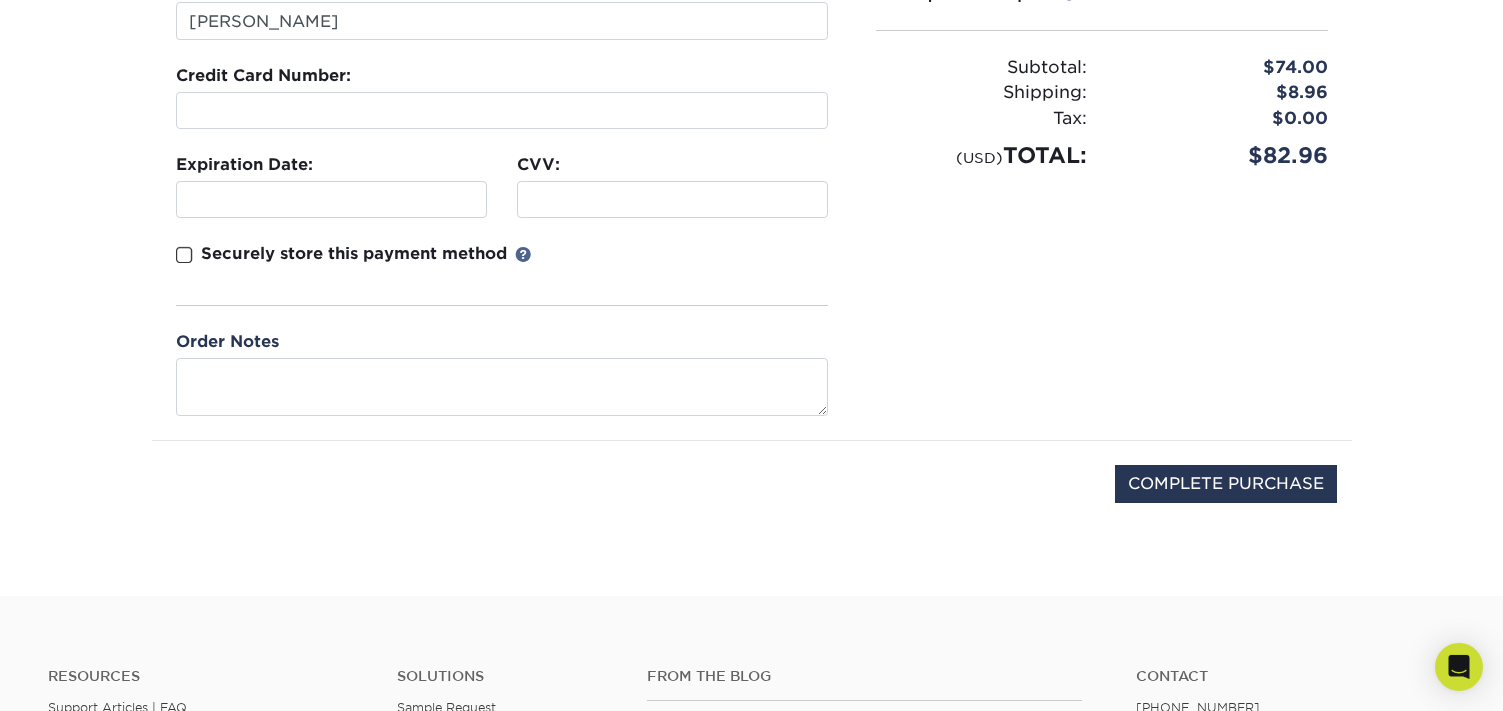 scroll, scrollTop: 510, scrollLeft: 0, axis: vertical 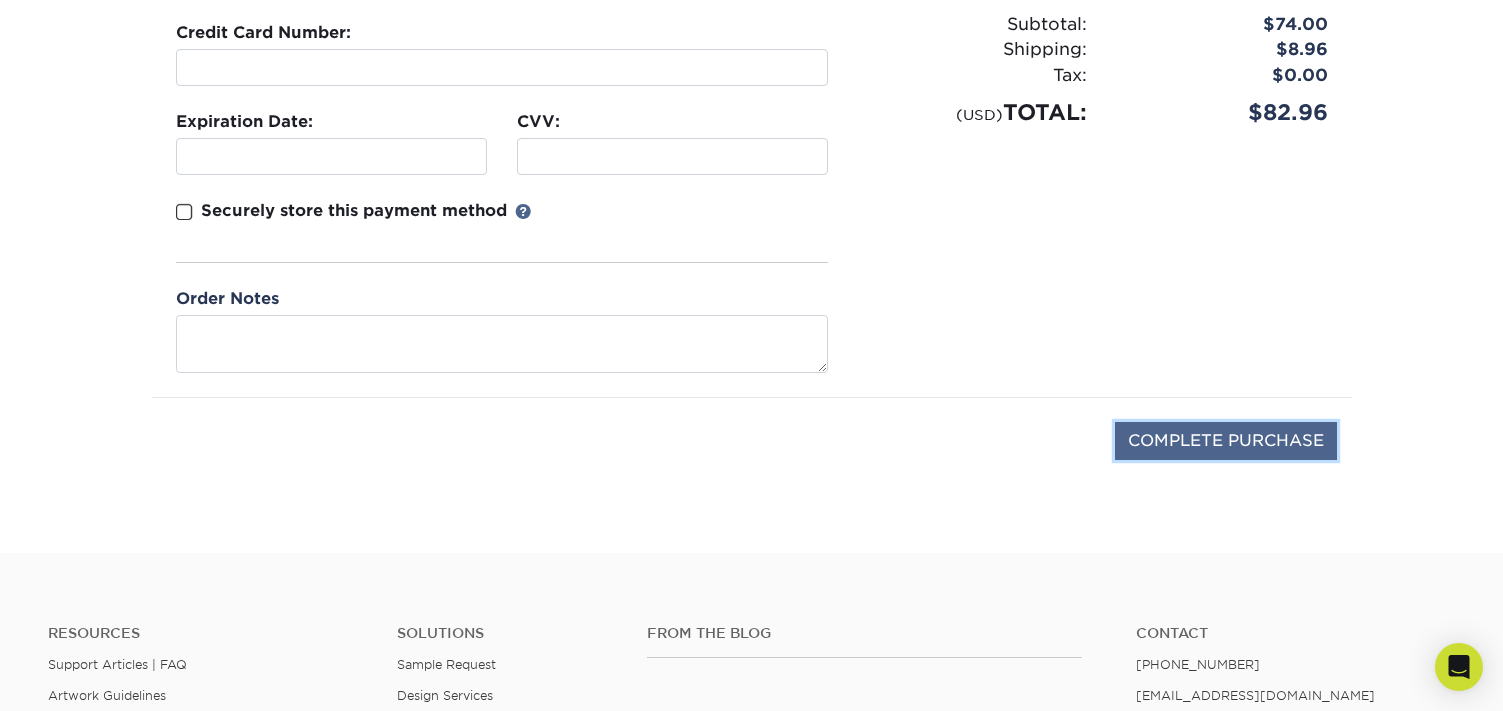 click on "COMPLETE PURCHASE" at bounding box center [1226, 441] 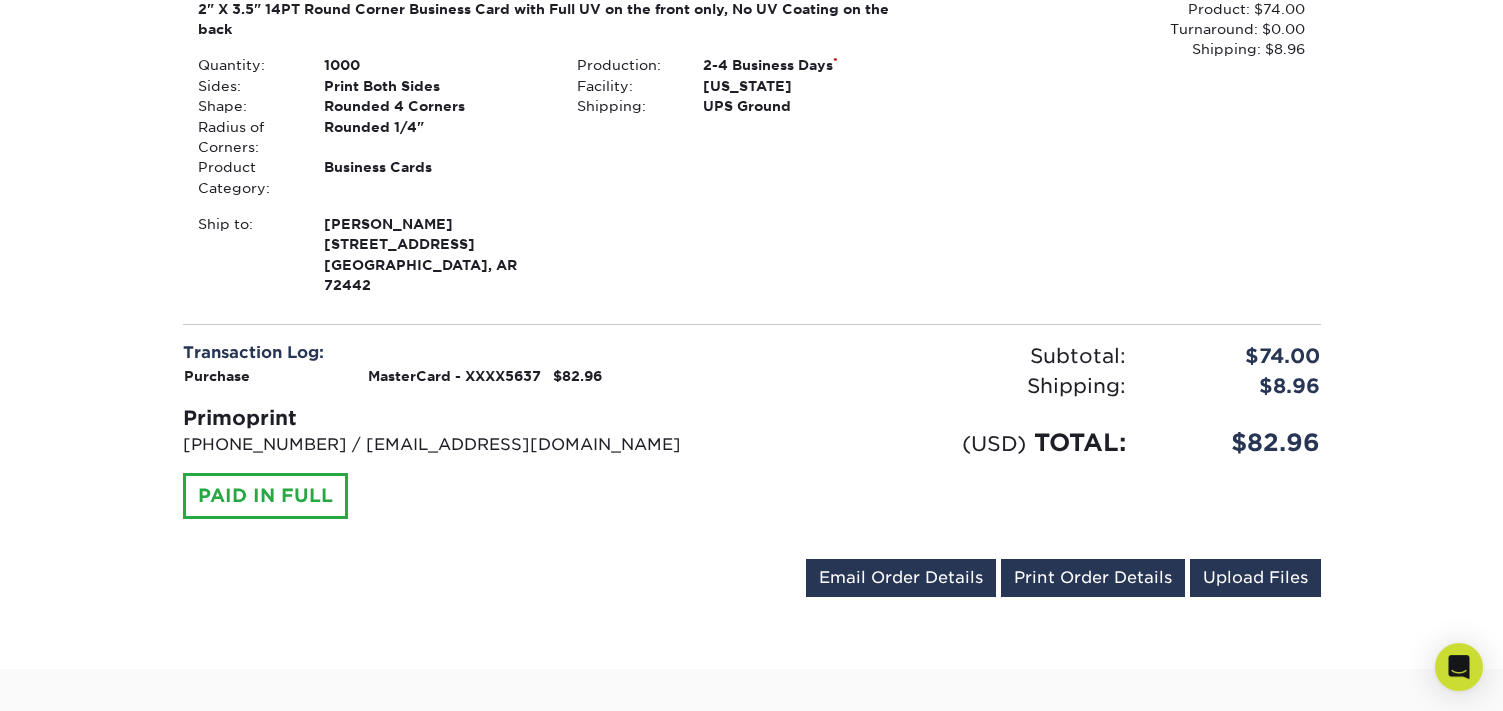 scroll, scrollTop: 612, scrollLeft: 0, axis: vertical 